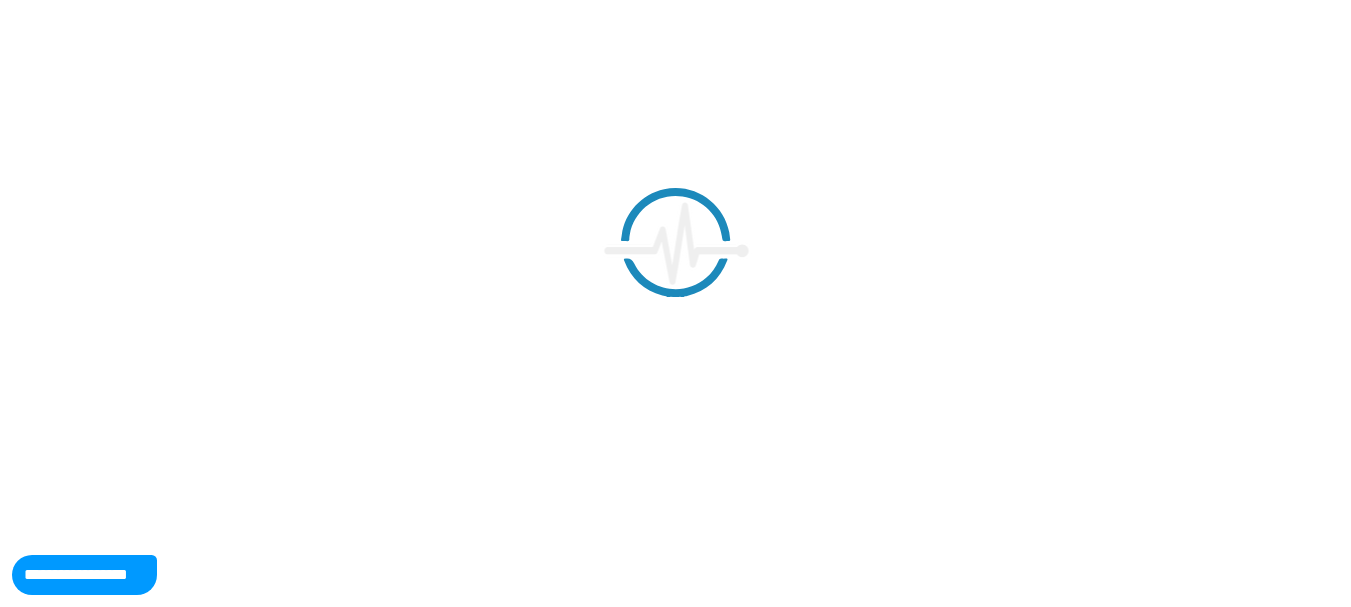 scroll, scrollTop: 0, scrollLeft: 0, axis: both 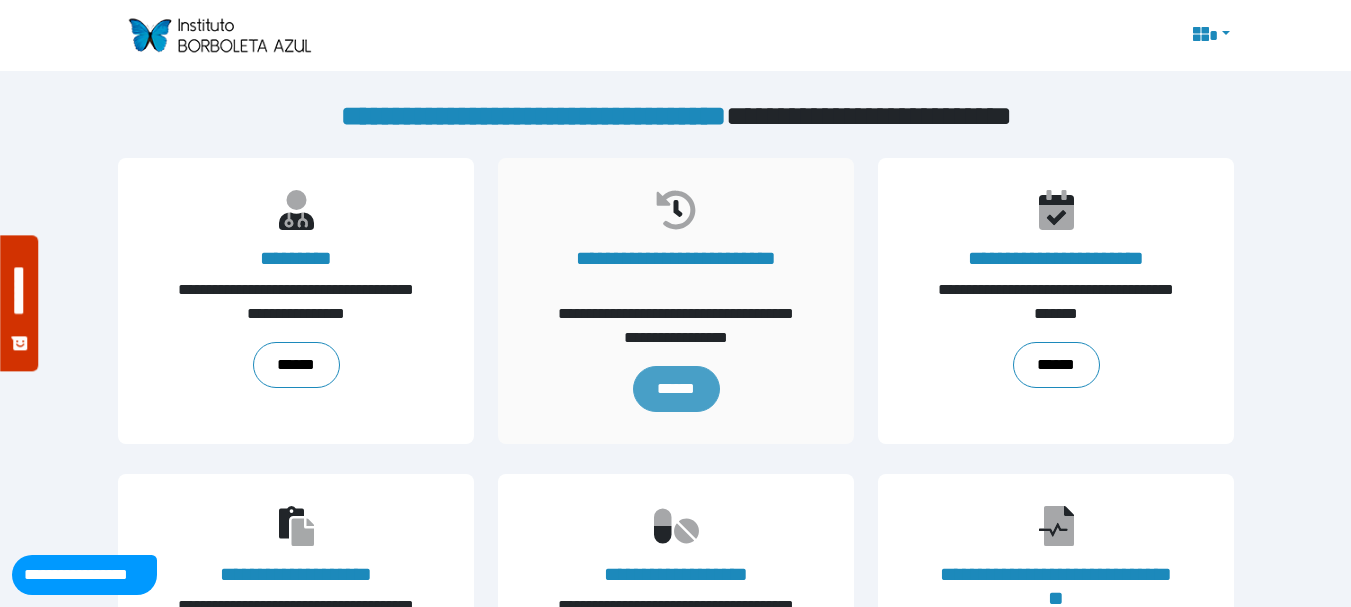 click on "******" at bounding box center (675, 389) 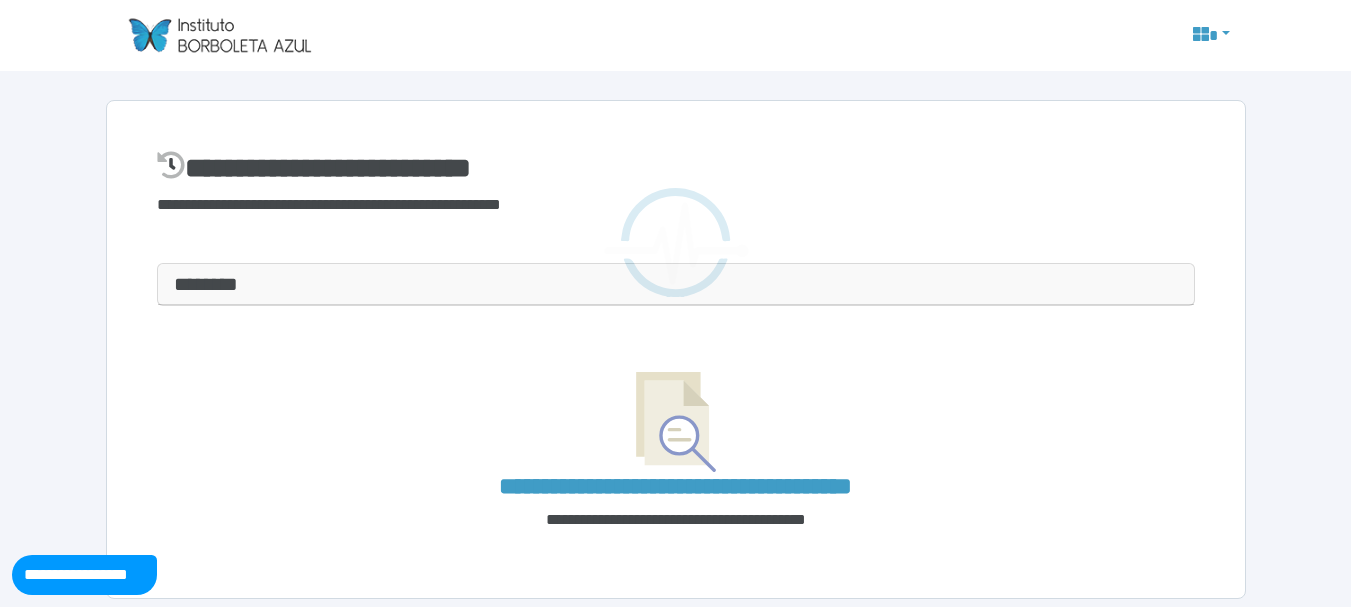 scroll, scrollTop: 0, scrollLeft: 0, axis: both 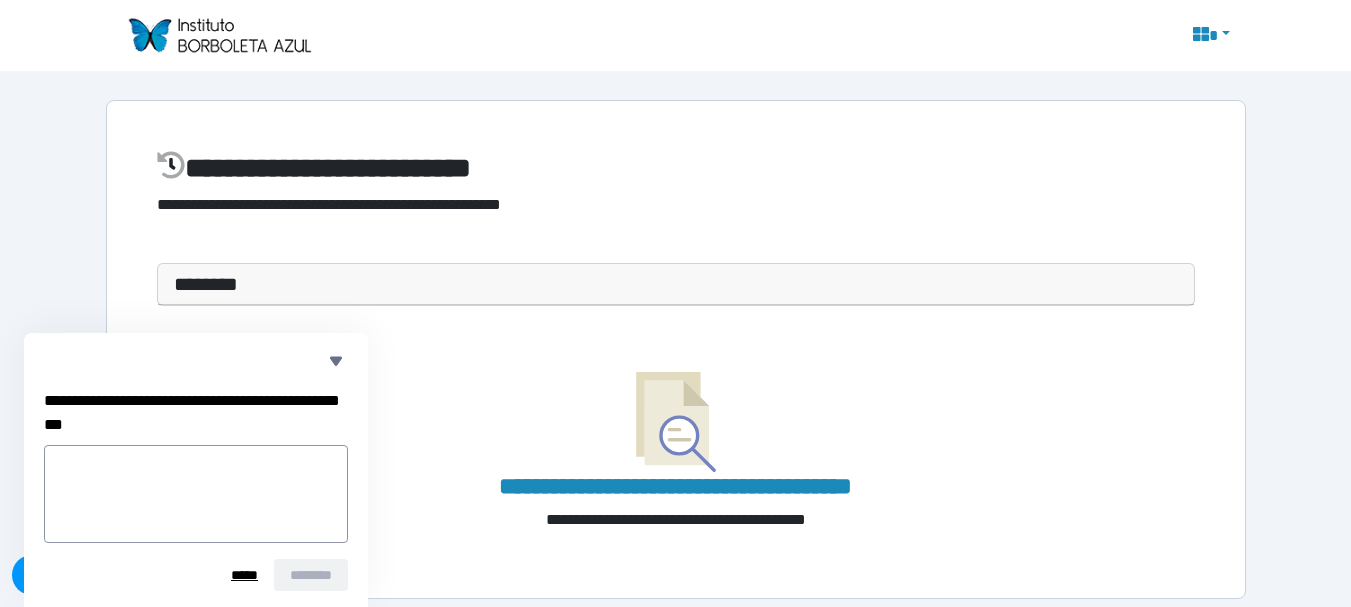 click on "********" at bounding box center (676, 284) 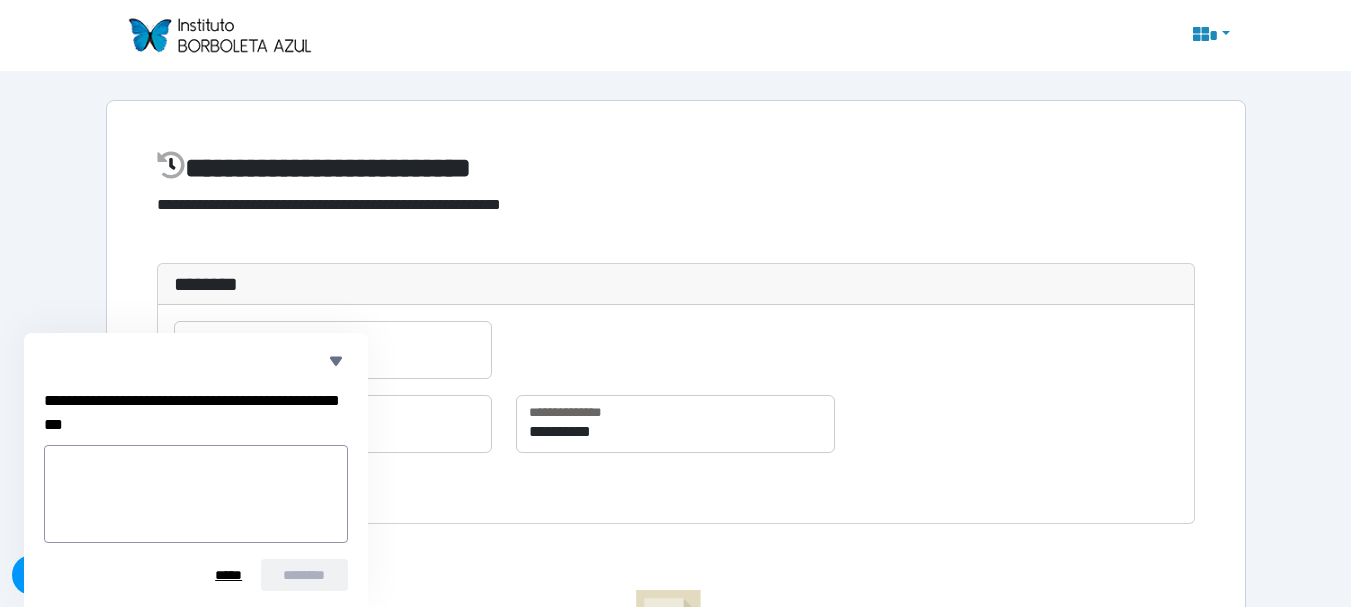 click on "**********" at bounding box center (676, 515) 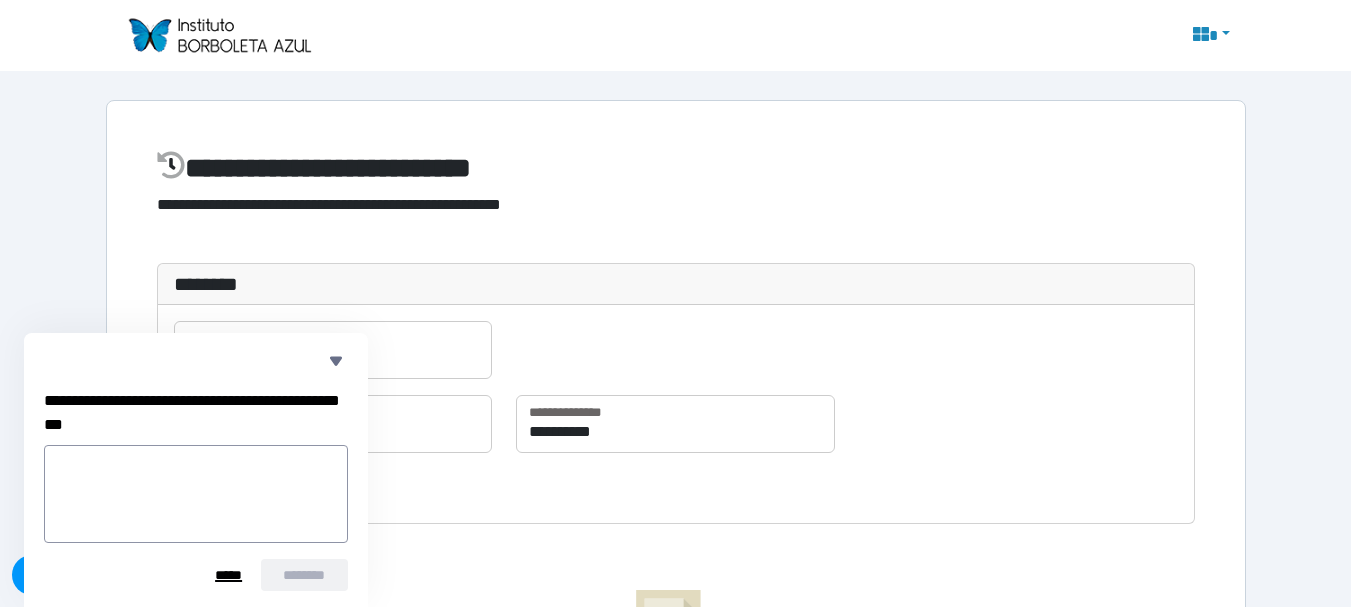 click on "*****" at bounding box center [228, 575] 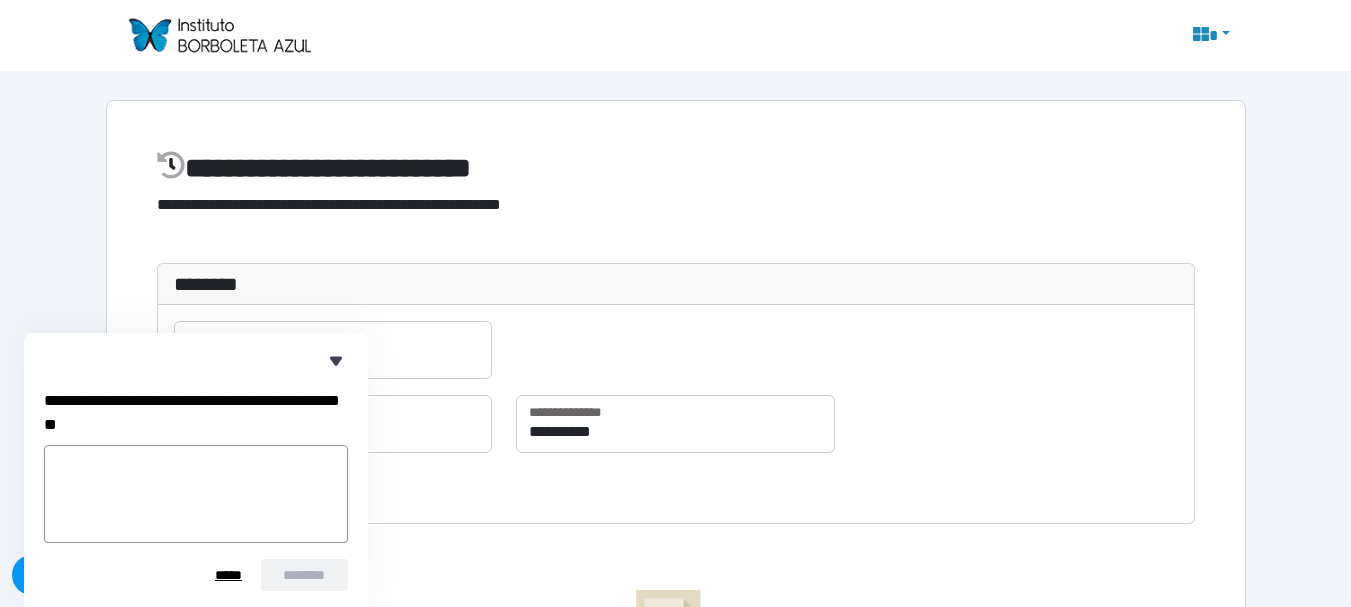 click 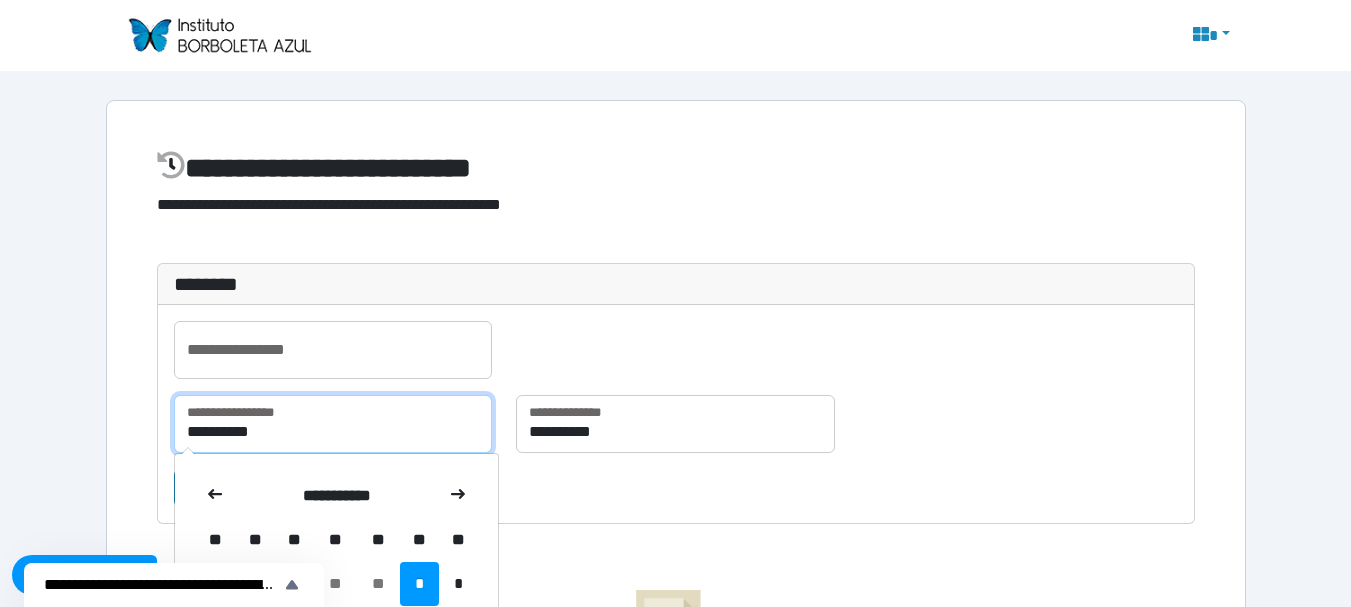 click on "**********" at bounding box center [333, 424] 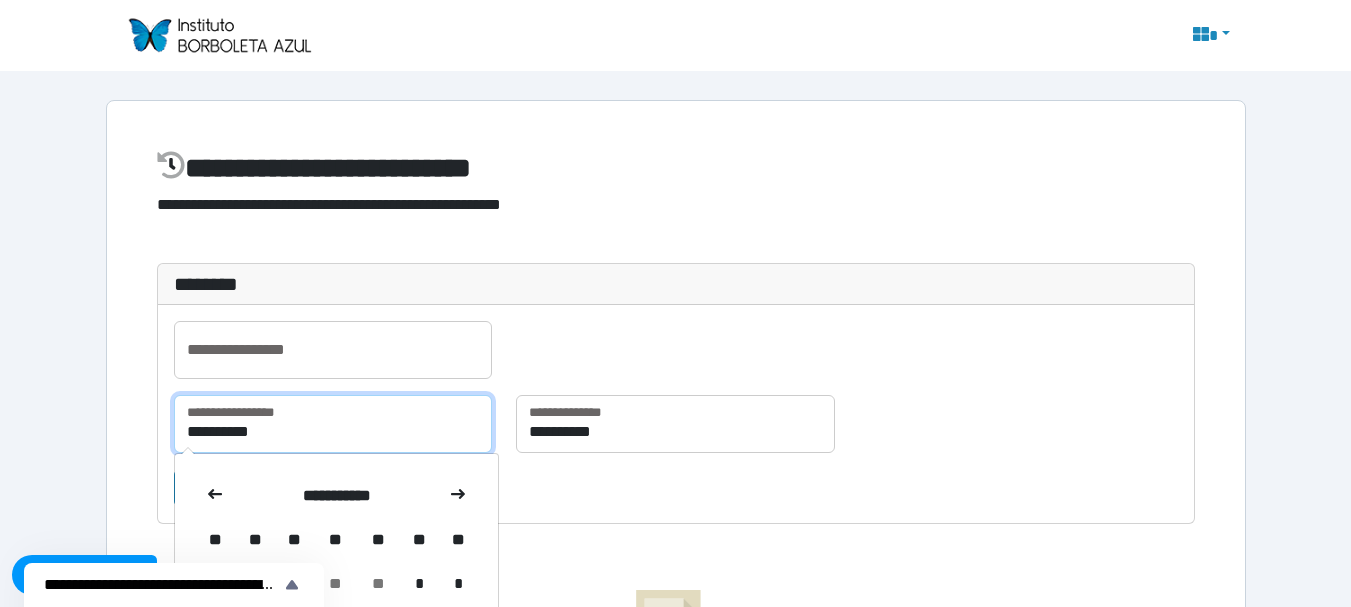 click on "**********" at bounding box center (333, 424) 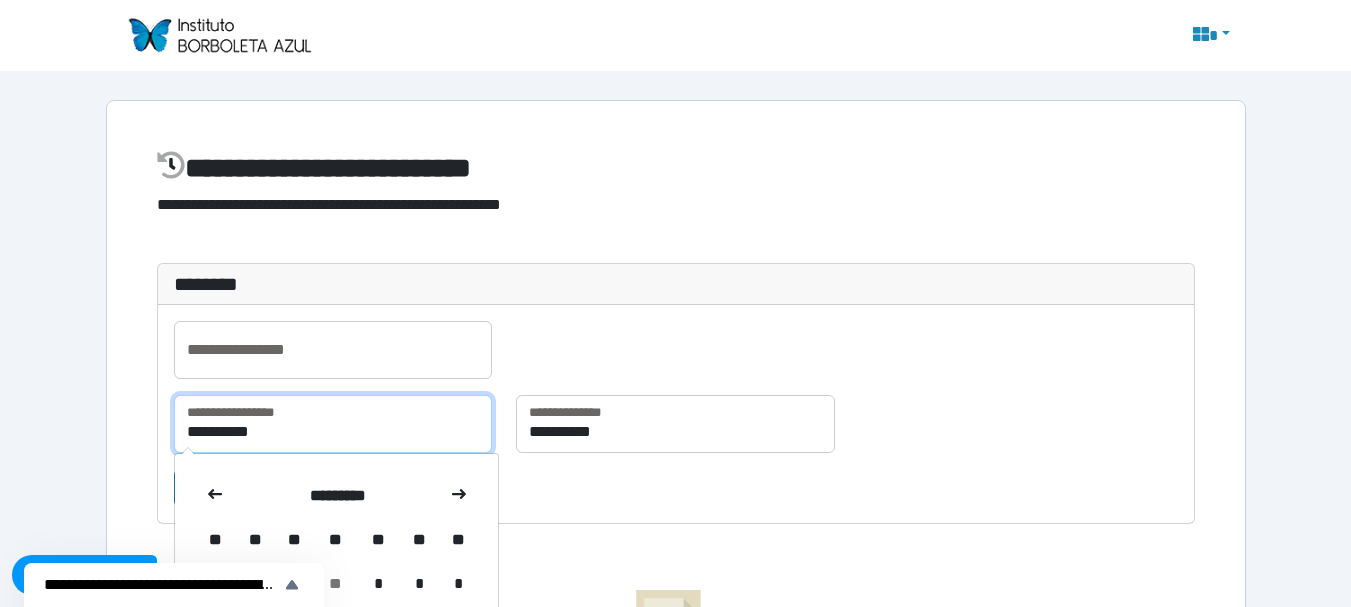 type on "**********" 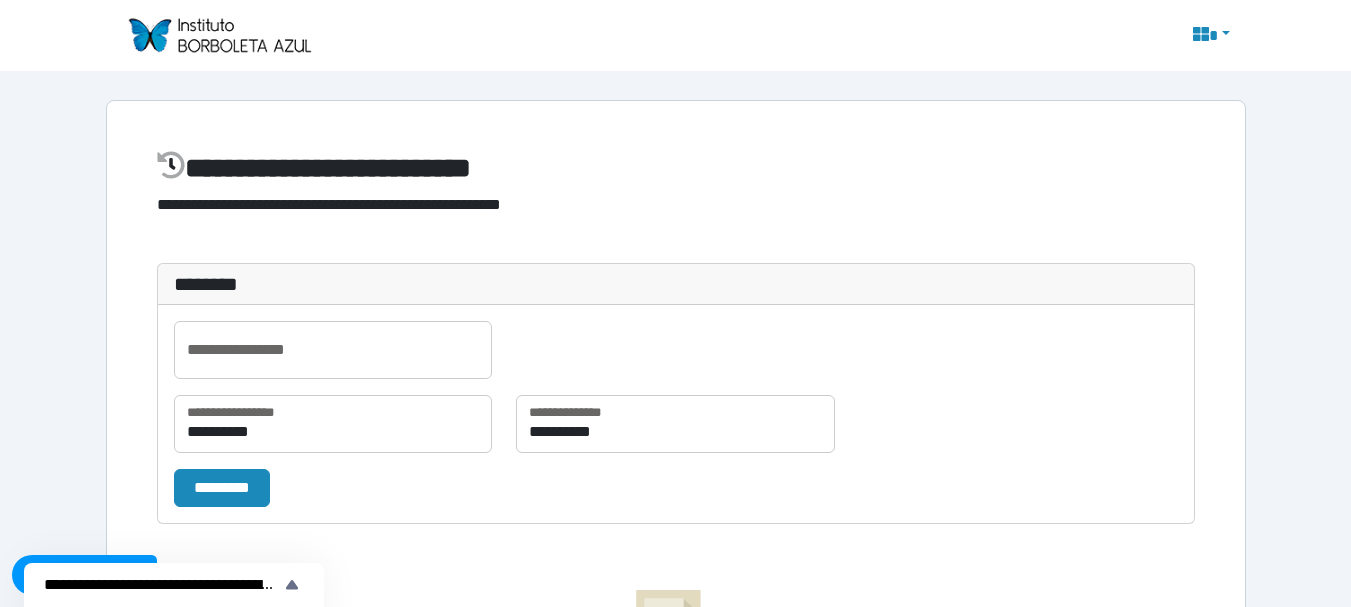 click on "*********" at bounding box center [676, 488] 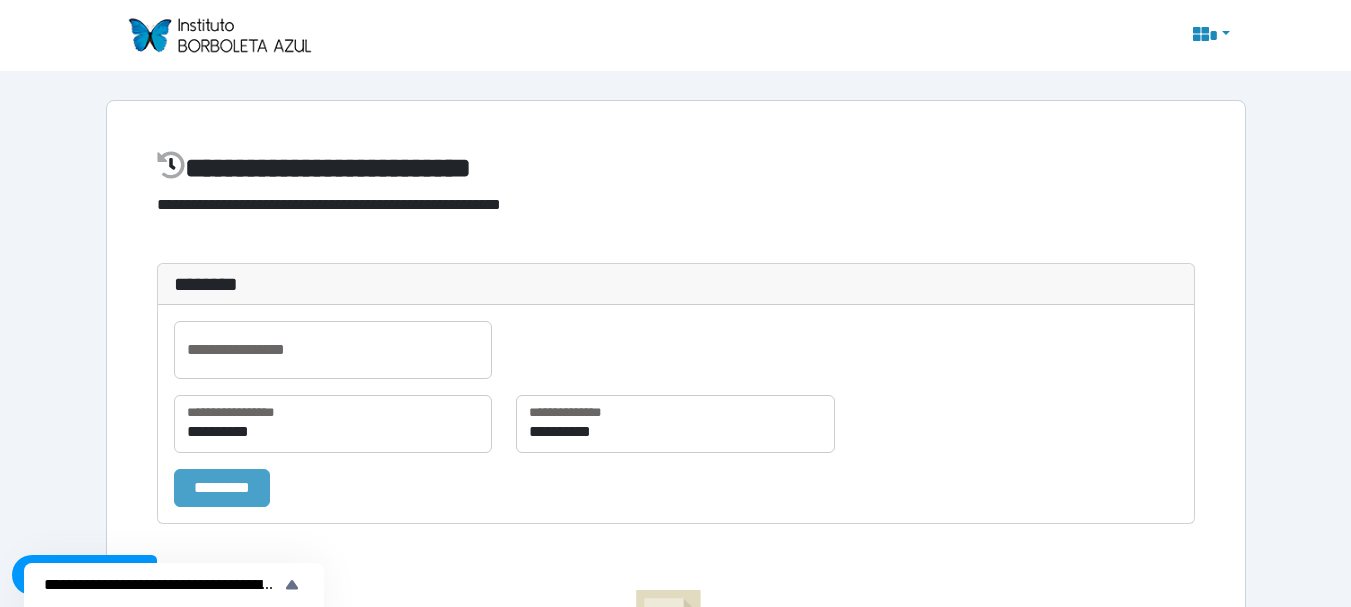 click on "*********" at bounding box center [222, 488] 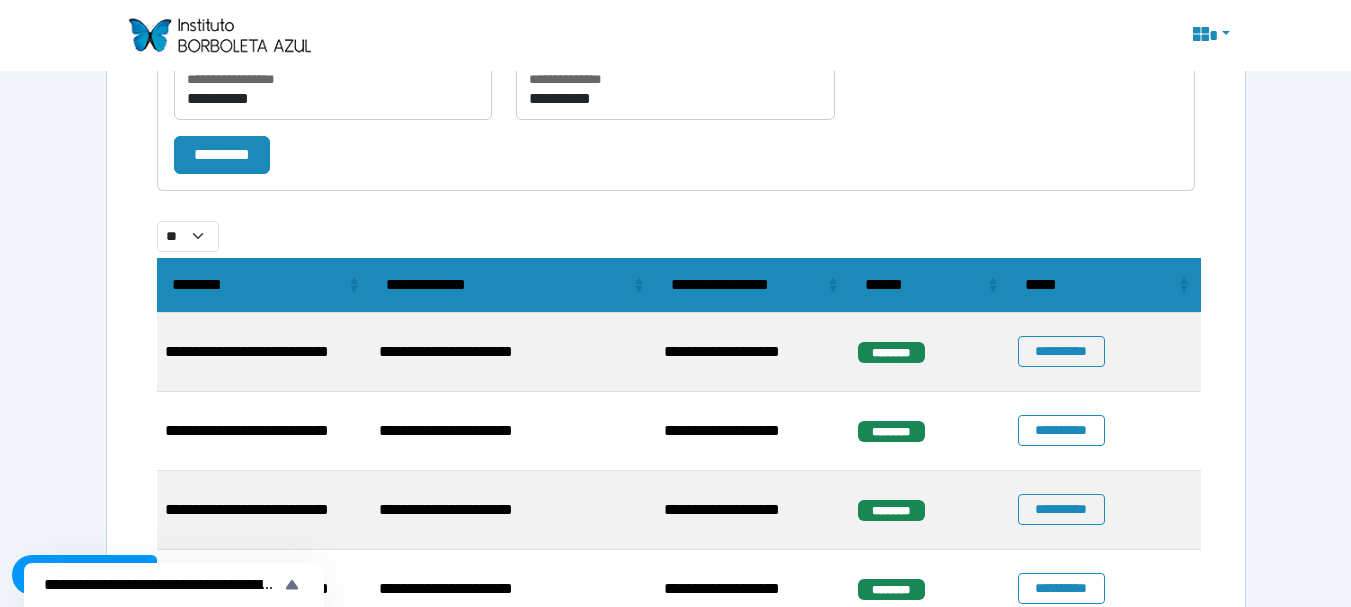 scroll, scrollTop: 400, scrollLeft: 0, axis: vertical 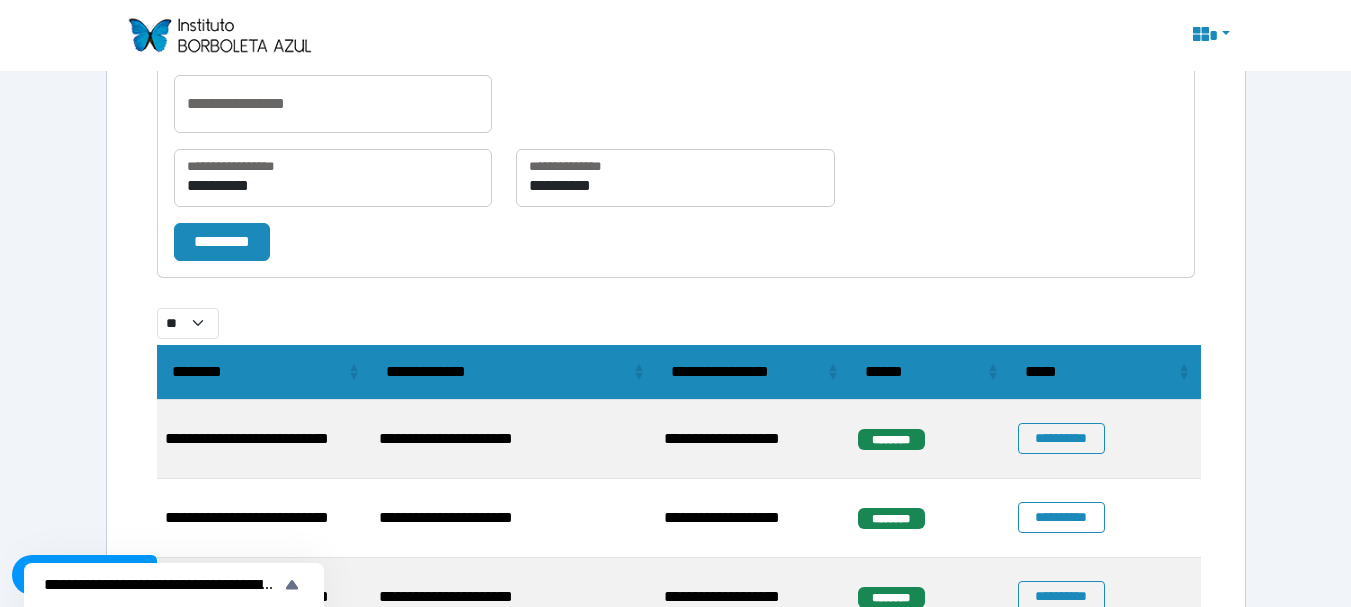 select on "**" 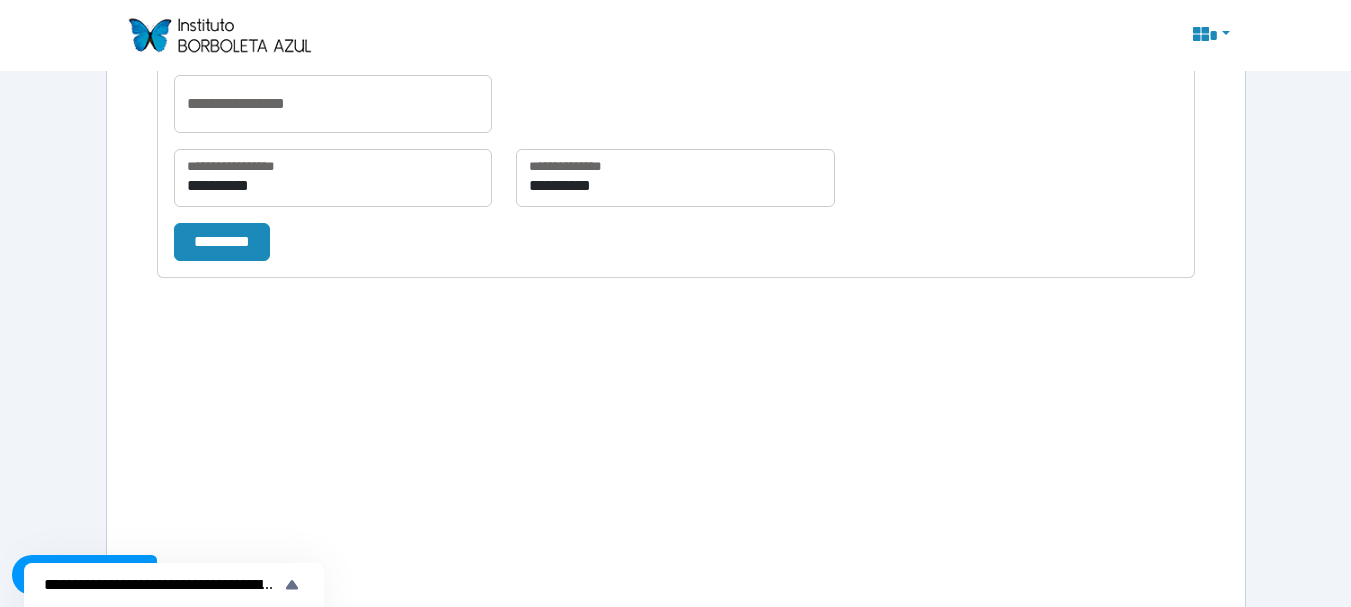 scroll, scrollTop: 230, scrollLeft: 0, axis: vertical 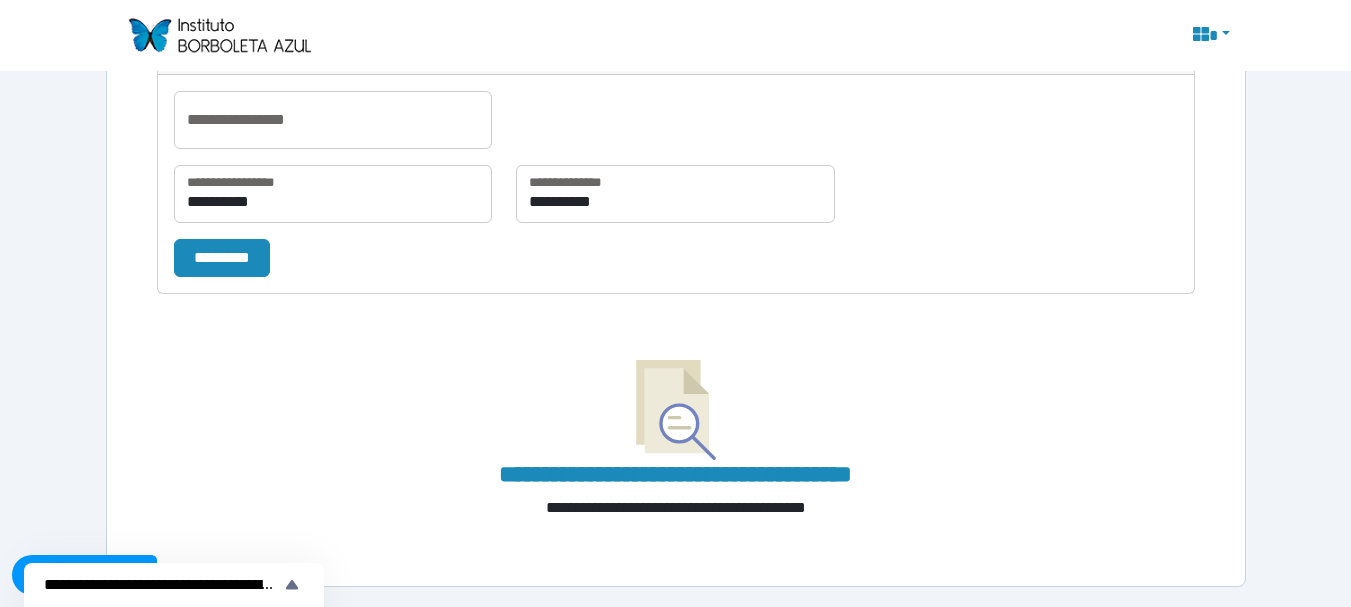 click on "**********" at bounding box center (676, 423) 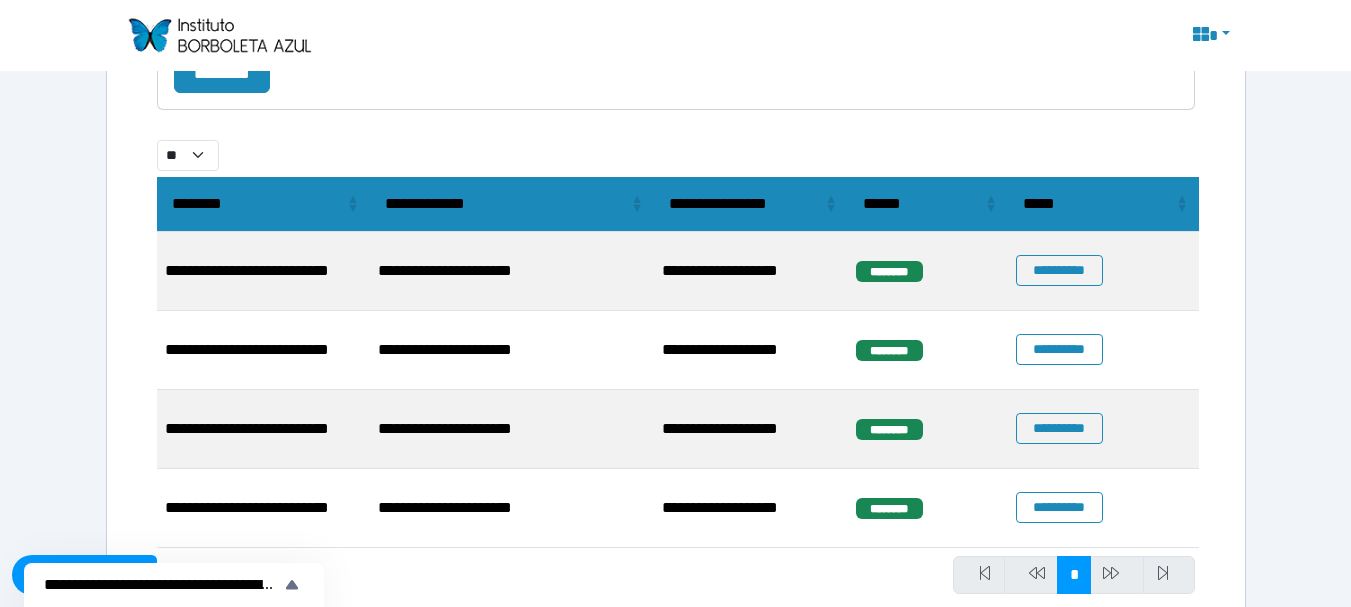 scroll, scrollTop: 418, scrollLeft: 0, axis: vertical 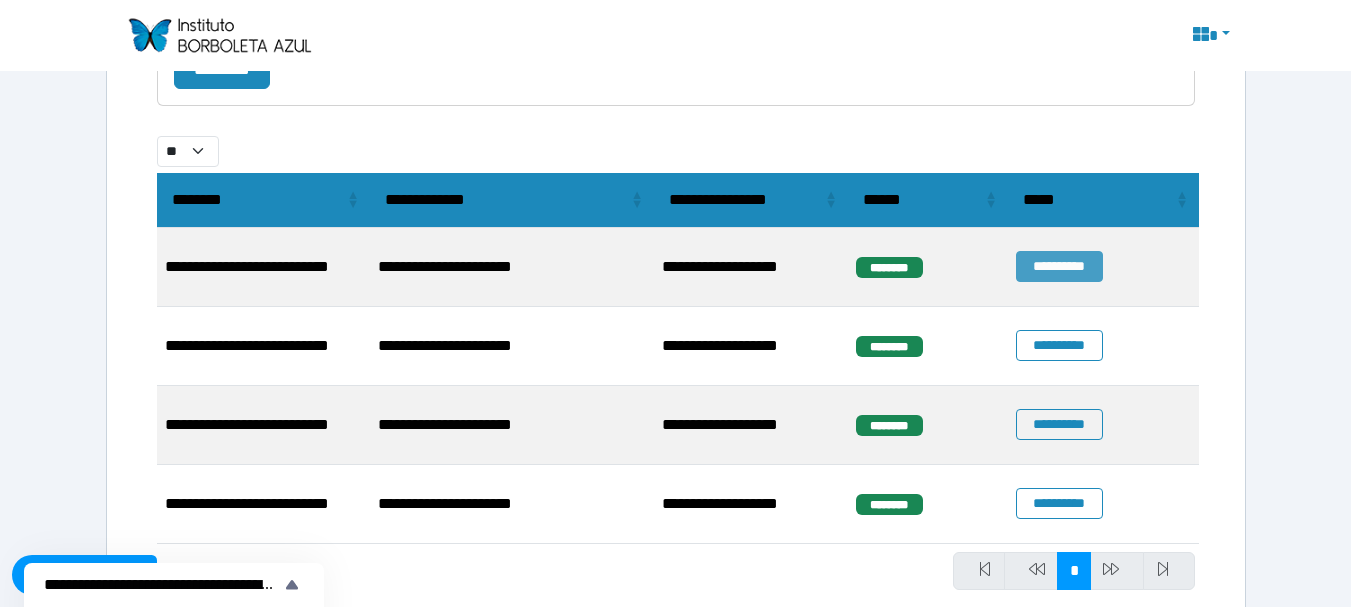 click on "**********" at bounding box center [1059, 266] 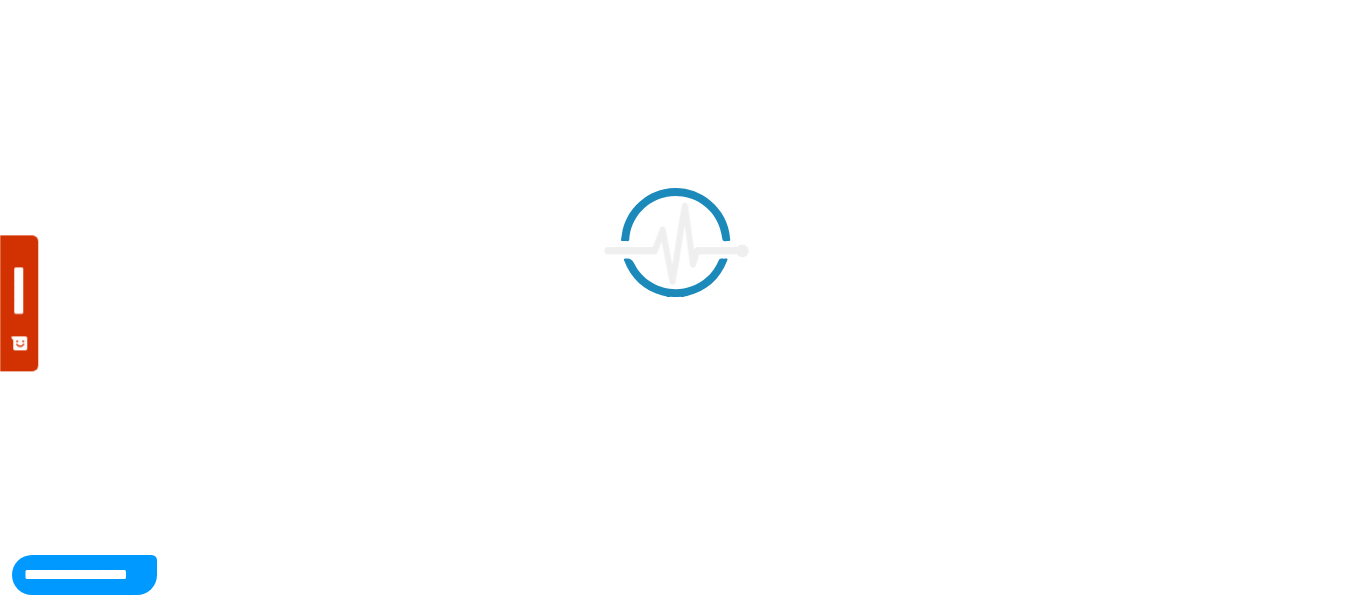 scroll, scrollTop: 0, scrollLeft: 0, axis: both 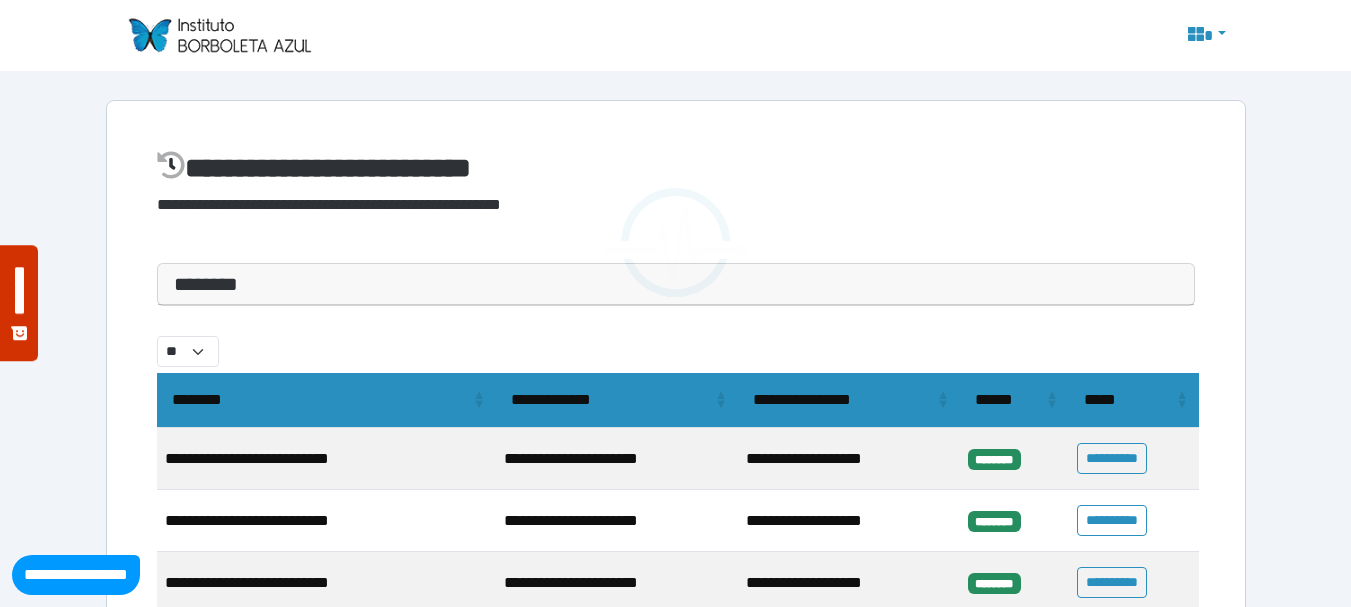 select on "**" 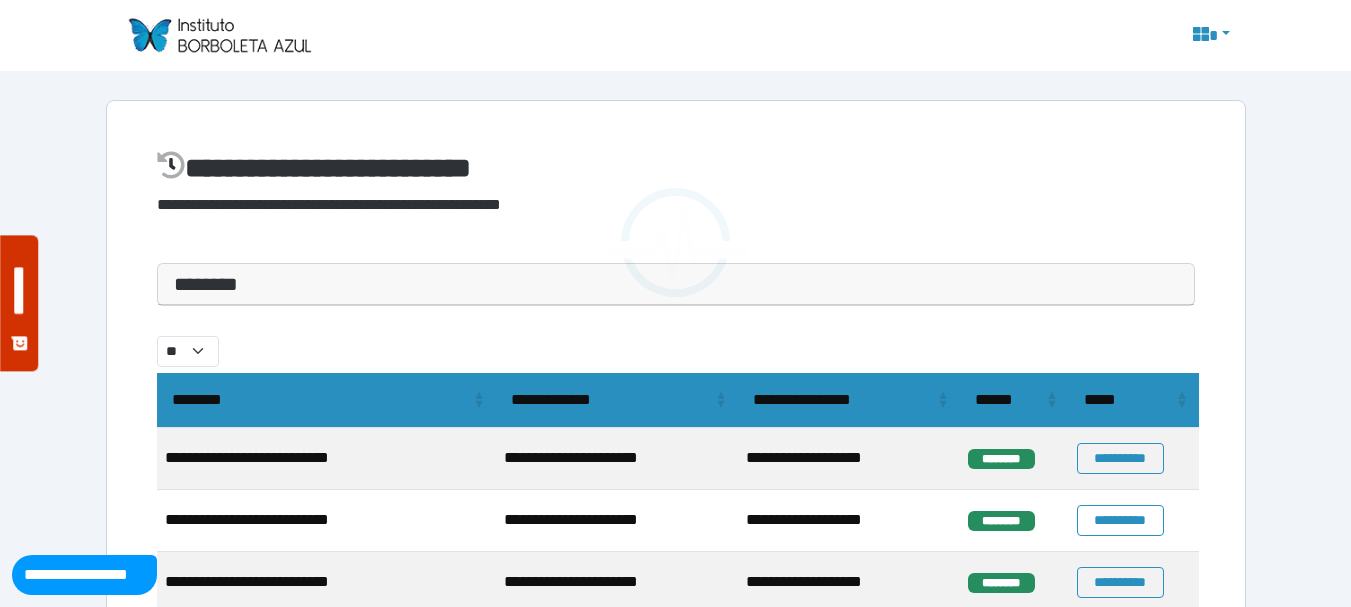 scroll, scrollTop: 204, scrollLeft: 0, axis: vertical 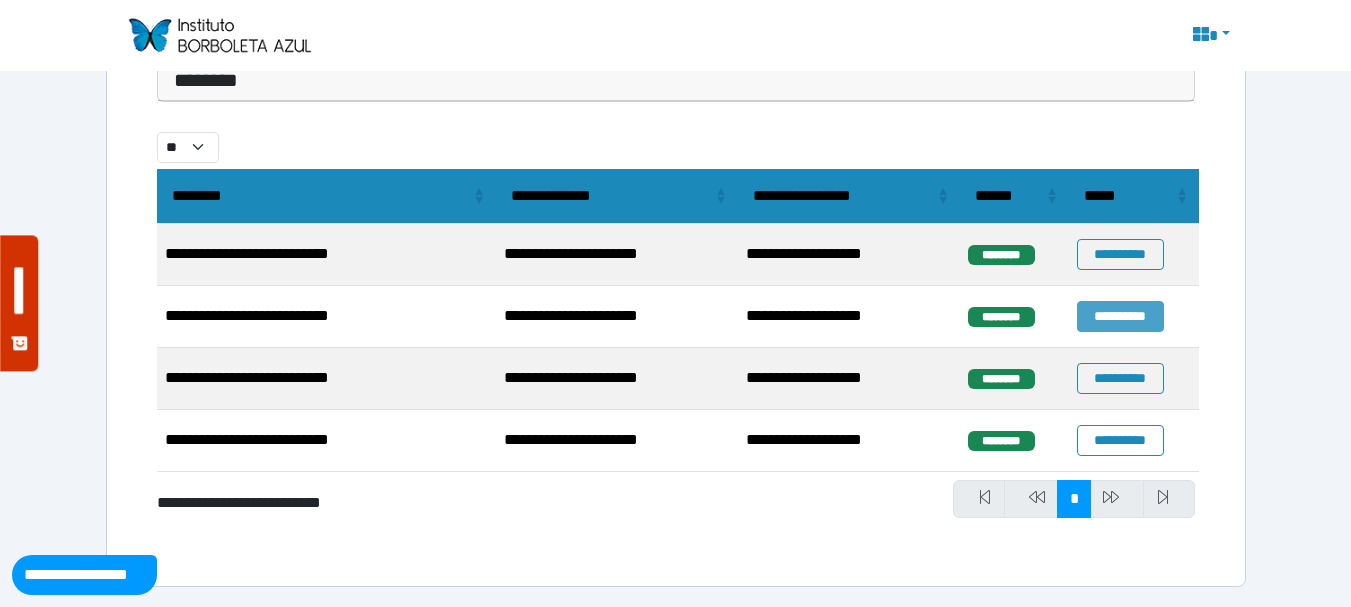 click on "**********" at bounding box center [1120, 316] 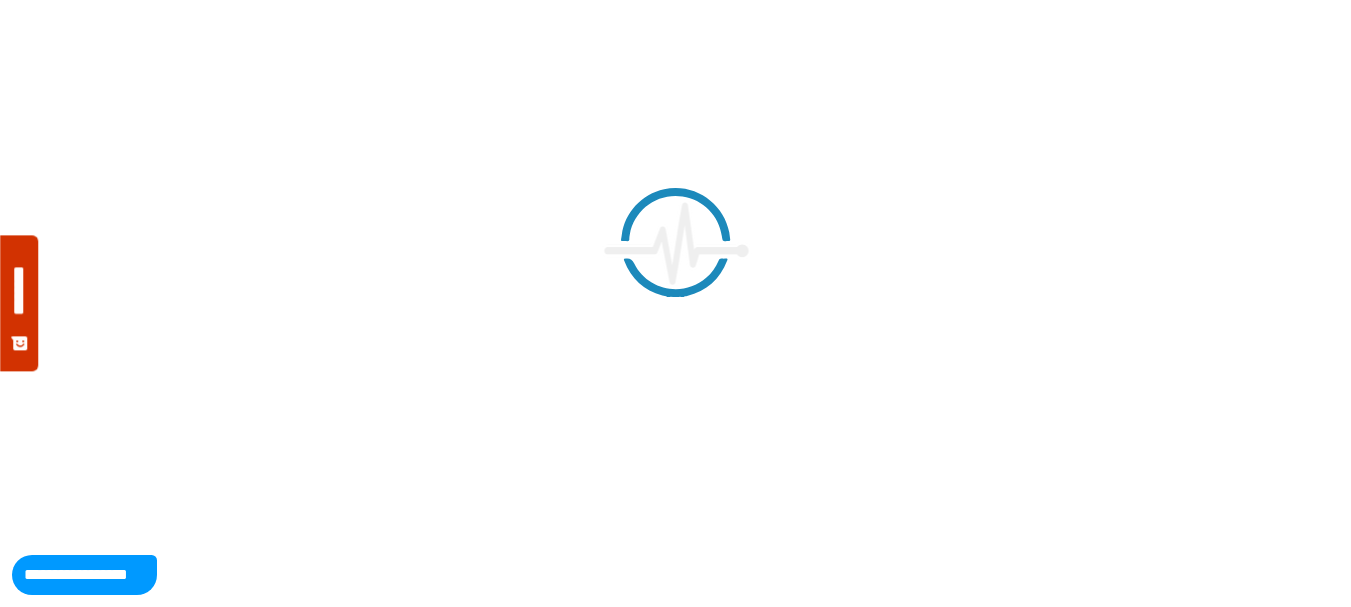 scroll, scrollTop: 0, scrollLeft: 0, axis: both 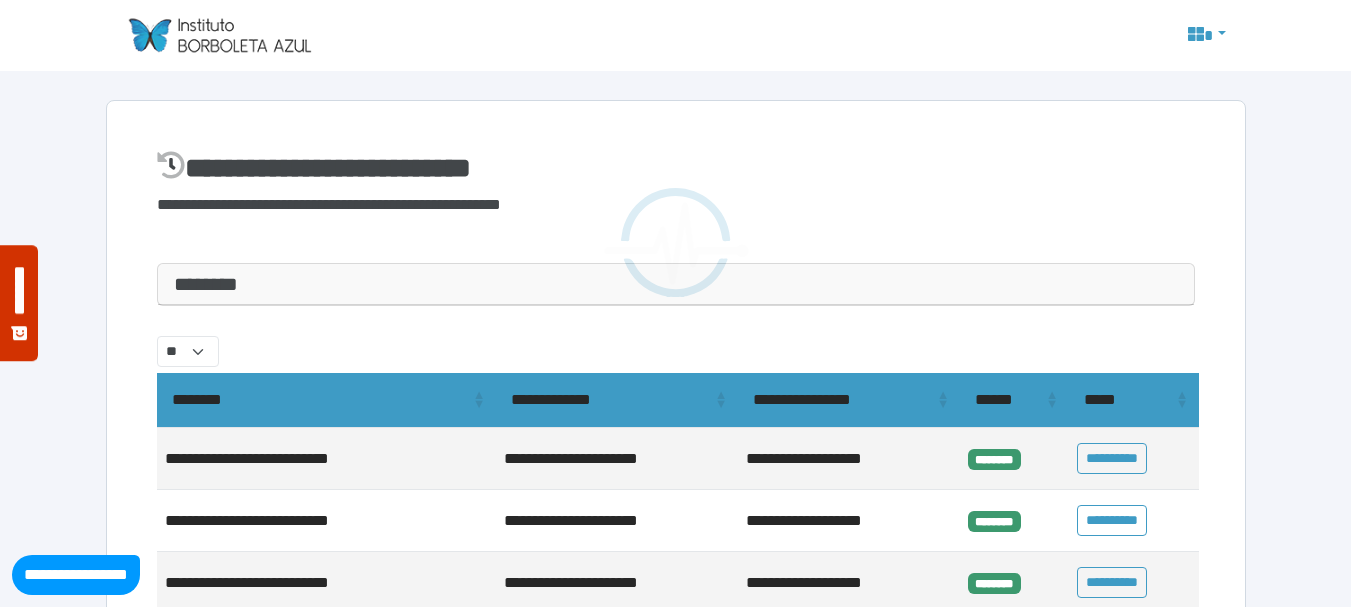 select on "**" 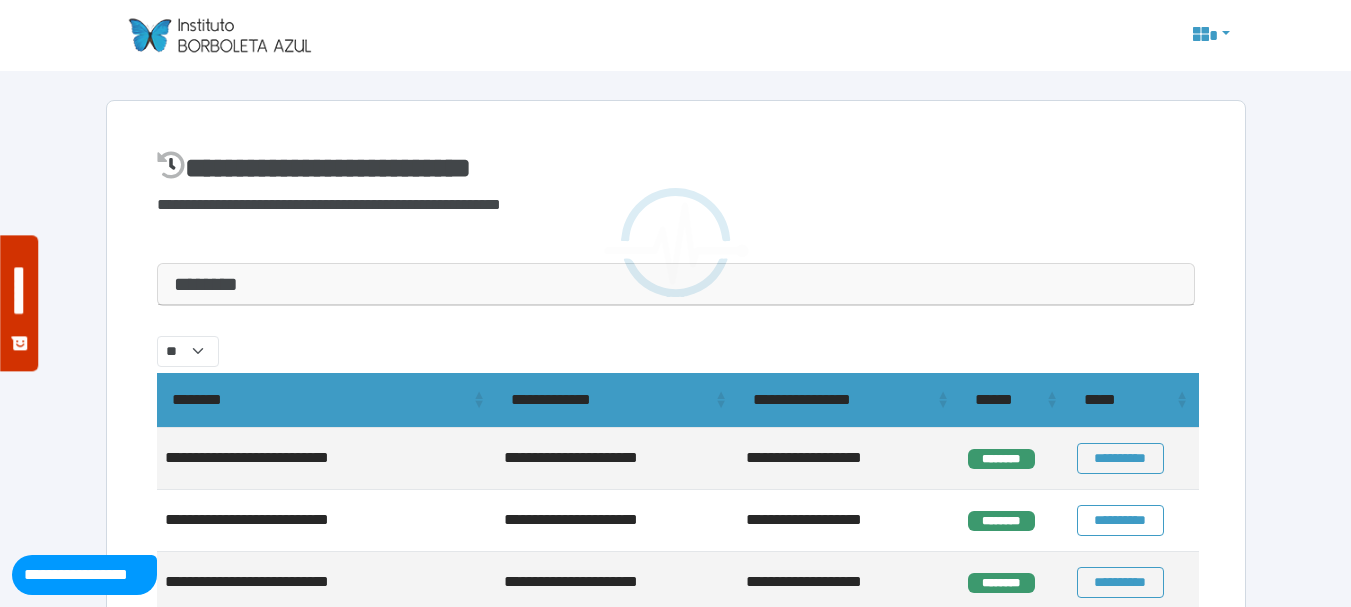 scroll, scrollTop: 204, scrollLeft: 0, axis: vertical 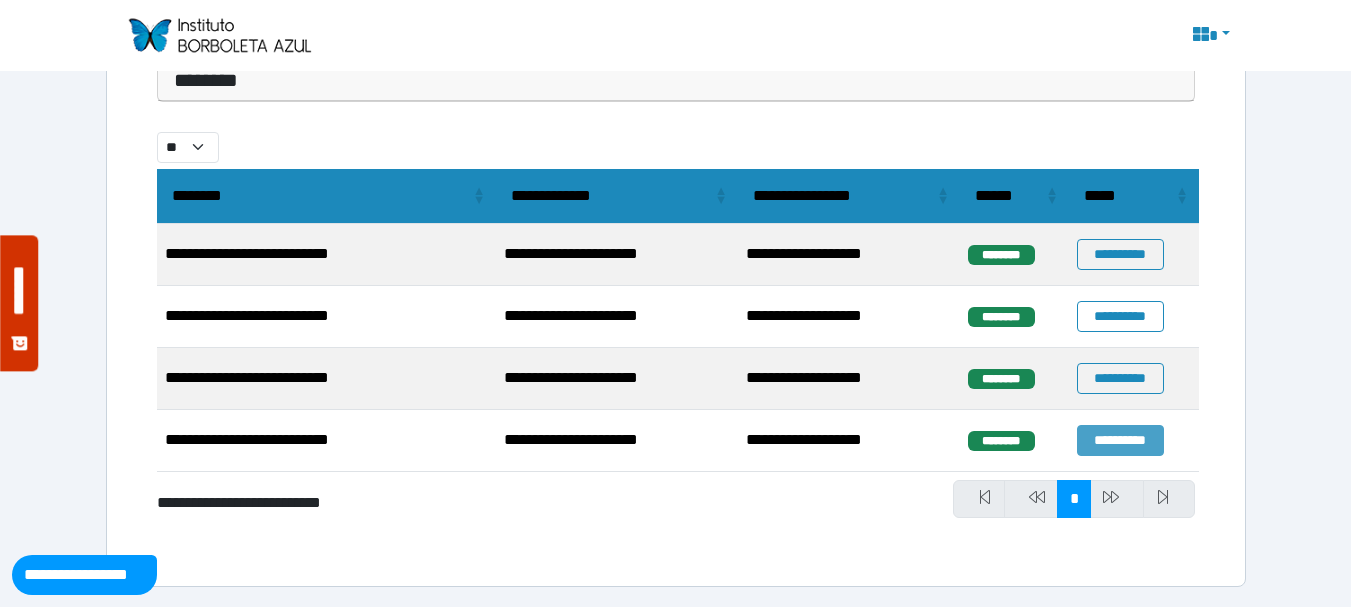 click on "**********" at bounding box center [1120, 440] 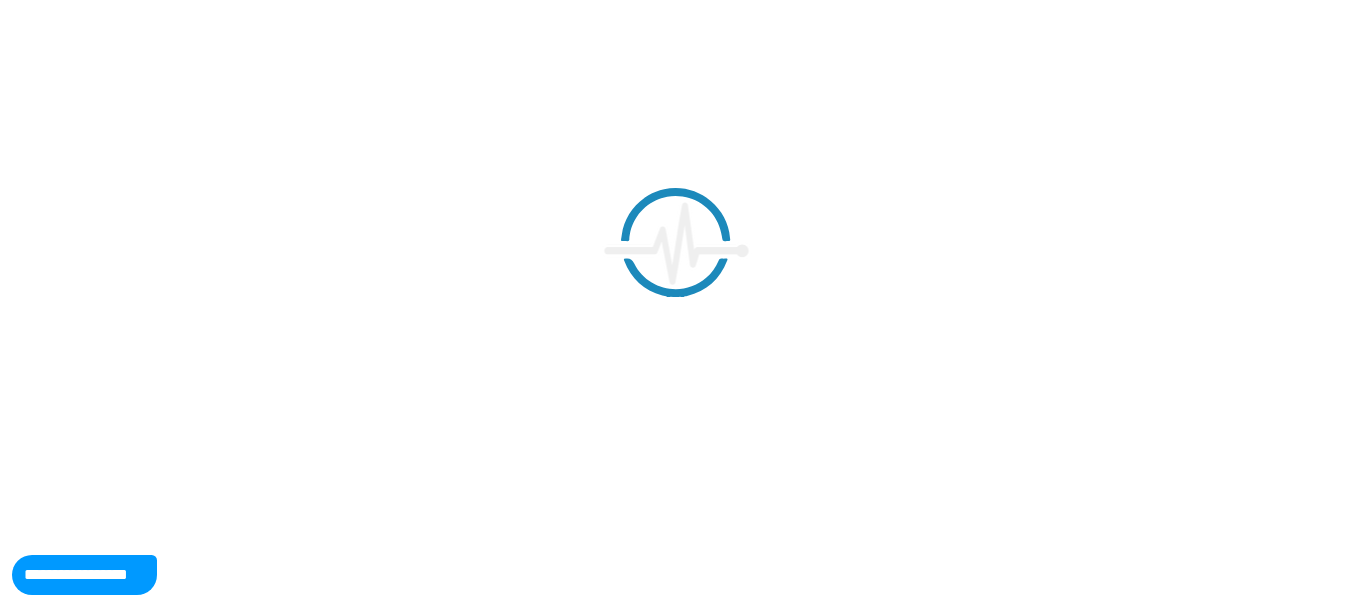 scroll, scrollTop: 0, scrollLeft: 0, axis: both 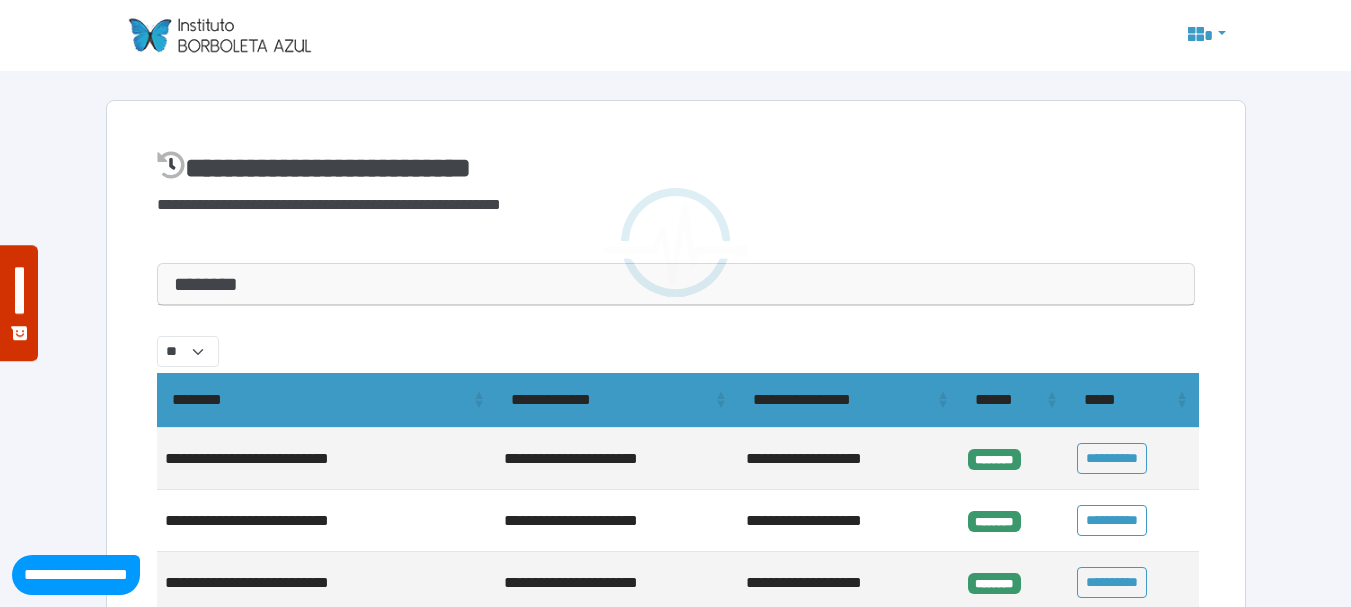 select on "**" 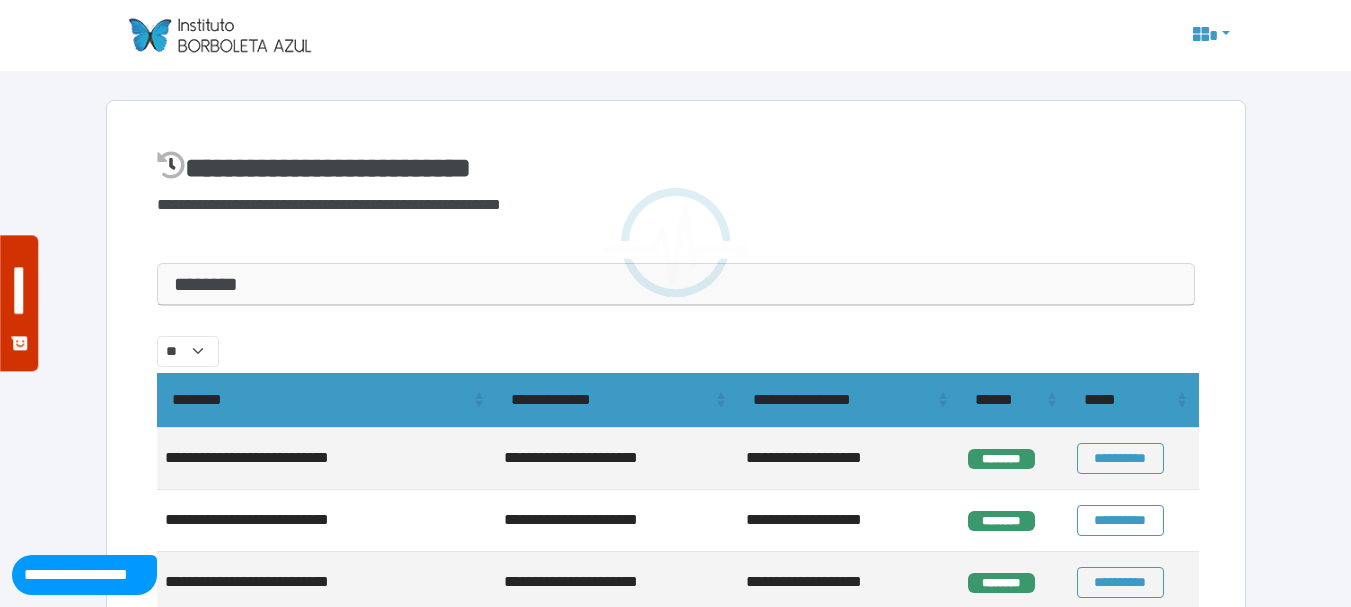 scroll, scrollTop: 204, scrollLeft: 0, axis: vertical 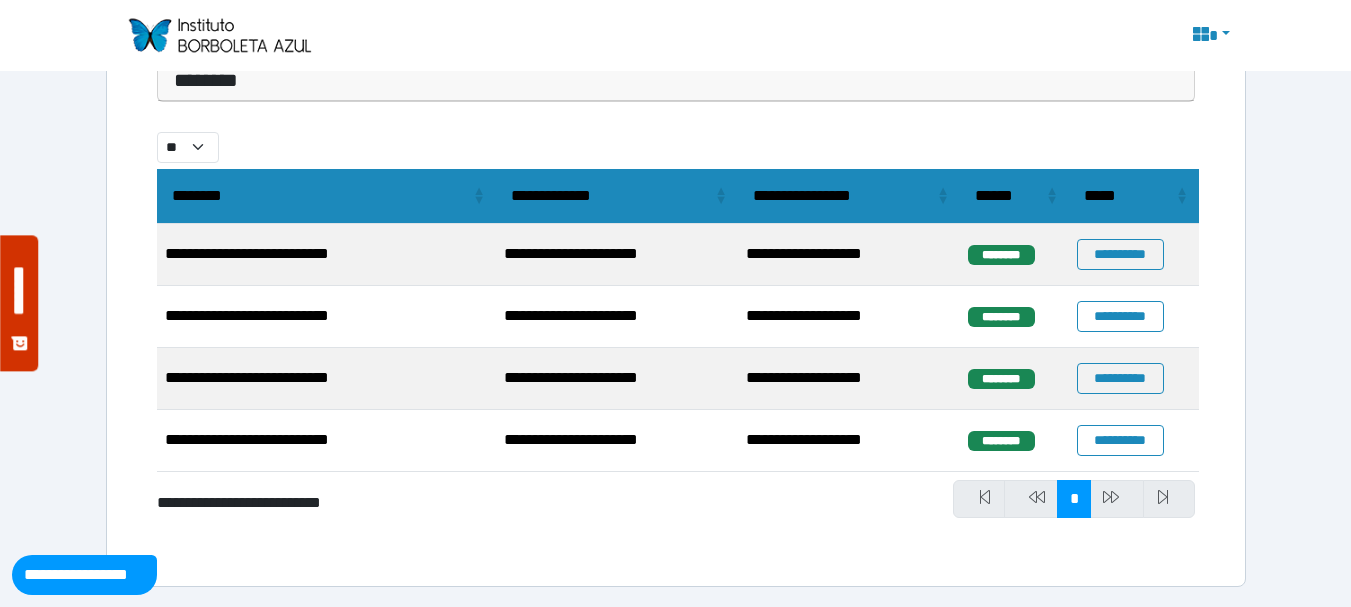 click at bounding box center [1117, 499] 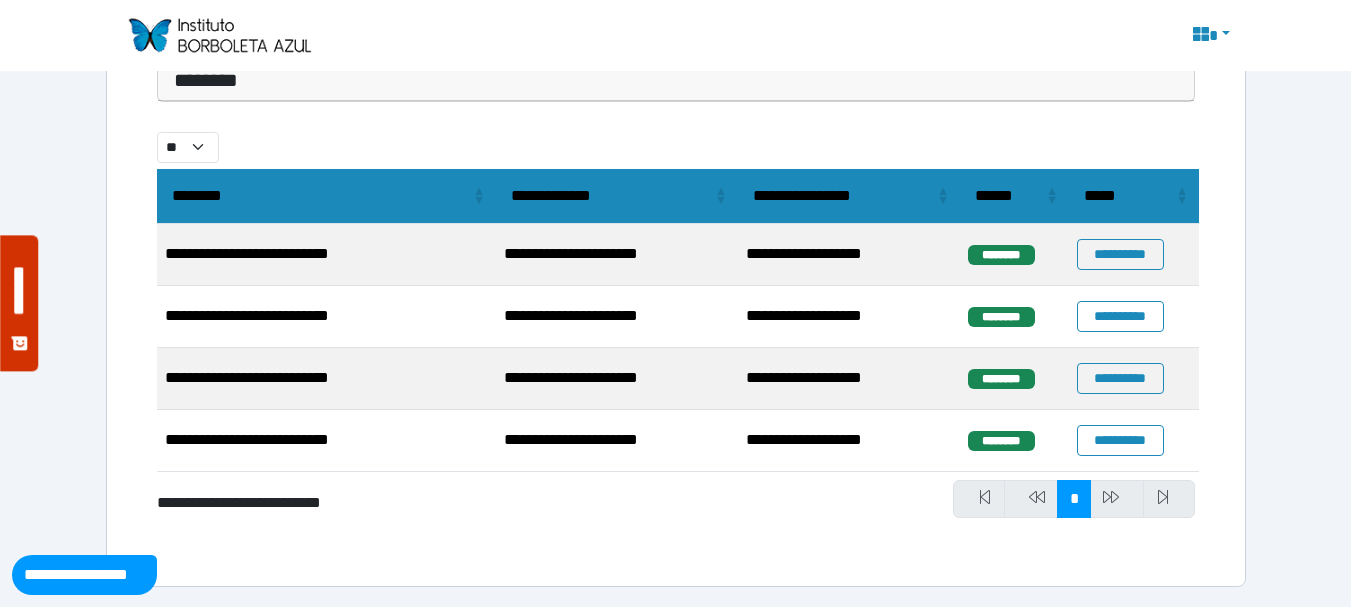 click at bounding box center [1169, 499] 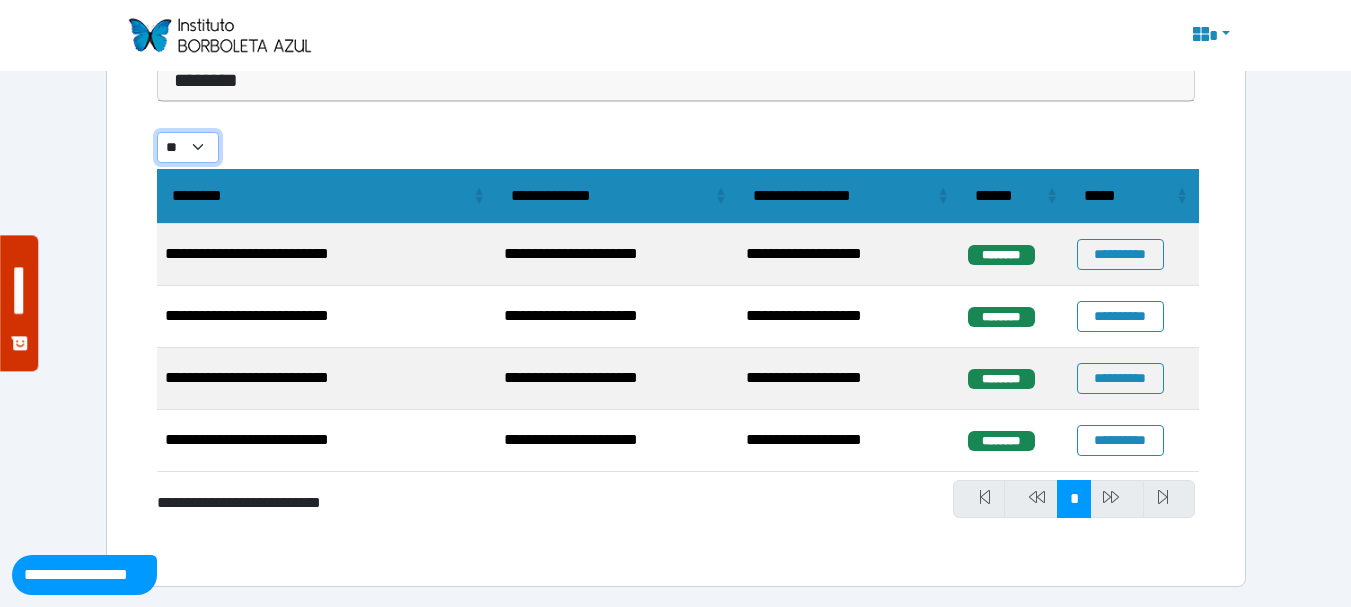 click on "** ** ** ***" at bounding box center (188, 147) 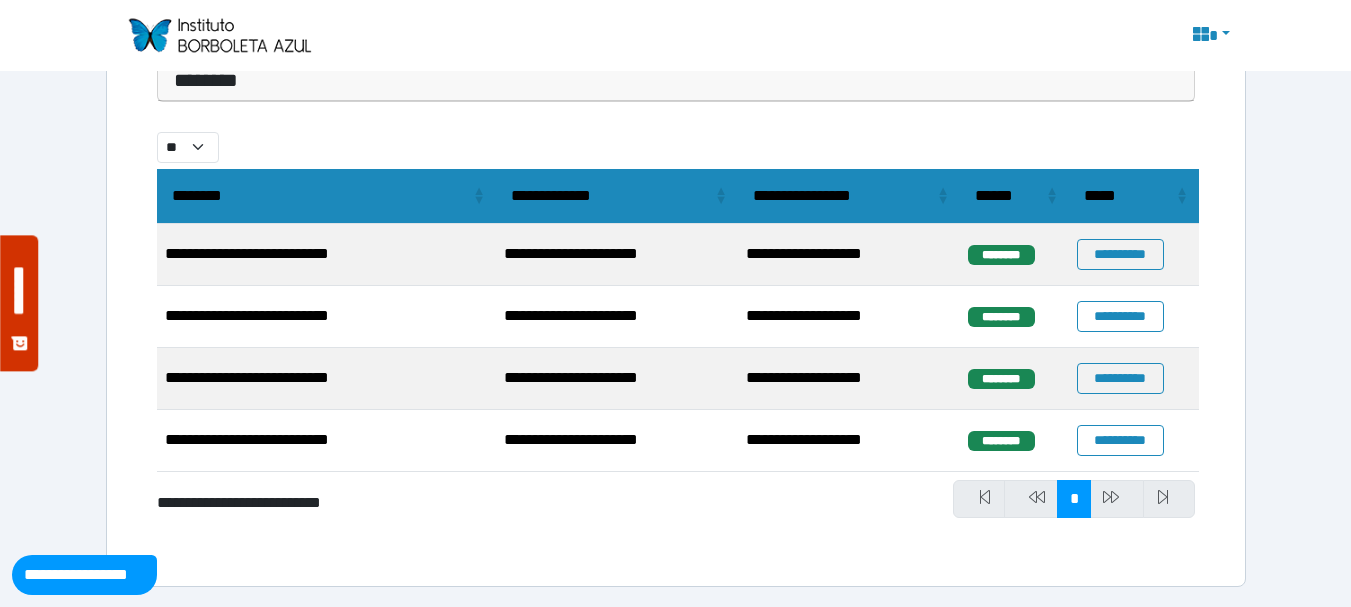click on "** ** ** ***" at bounding box center (410, 147) 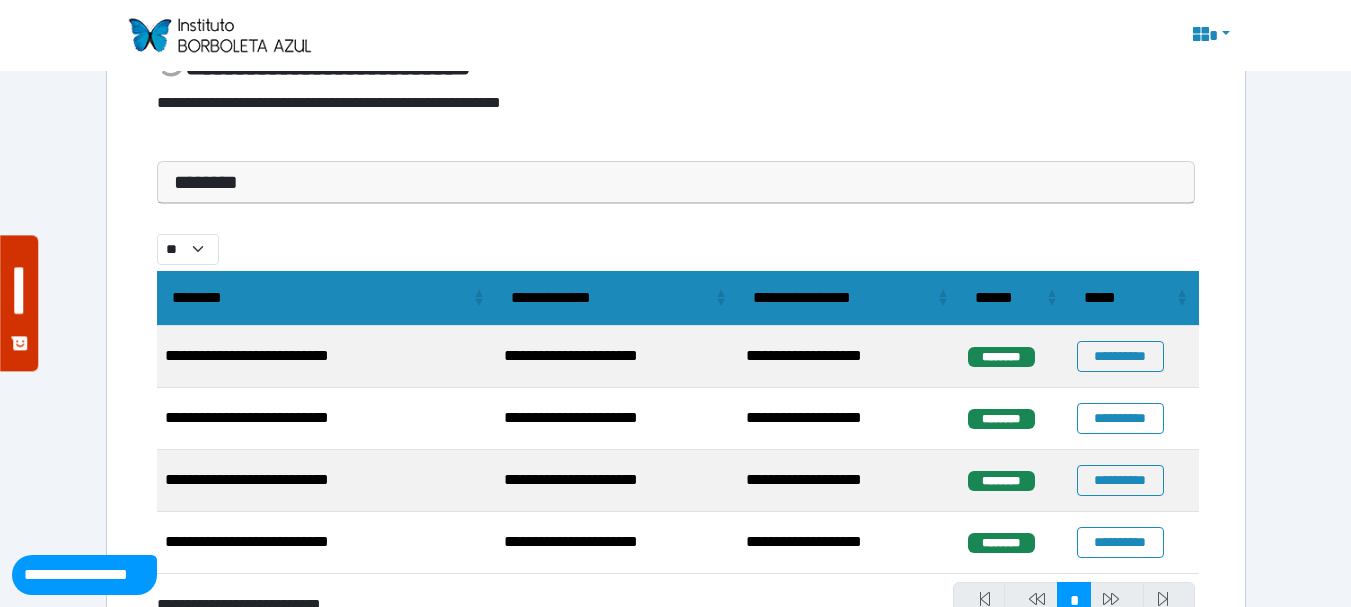 scroll, scrollTop: 72, scrollLeft: 0, axis: vertical 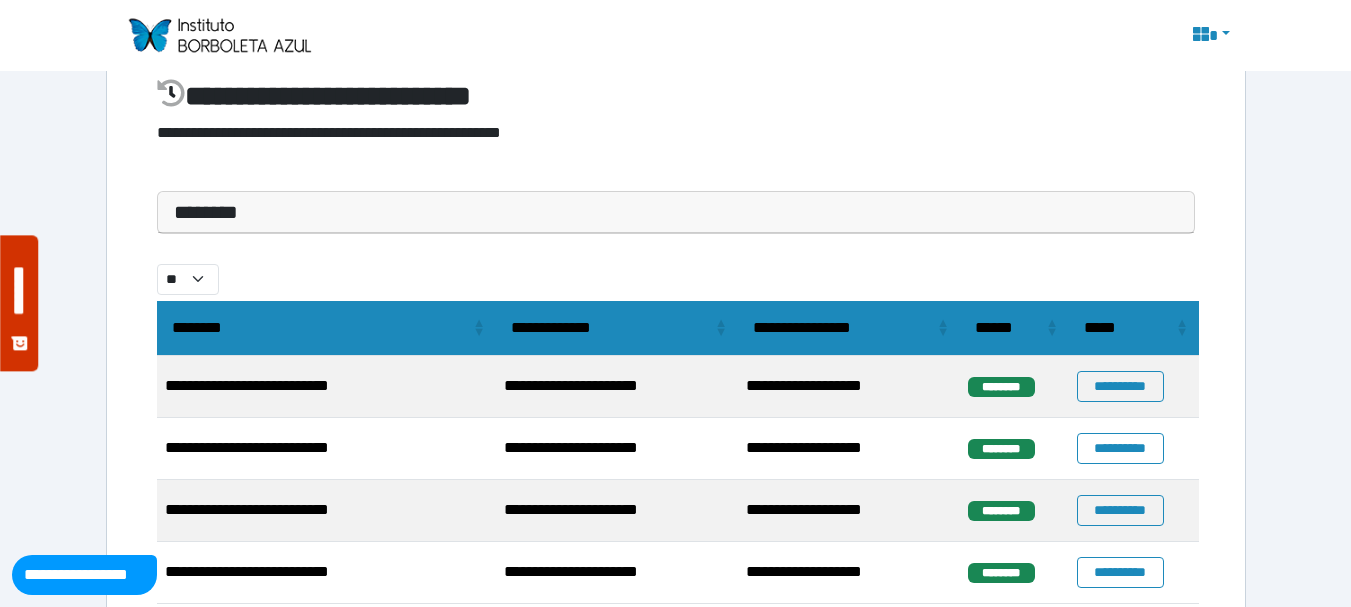 click on "**********" at bounding box center (676, 373) 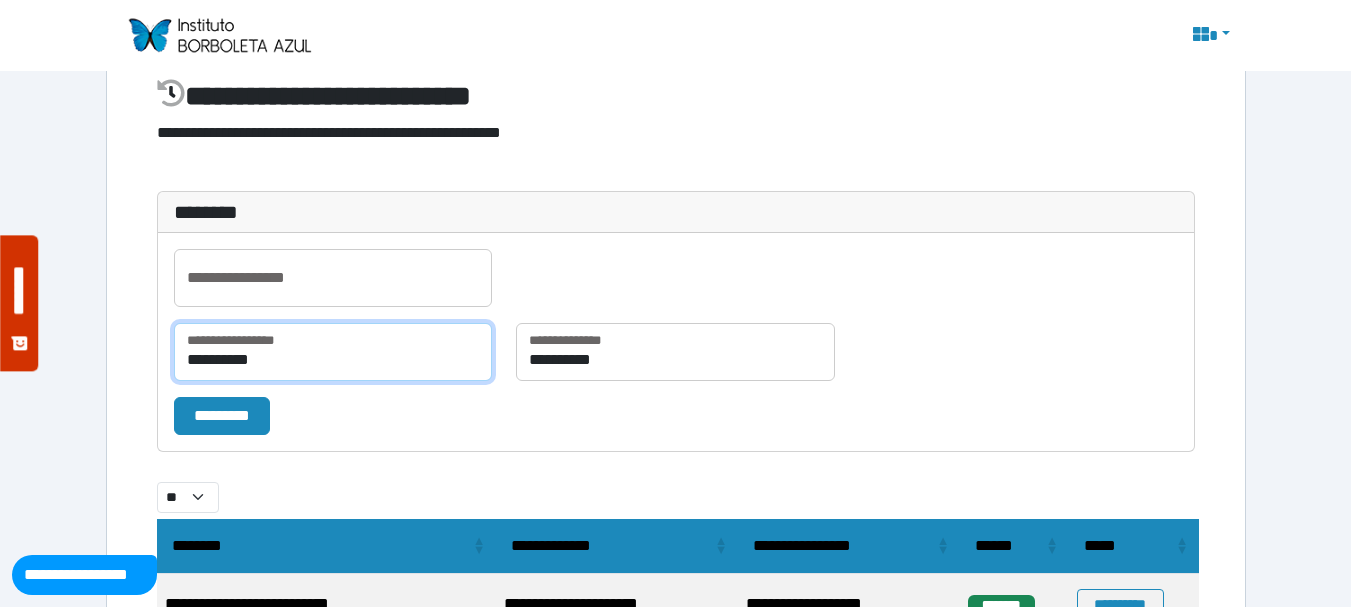 click on "**********" at bounding box center (333, 352) 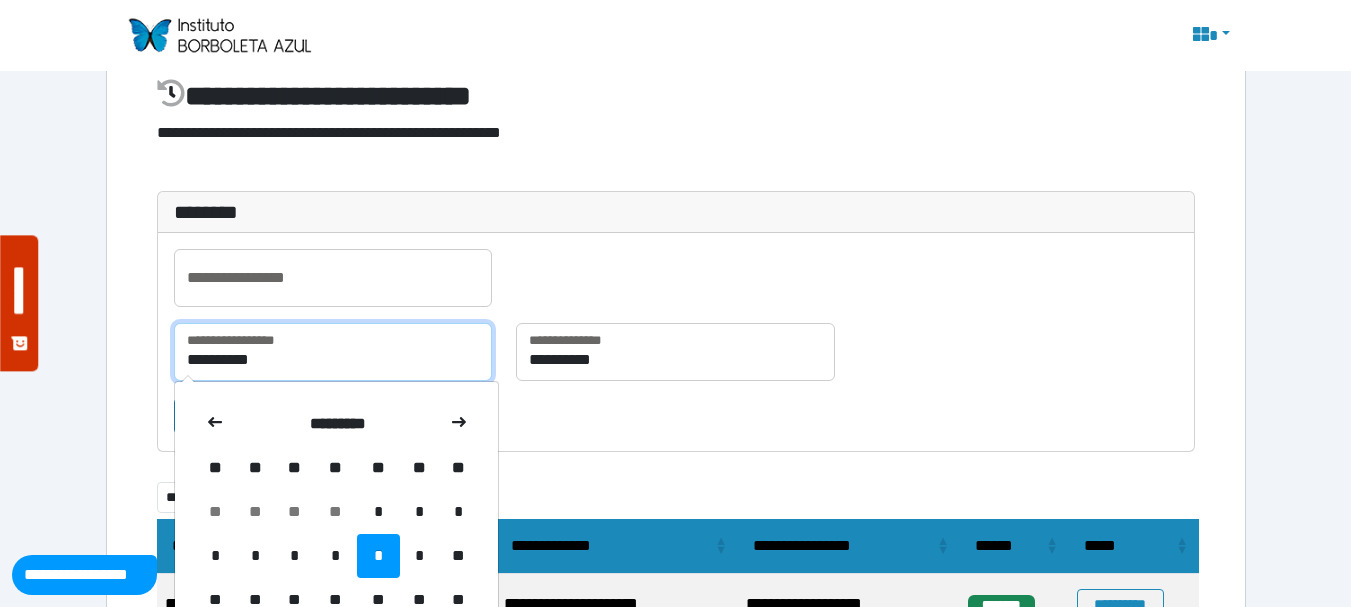 click on "**********" at bounding box center [333, 352] 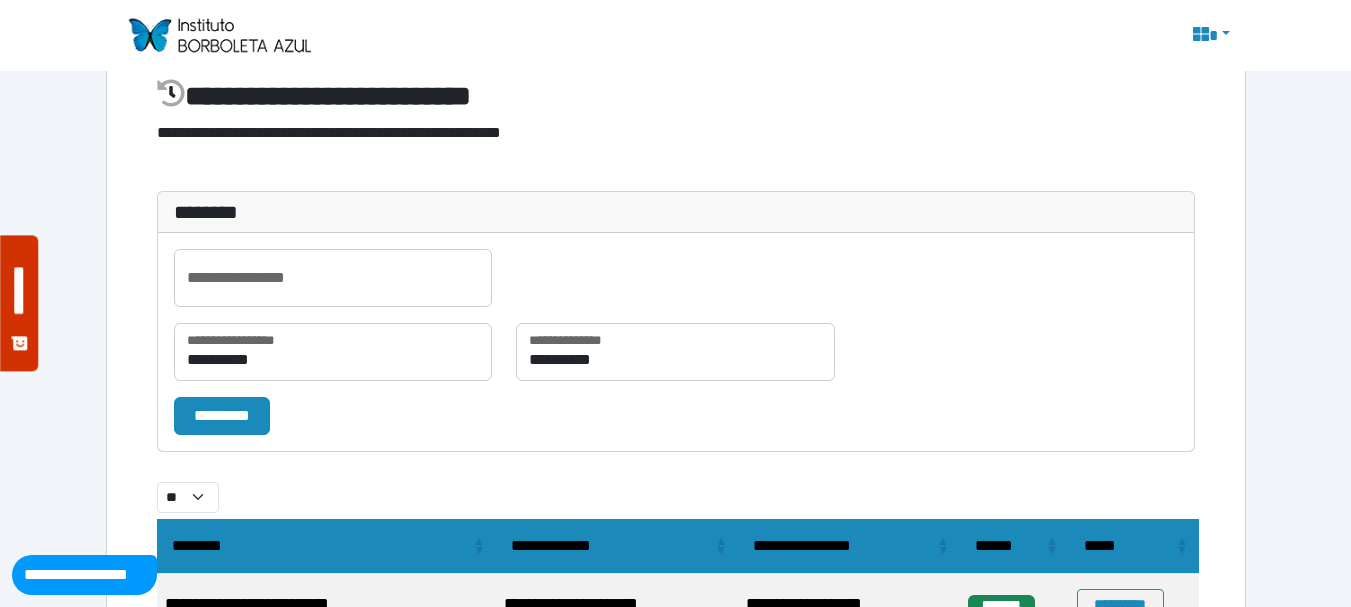 click on "**********" at bounding box center [676, 342] 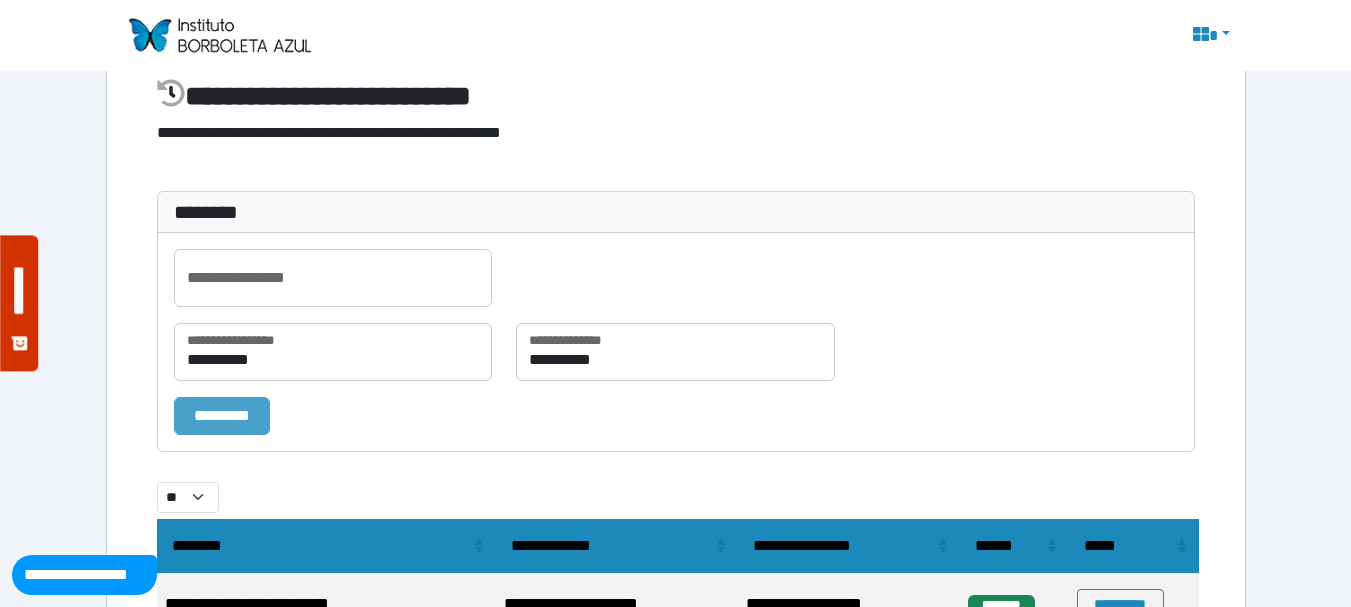 click on "*********" at bounding box center (222, 416) 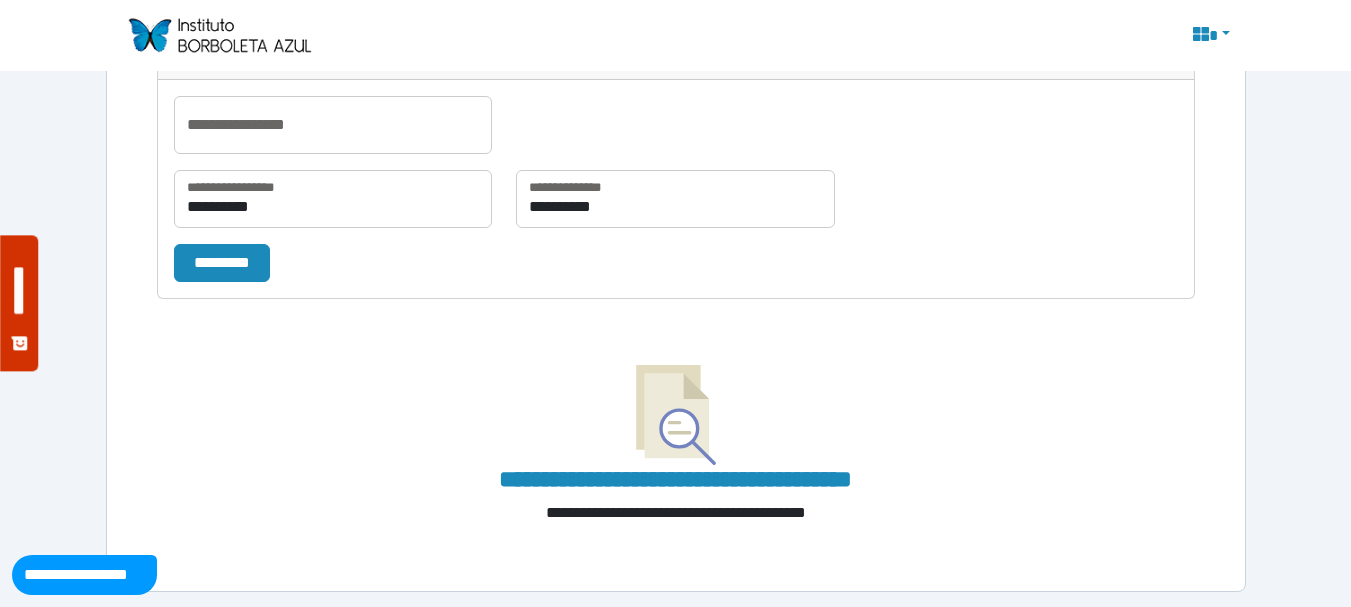 scroll, scrollTop: 230, scrollLeft: 0, axis: vertical 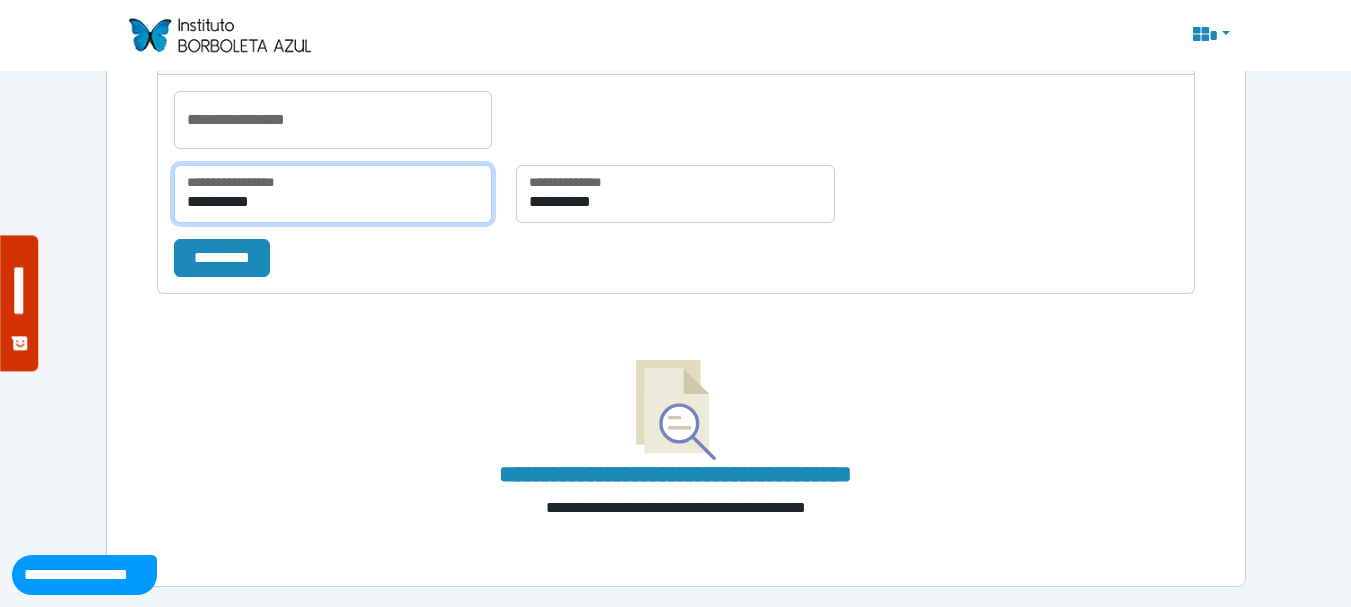 click on "**********" at bounding box center [333, 194] 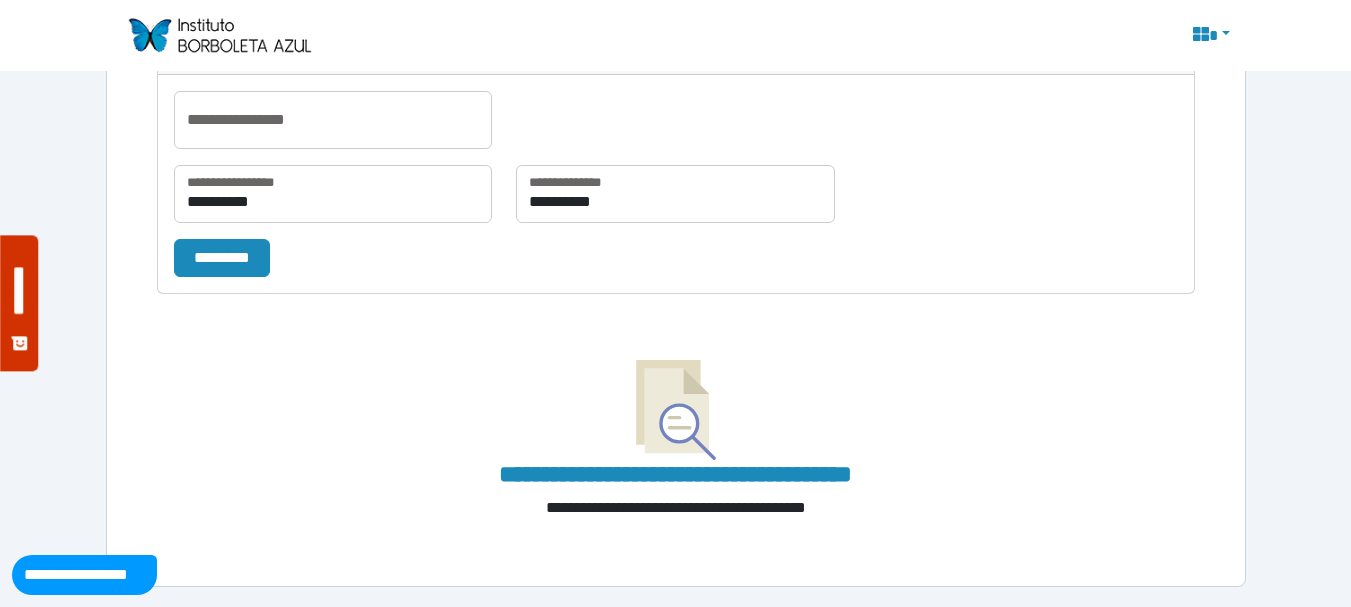 click on "**********" at bounding box center (676, 423) 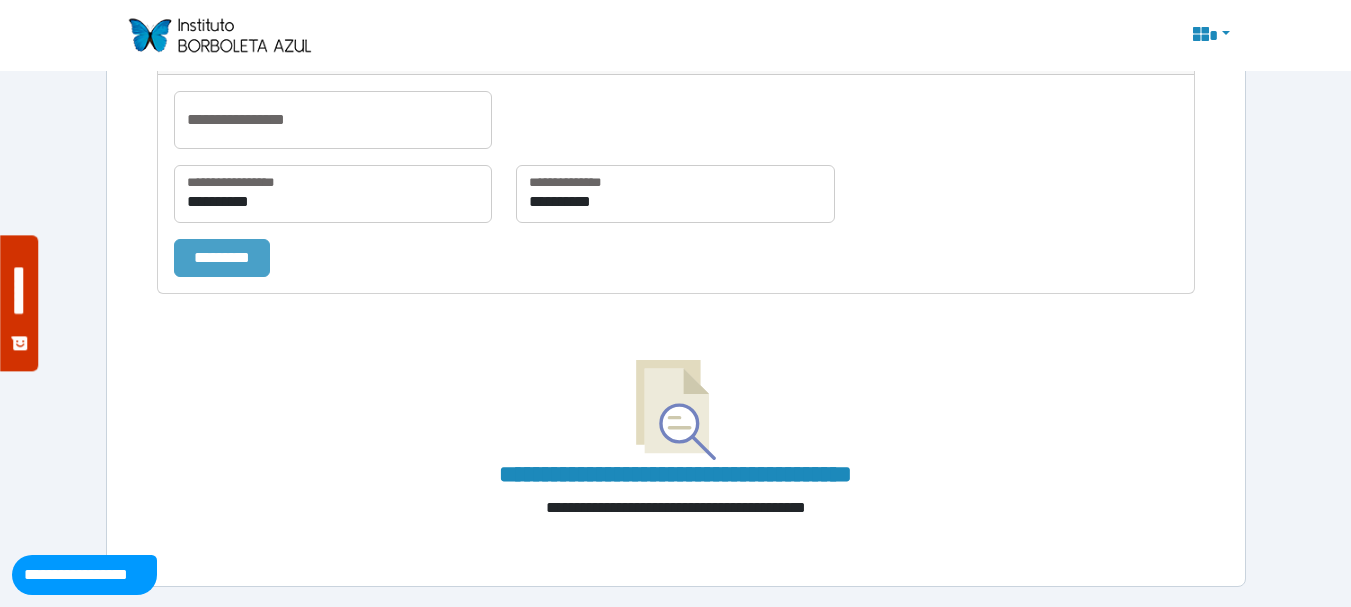 click on "*********" at bounding box center [222, 258] 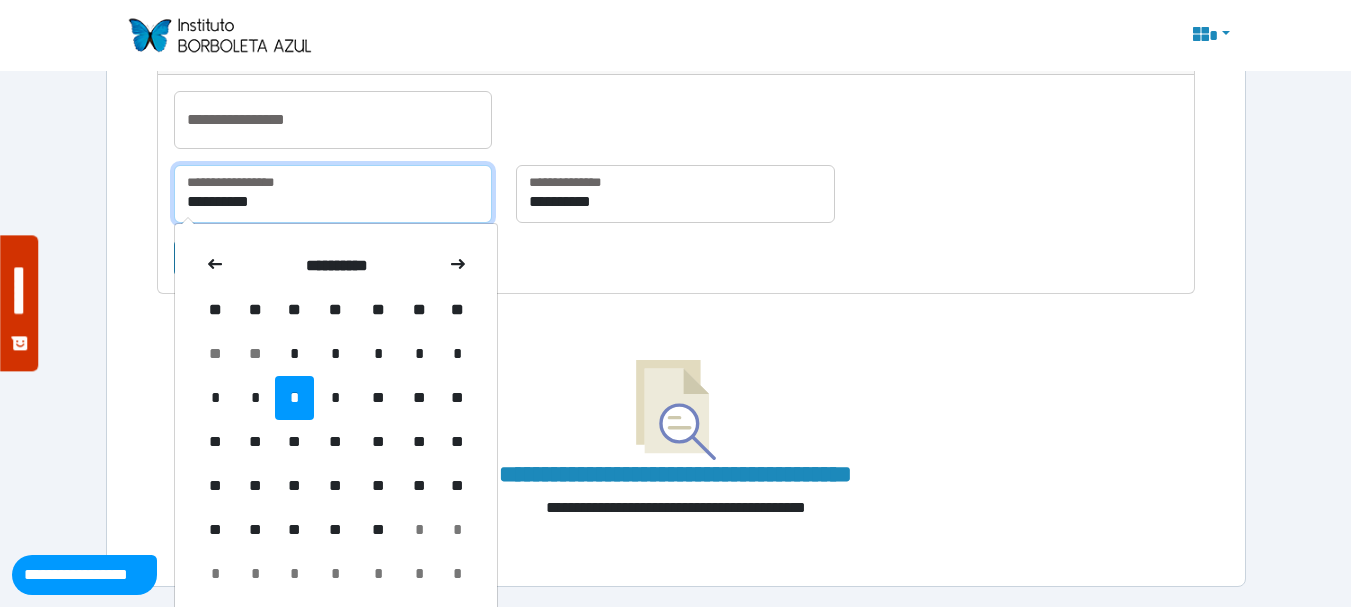 click on "**********" at bounding box center (333, 194) 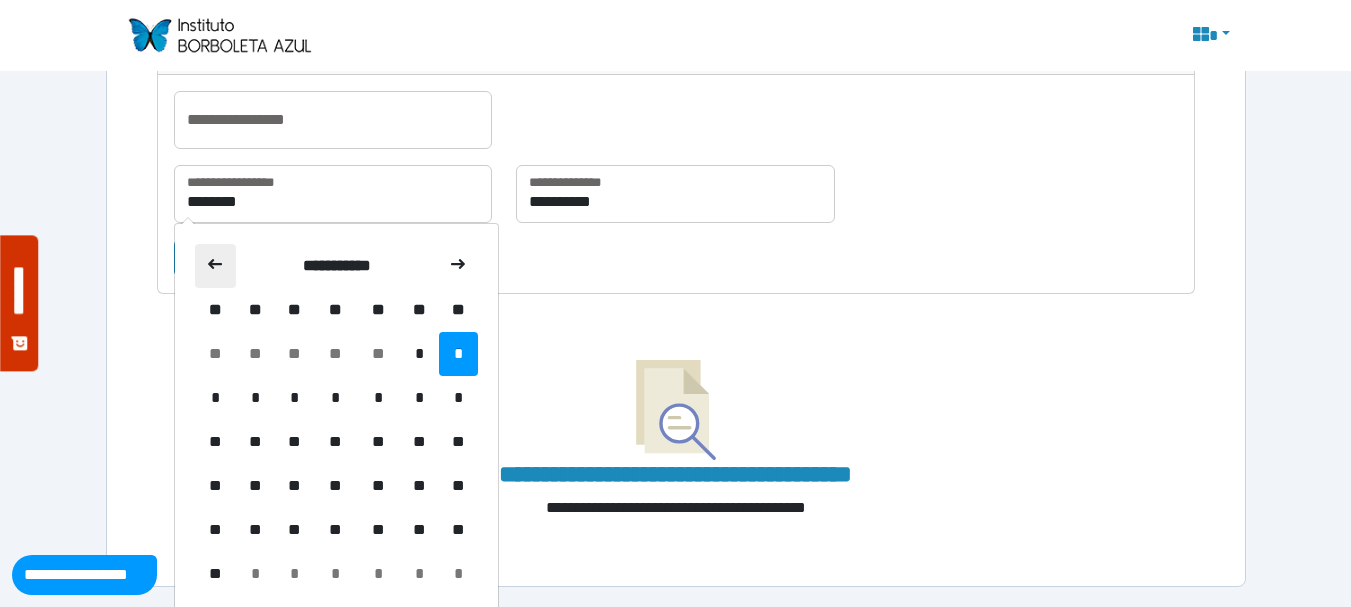 click 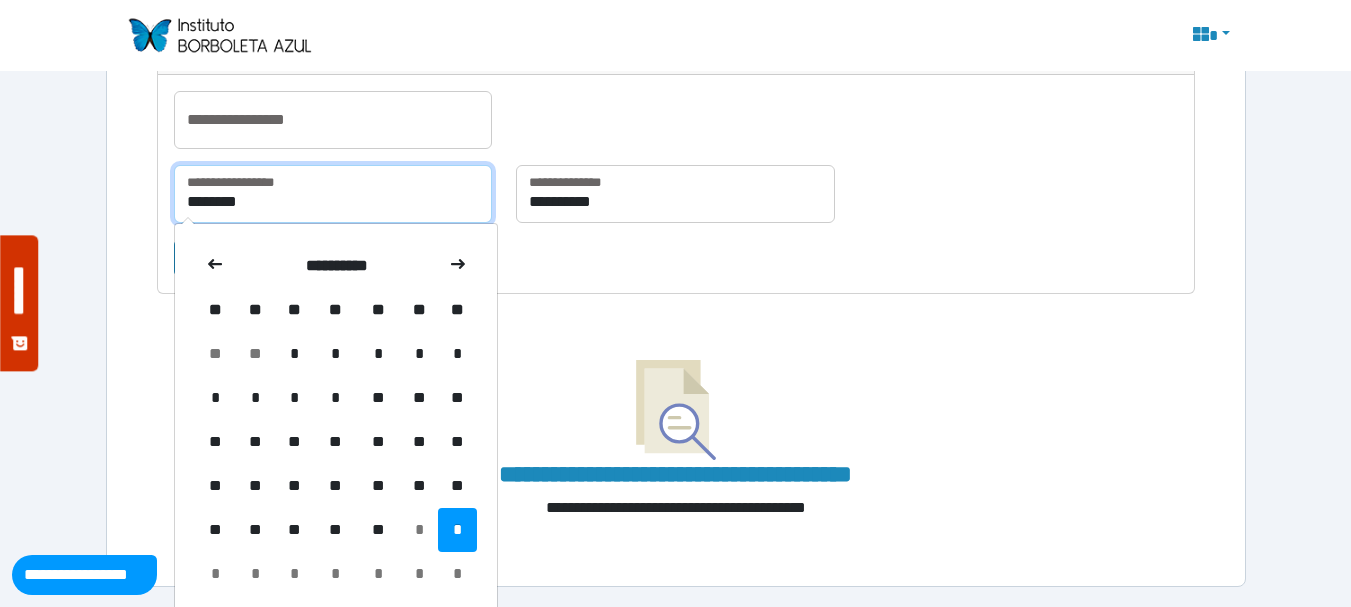 click on "********" at bounding box center [333, 194] 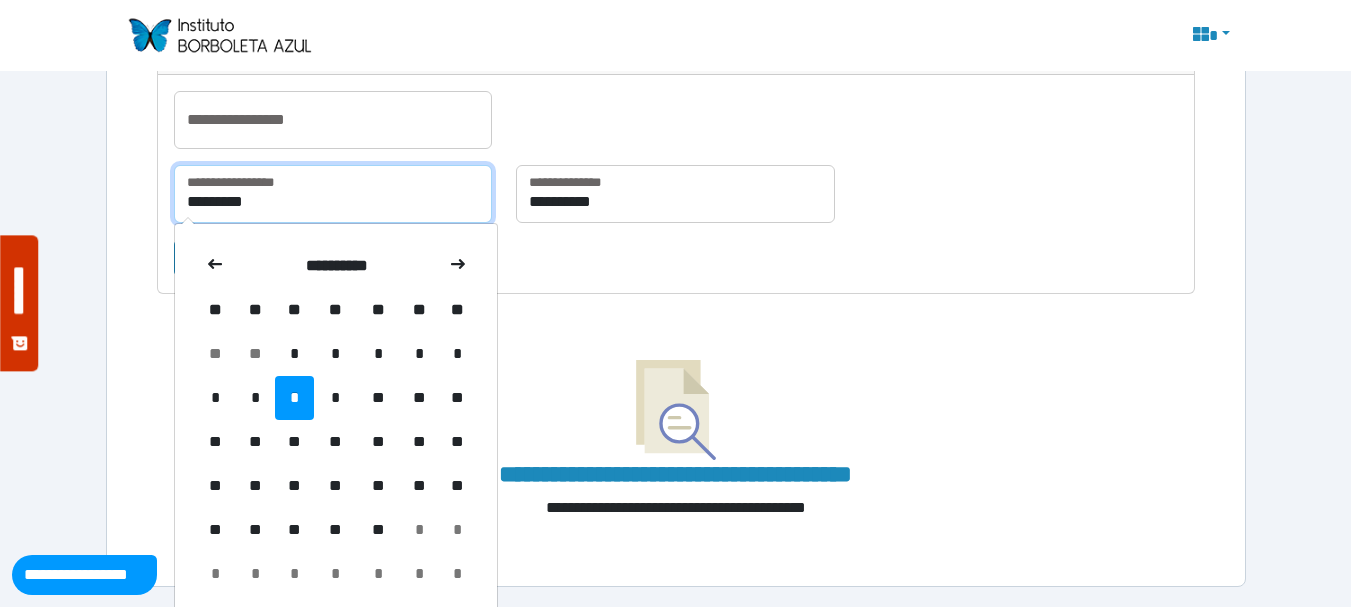 drag, startPoint x: 189, startPoint y: 195, endPoint x: 589, endPoint y: 289, distance: 410.89658 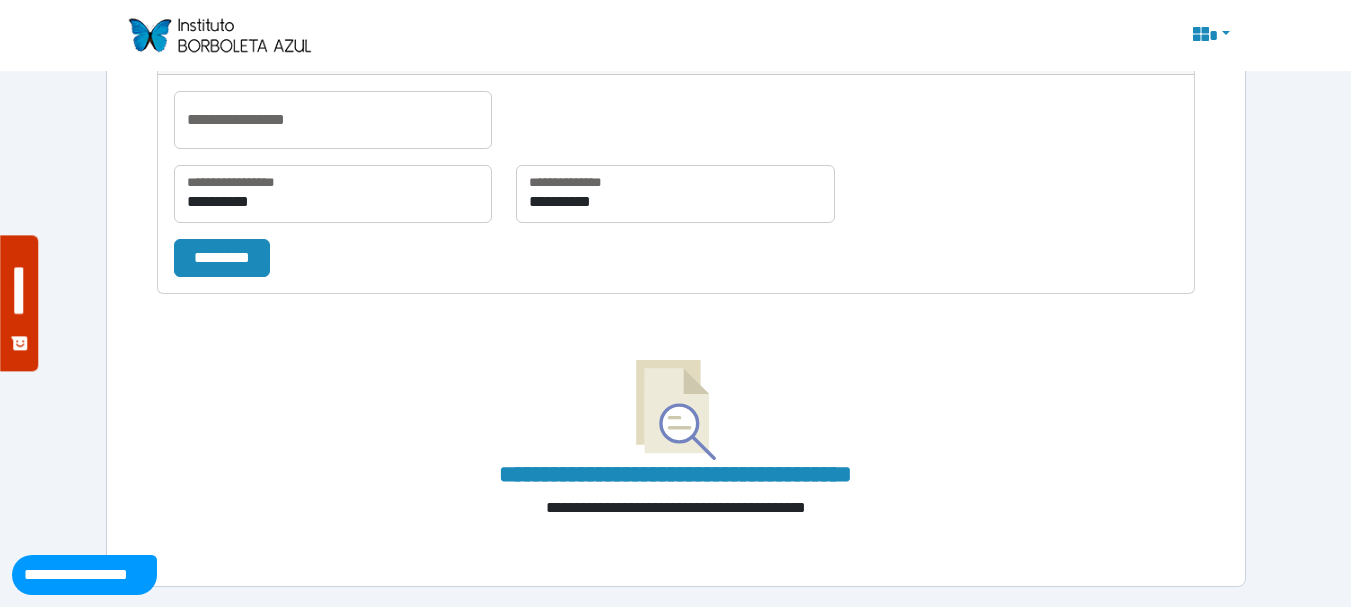 click on "**********" at bounding box center [676, 184] 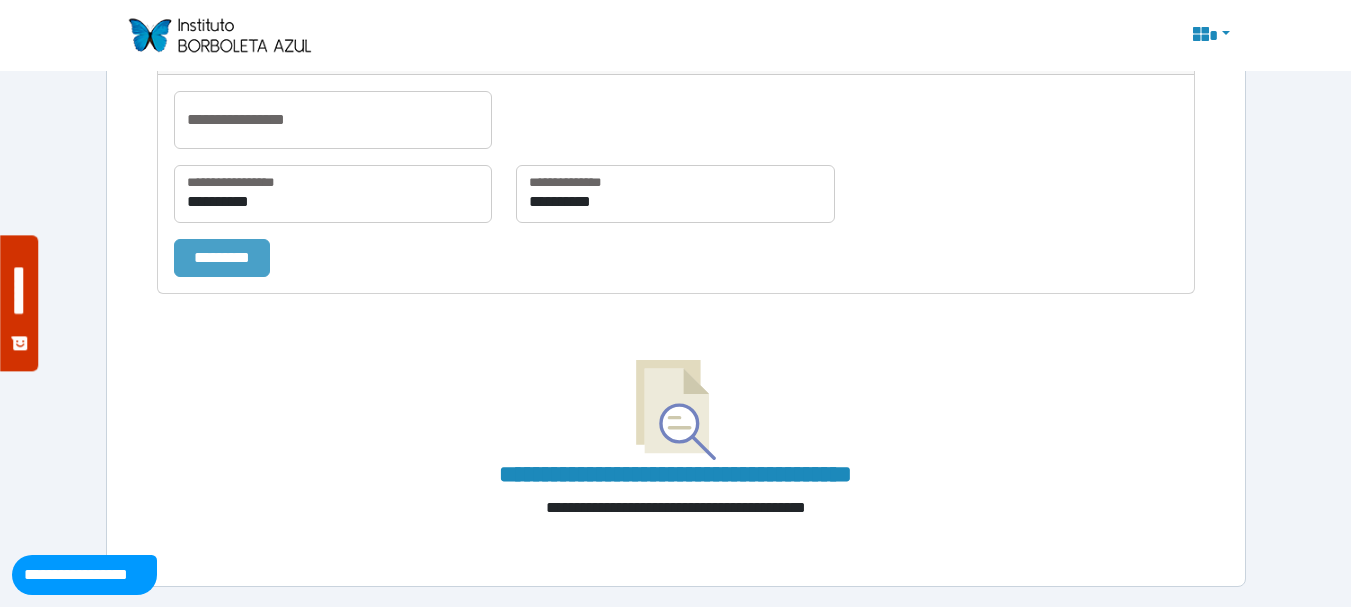 click on "*********" at bounding box center (222, 258) 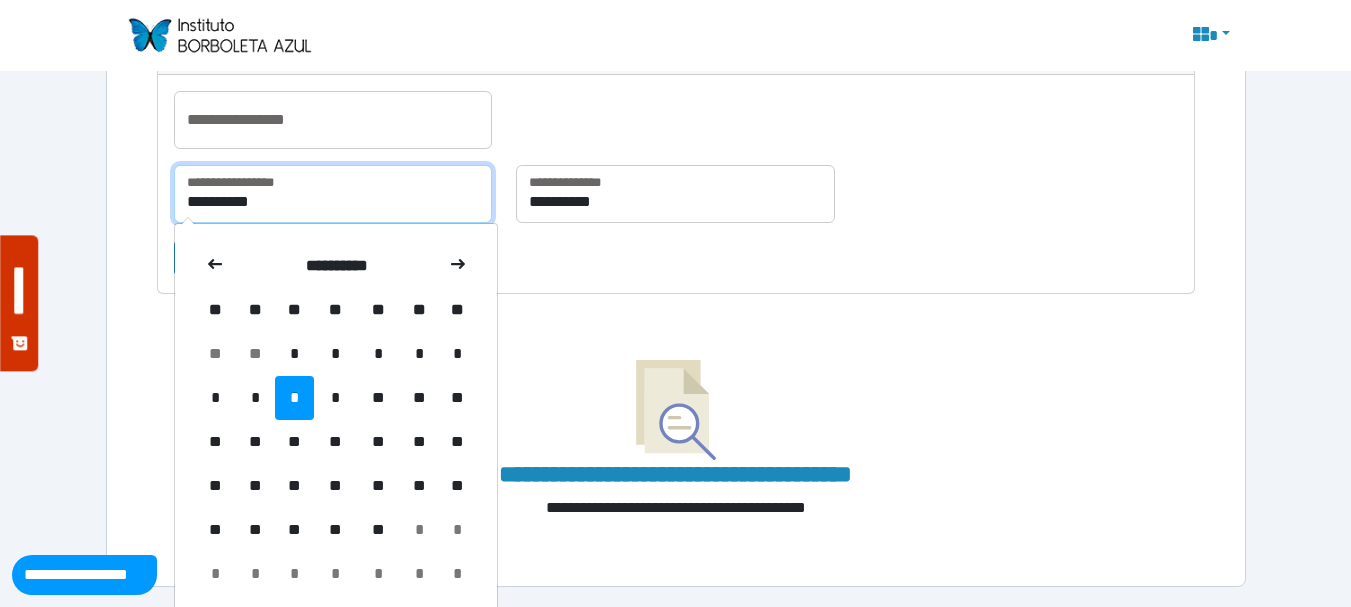 click on "**********" at bounding box center [333, 194] 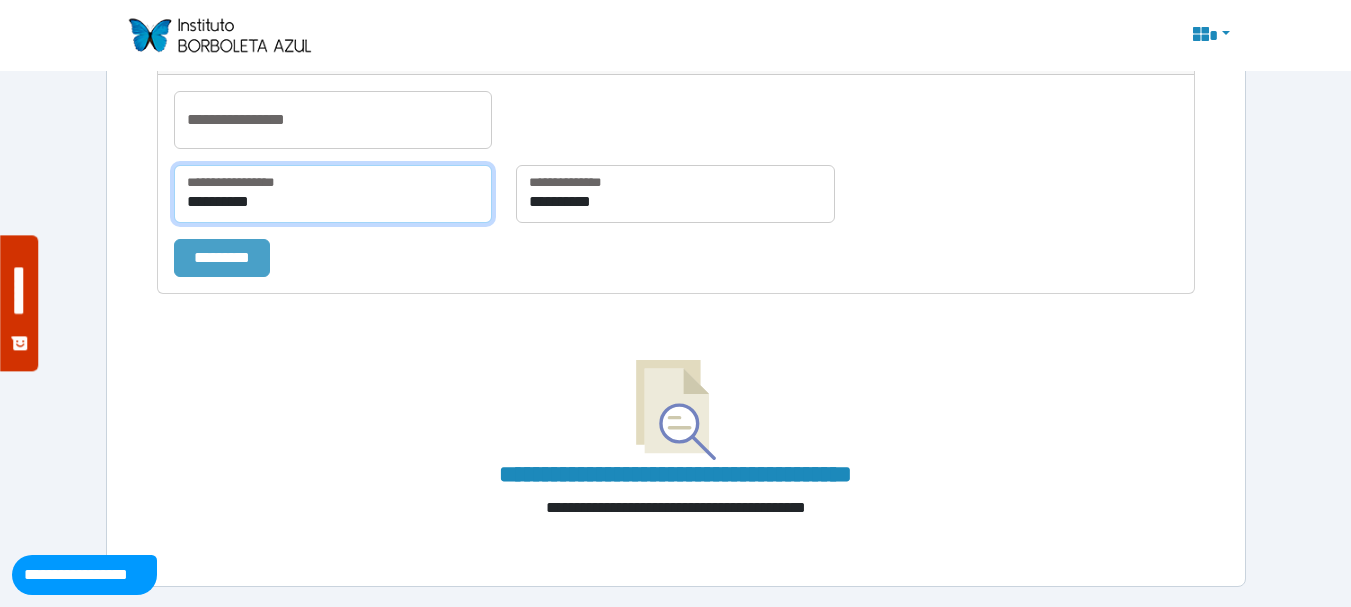 type on "**********" 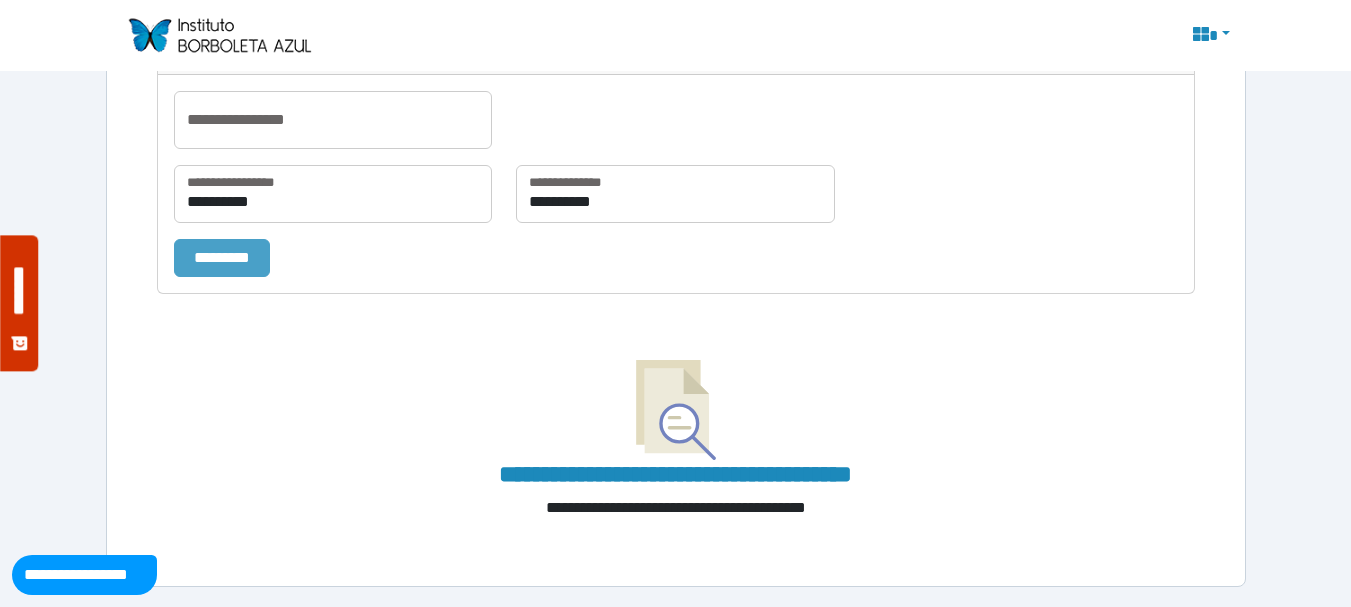click on "*********" at bounding box center (222, 258) 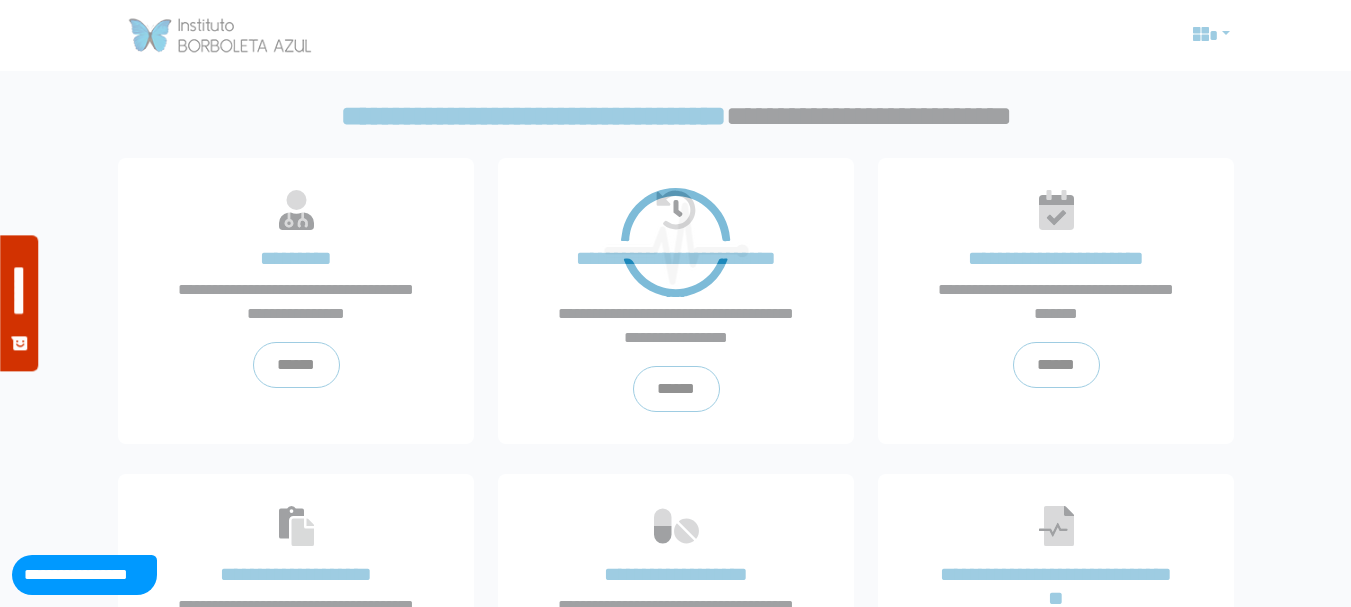 scroll, scrollTop: 0, scrollLeft: 0, axis: both 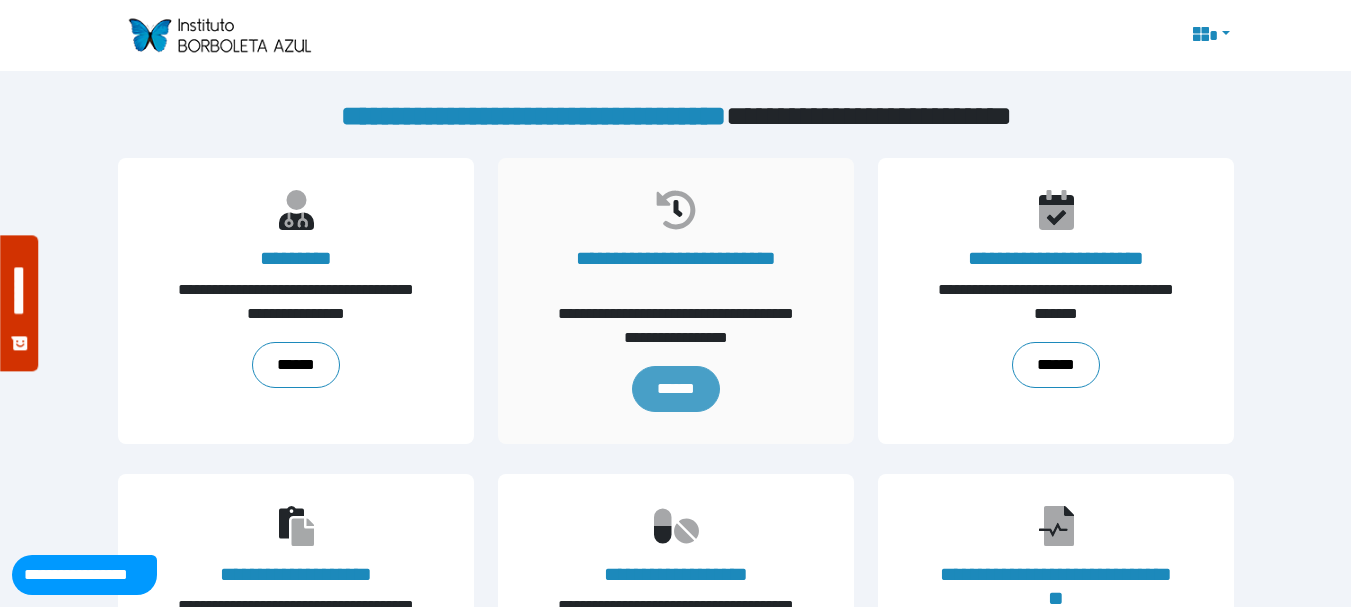 click on "******" at bounding box center [675, 389] 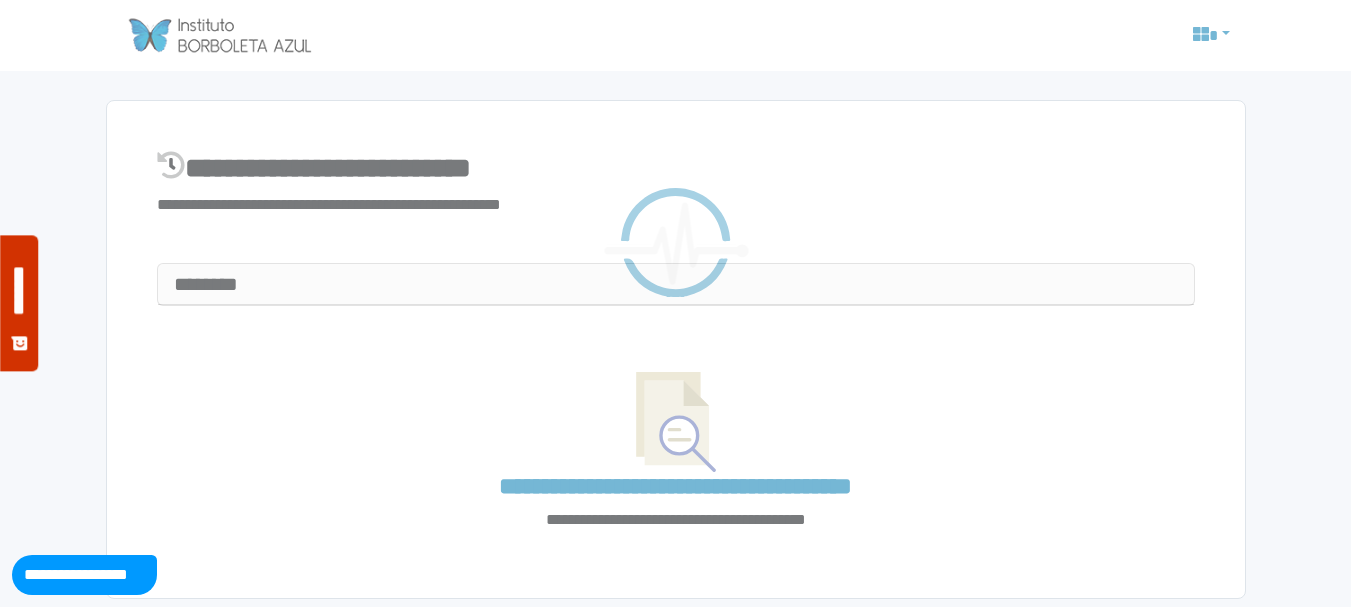 scroll, scrollTop: 0, scrollLeft: 0, axis: both 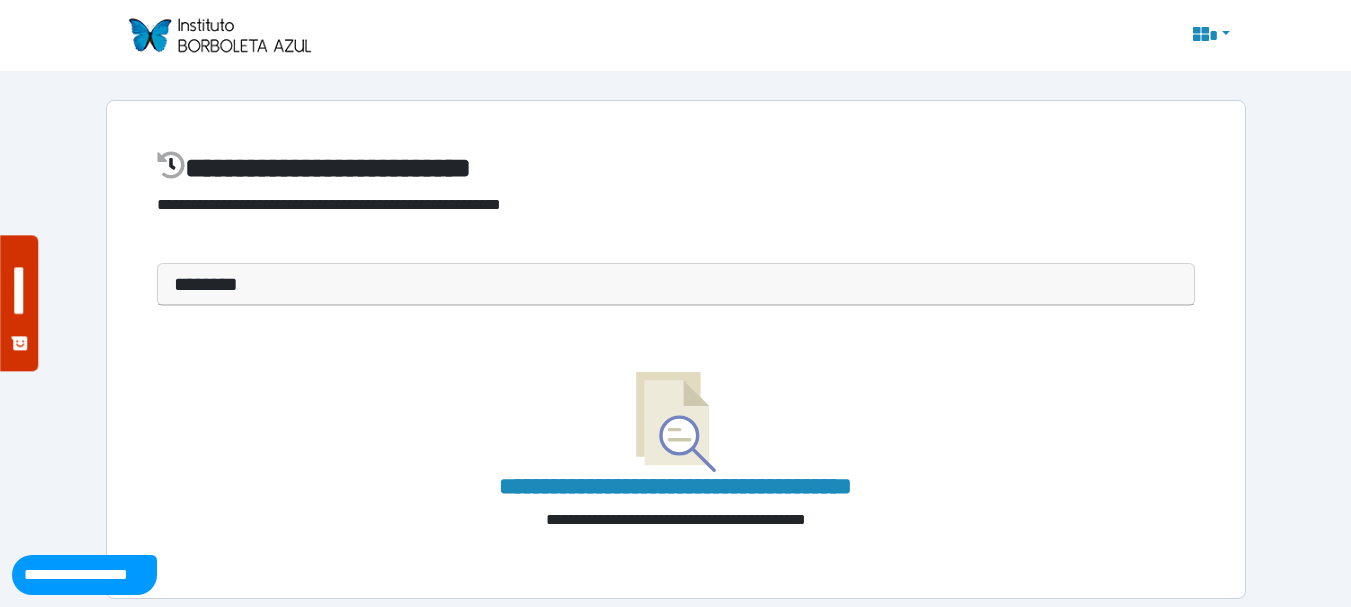 click on "********" at bounding box center [676, 284] 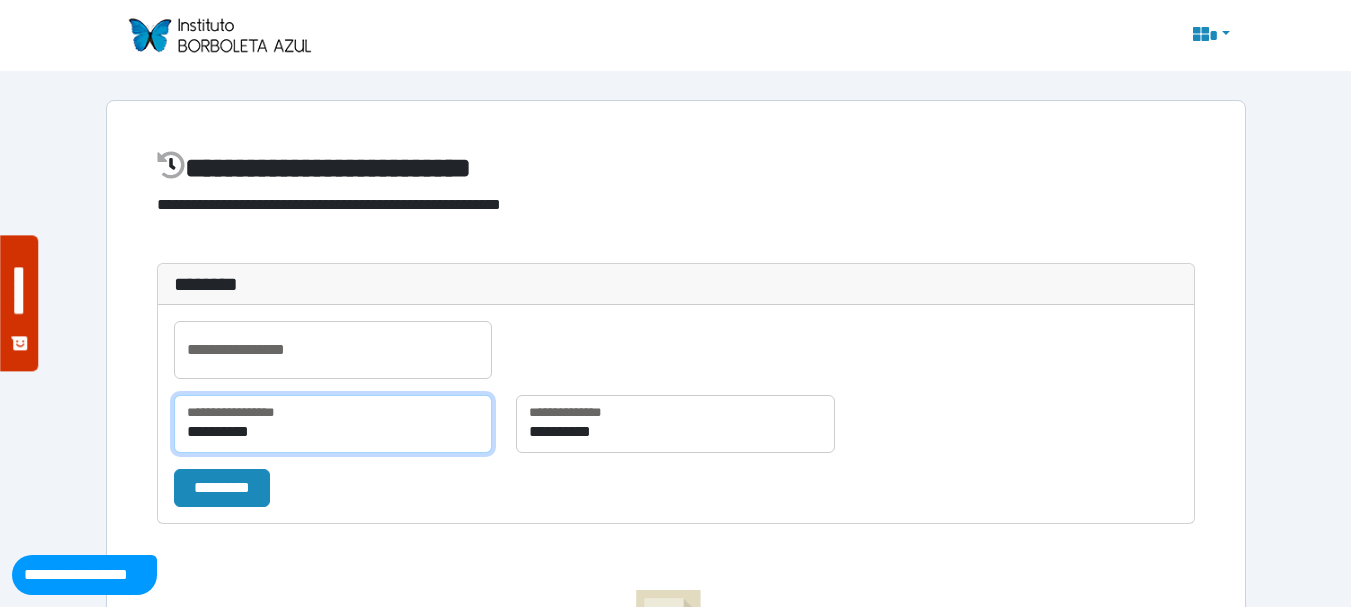 click on "**********" at bounding box center [333, 424] 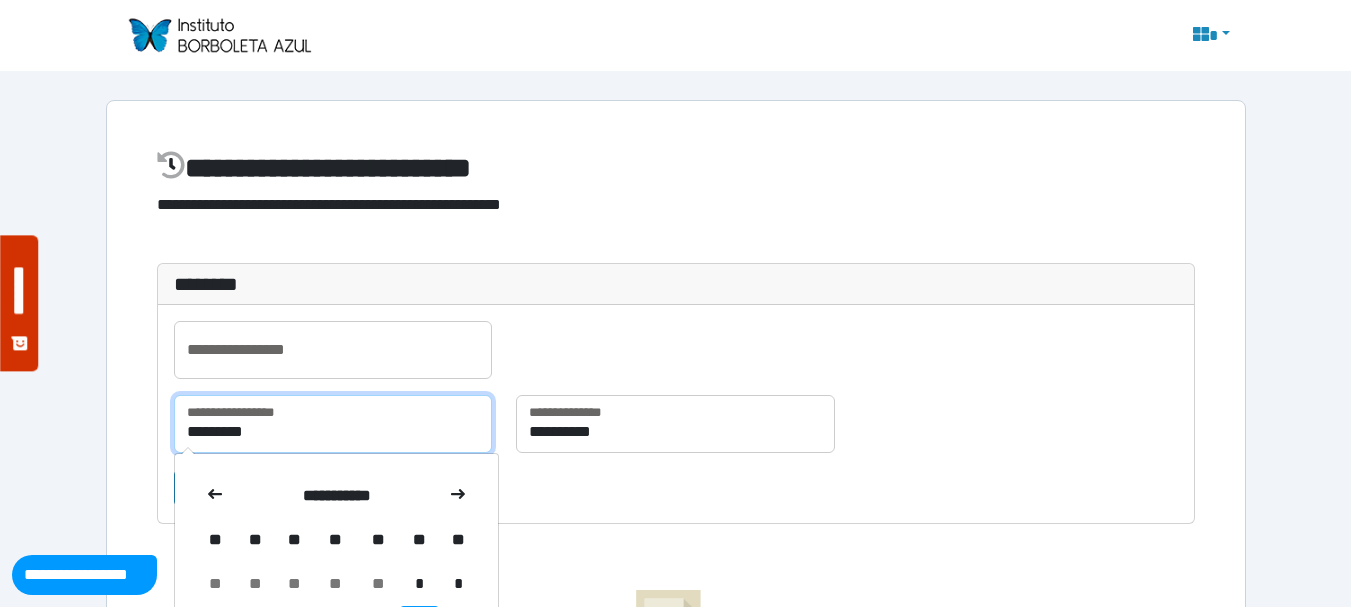 click on "*********" at bounding box center (333, 424) 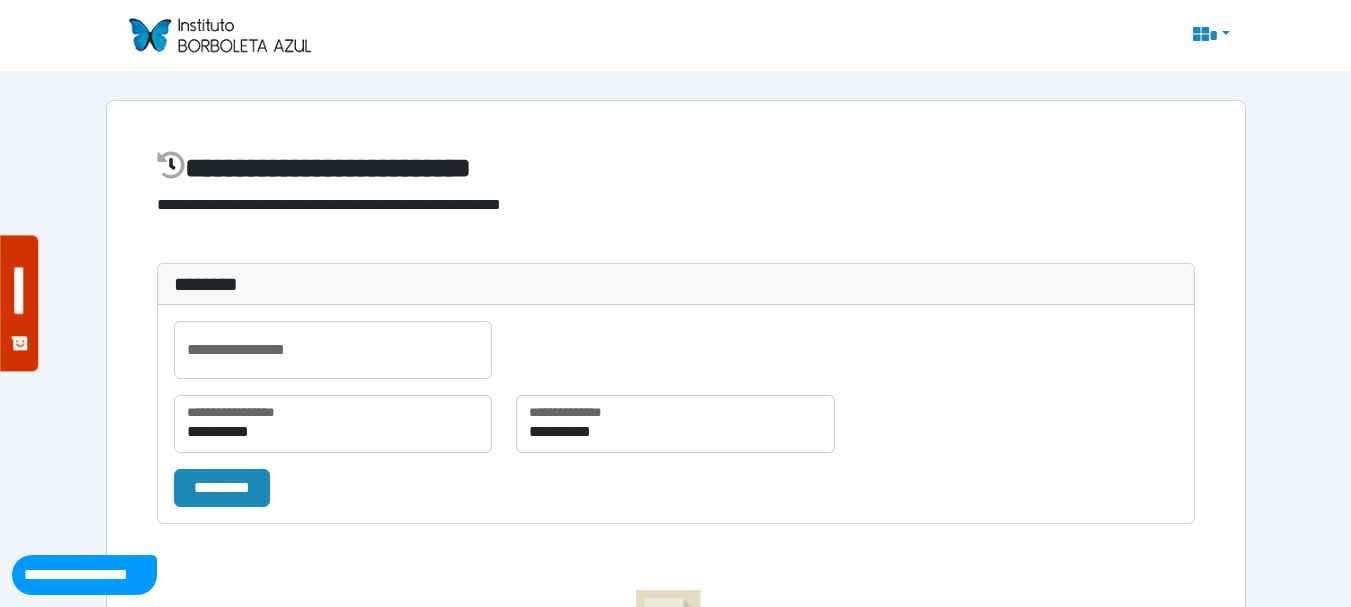 click on "*********" at bounding box center [376, 488] 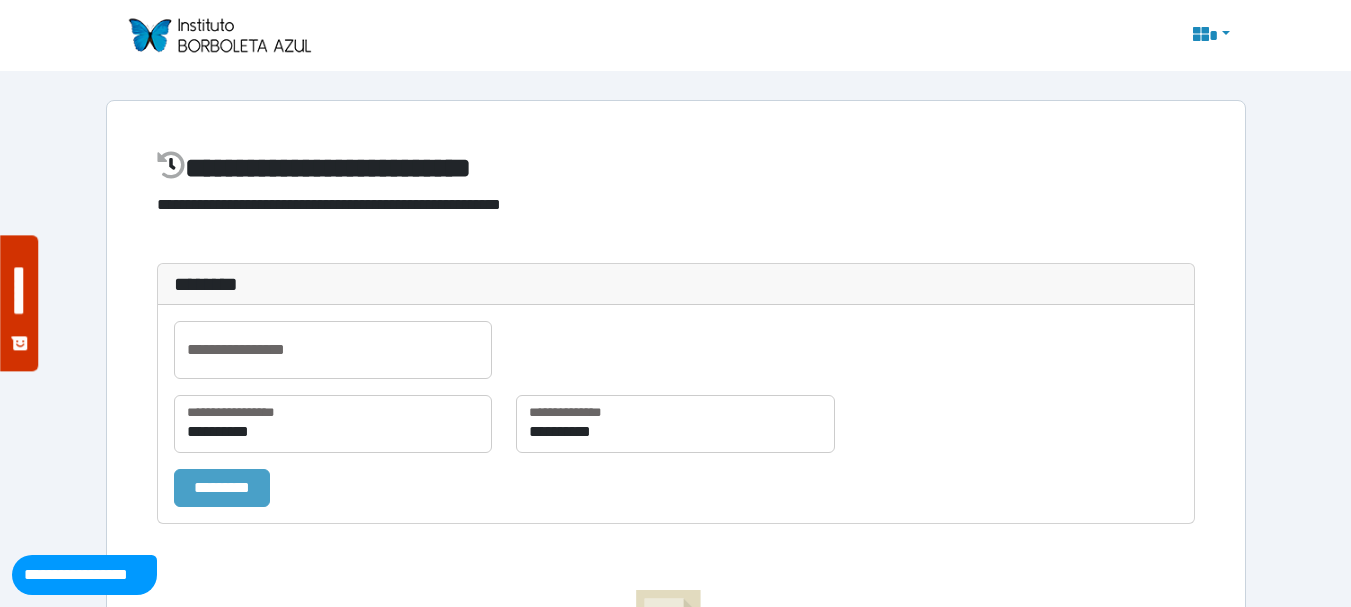 click on "*********" at bounding box center (222, 488) 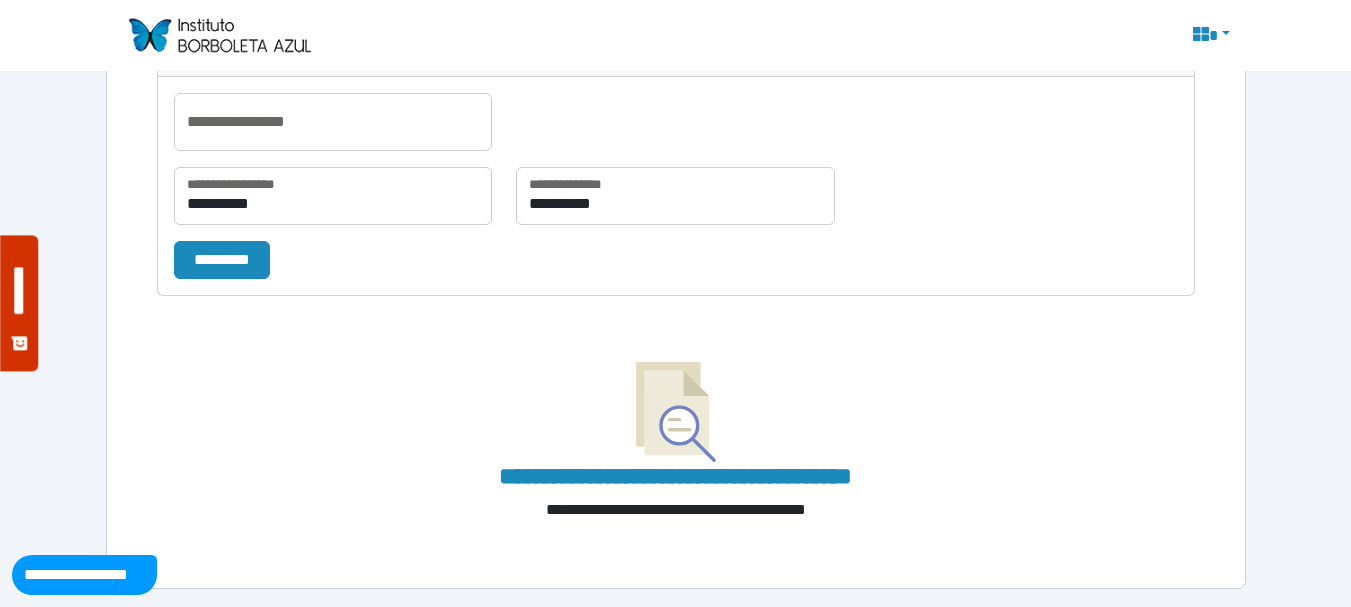 scroll, scrollTop: 230, scrollLeft: 0, axis: vertical 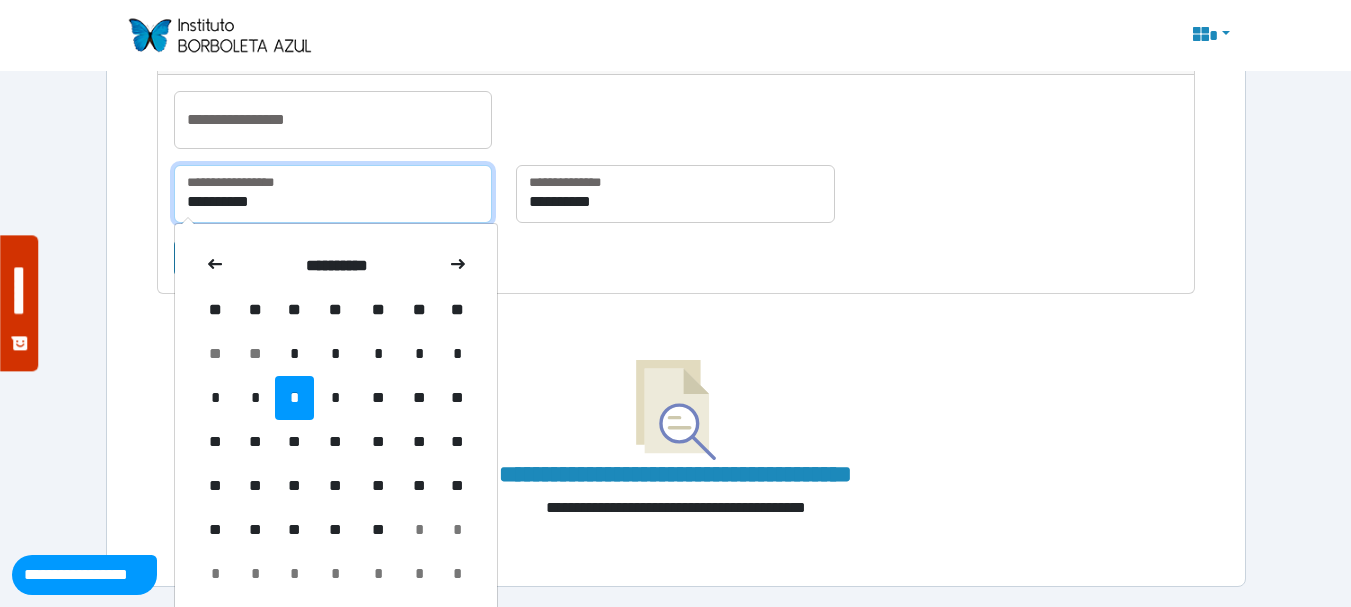 click on "**********" at bounding box center [333, 194] 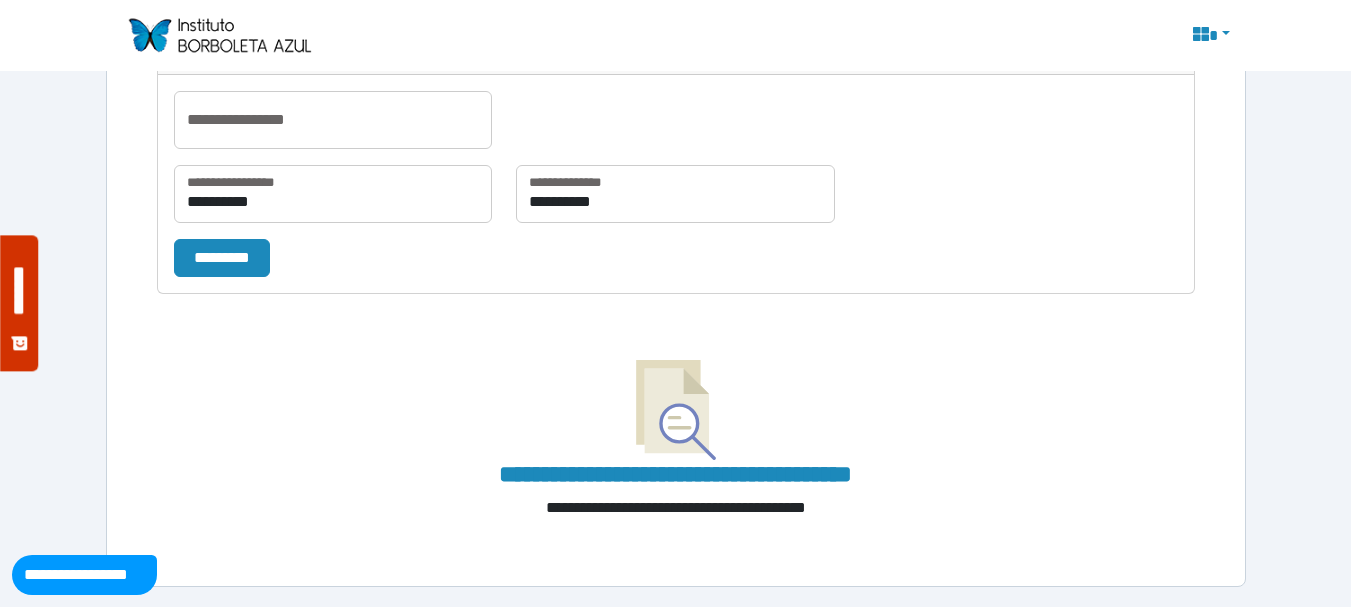 click on "**********" at bounding box center [676, 184] 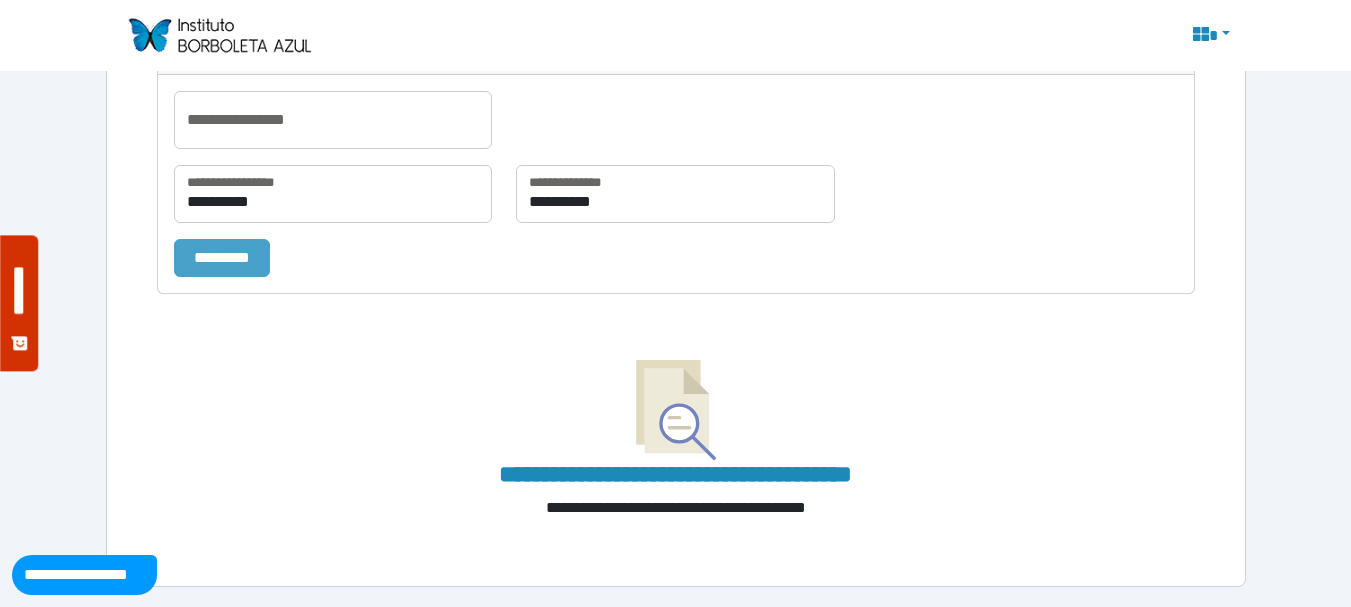 click on "*********" at bounding box center (222, 258) 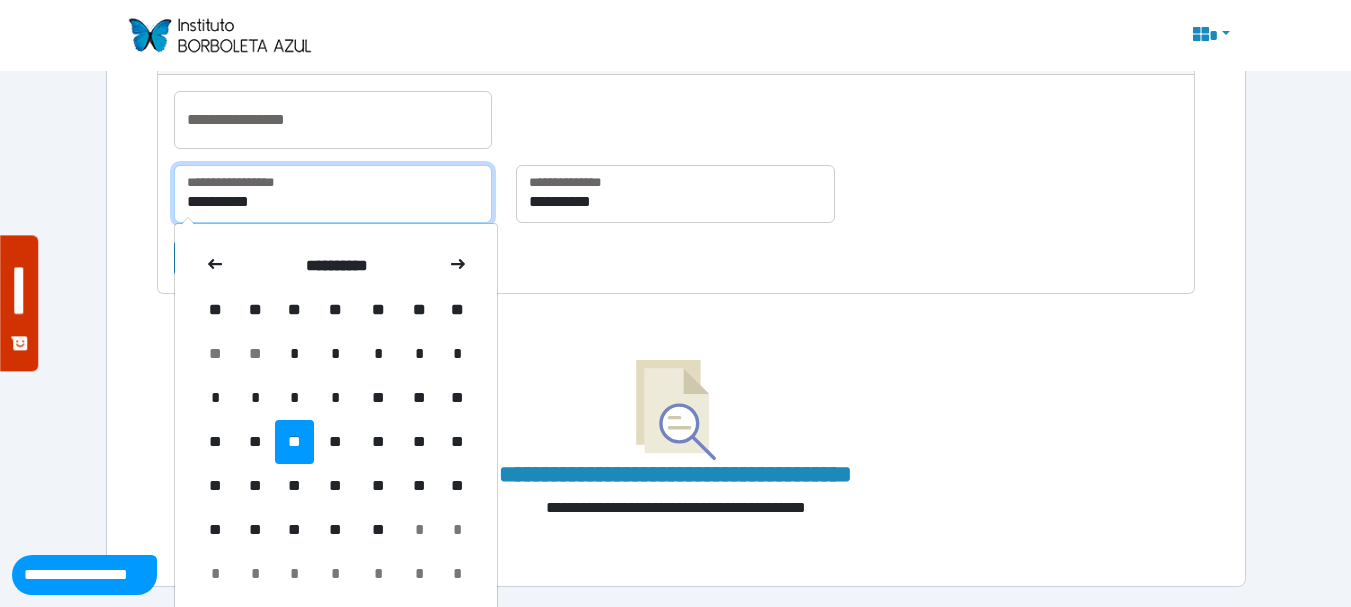 click on "**********" at bounding box center (333, 194) 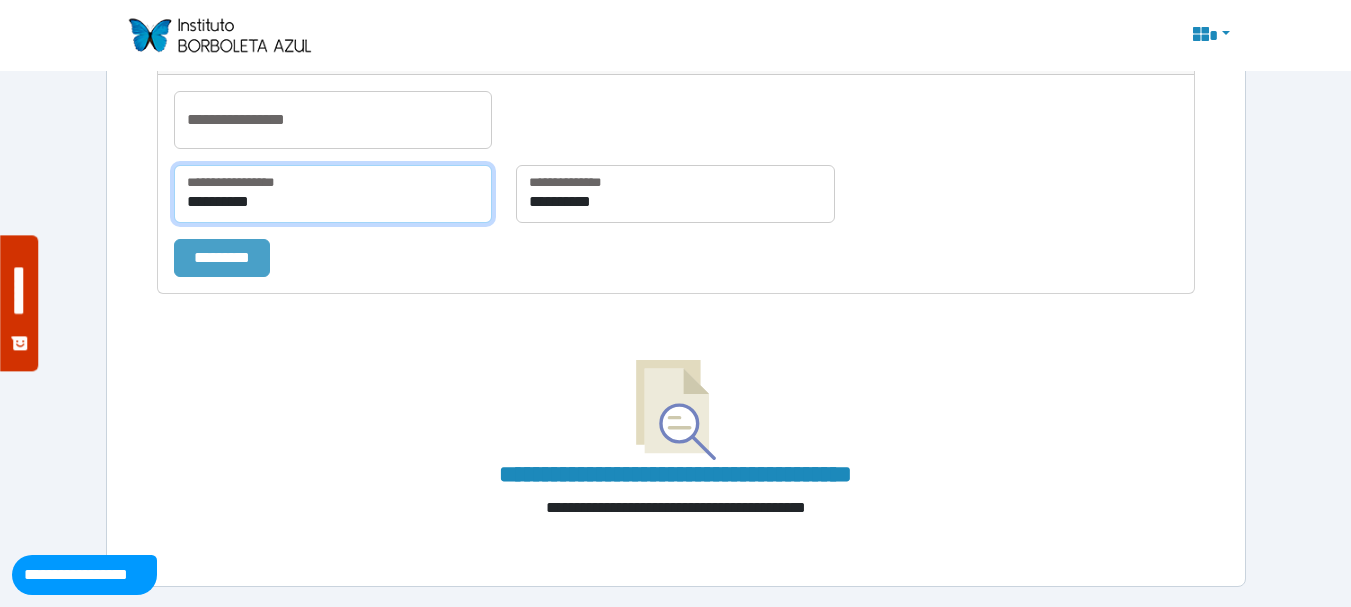 type on "**********" 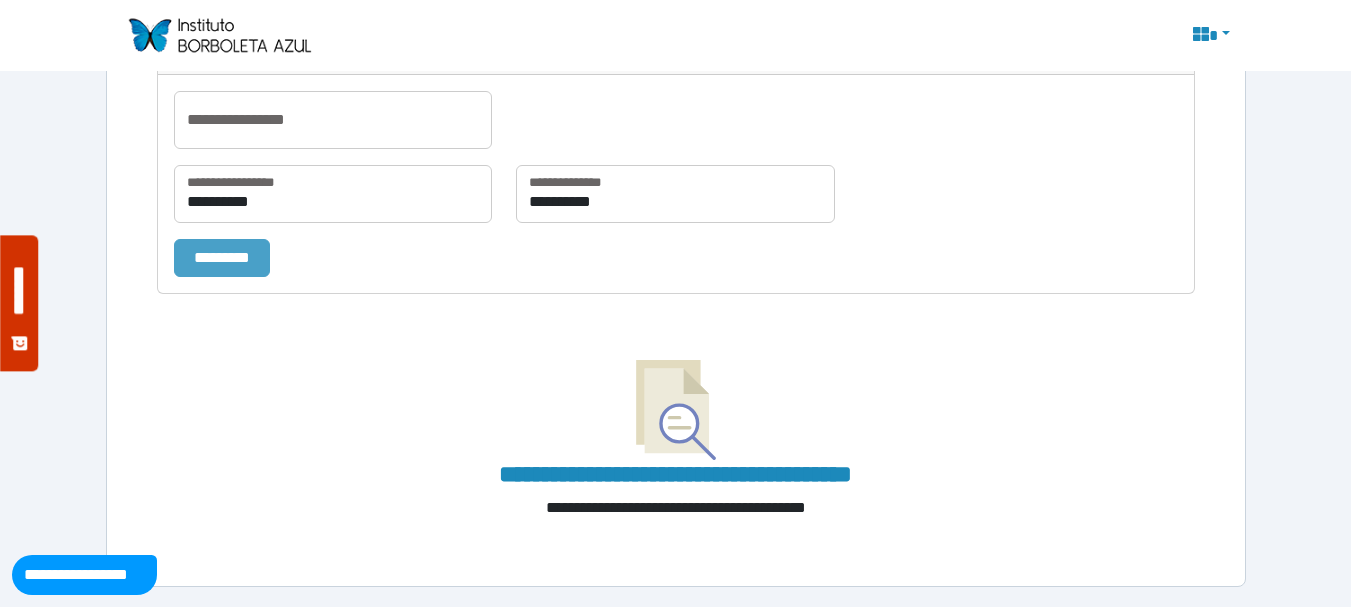 click on "*********" at bounding box center [222, 258] 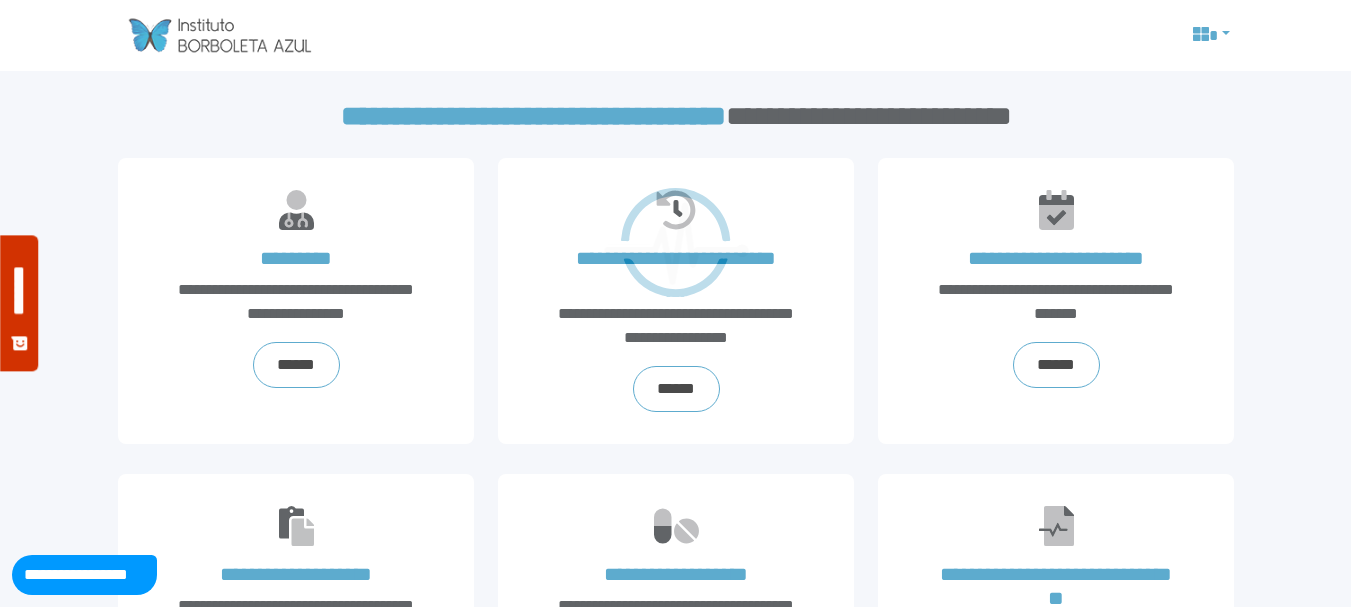 scroll, scrollTop: 0, scrollLeft: 0, axis: both 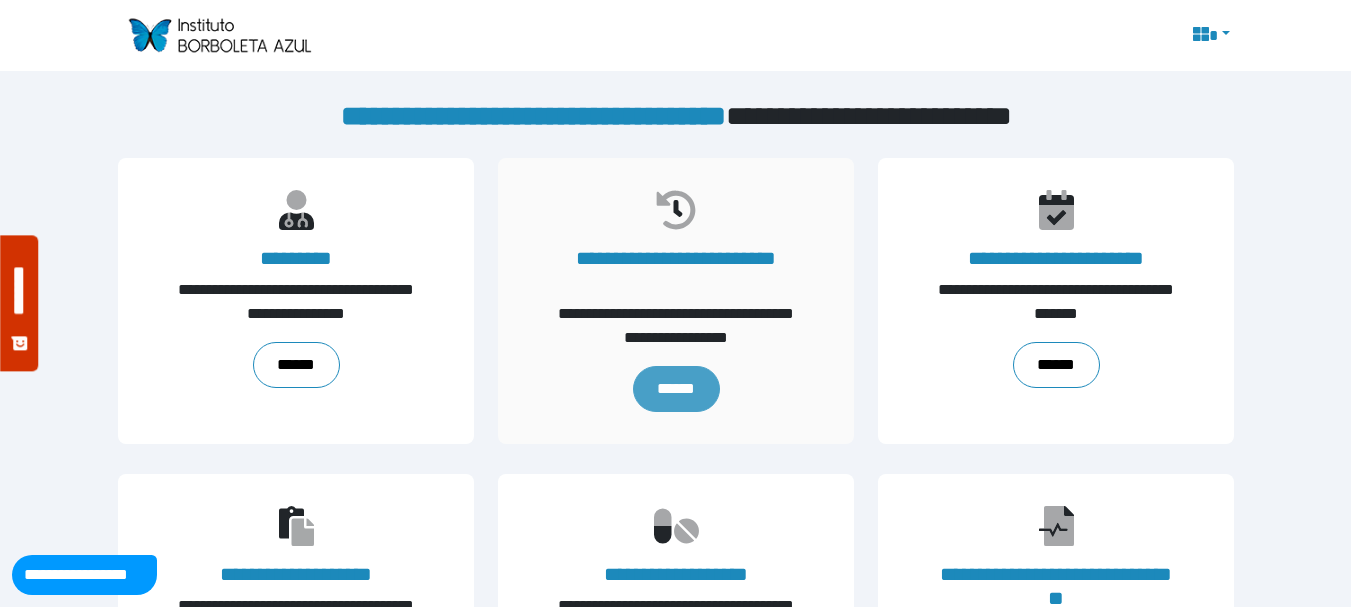 click on "******" at bounding box center [675, 389] 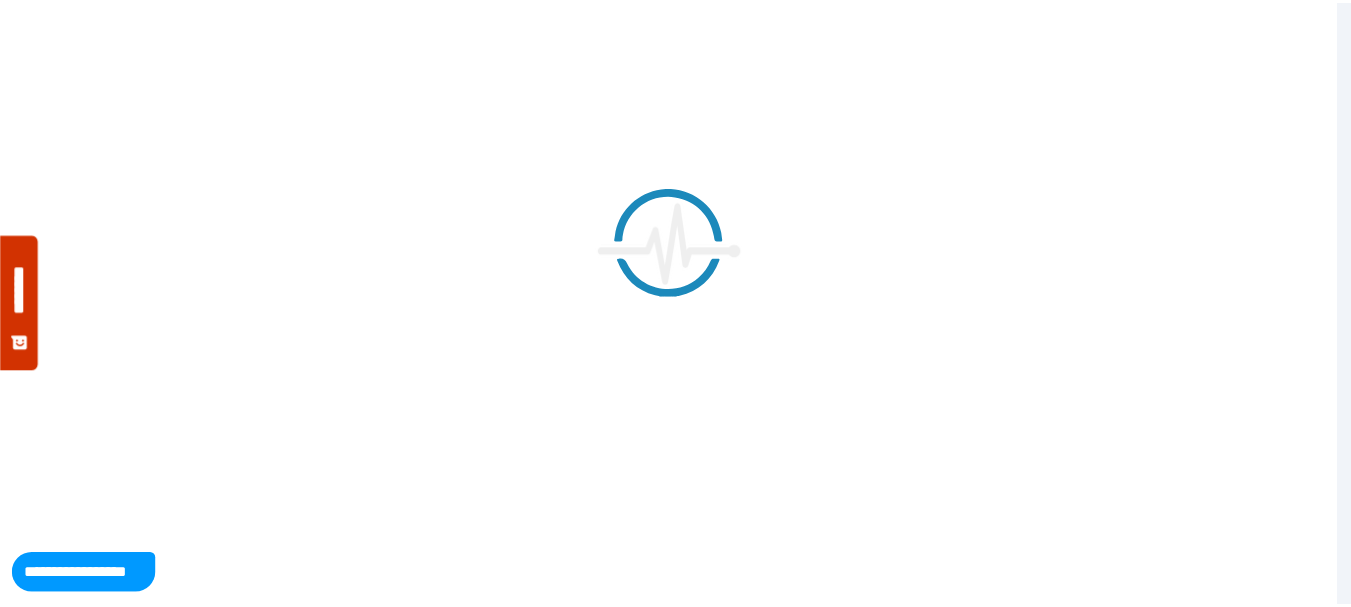 scroll, scrollTop: 0, scrollLeft: 0, axis: both 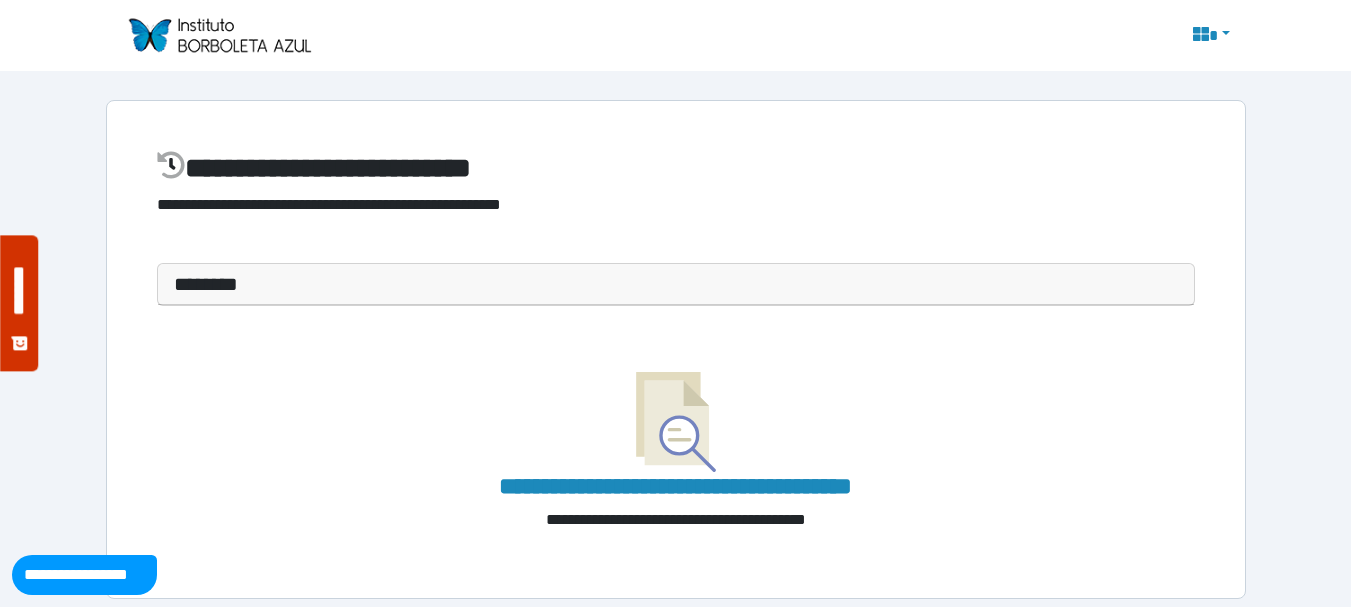 click on "********" at bounding box center [676, 284] 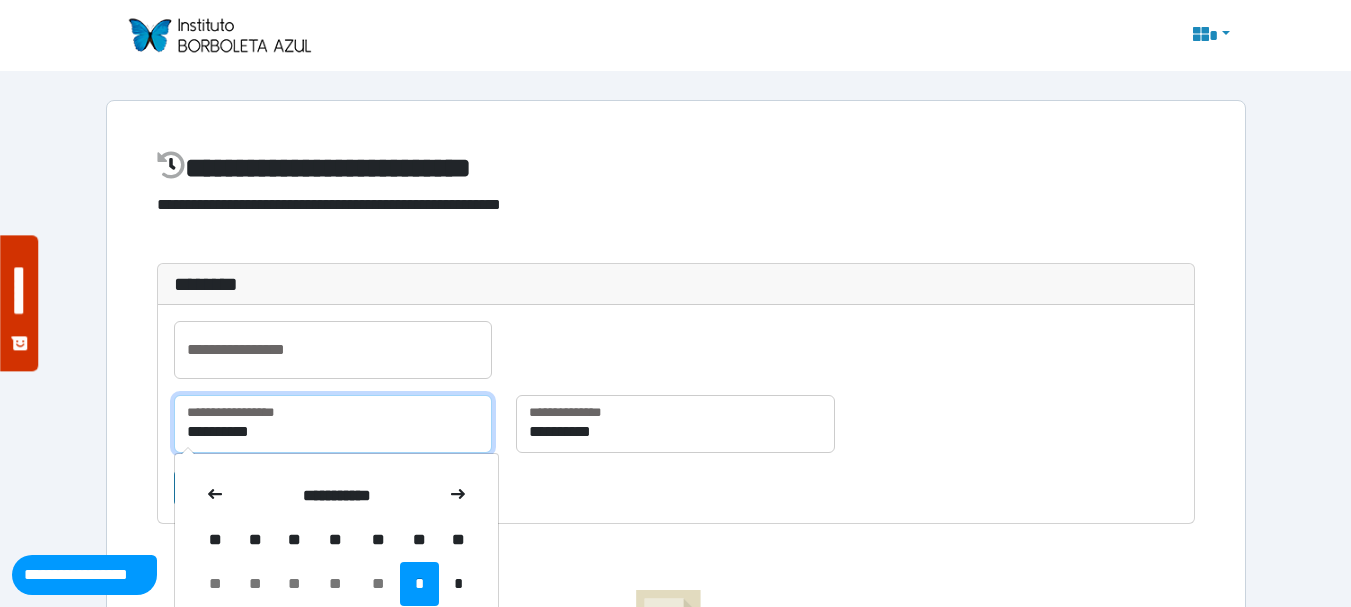 click on "**********" at bounding box center (333, 424) 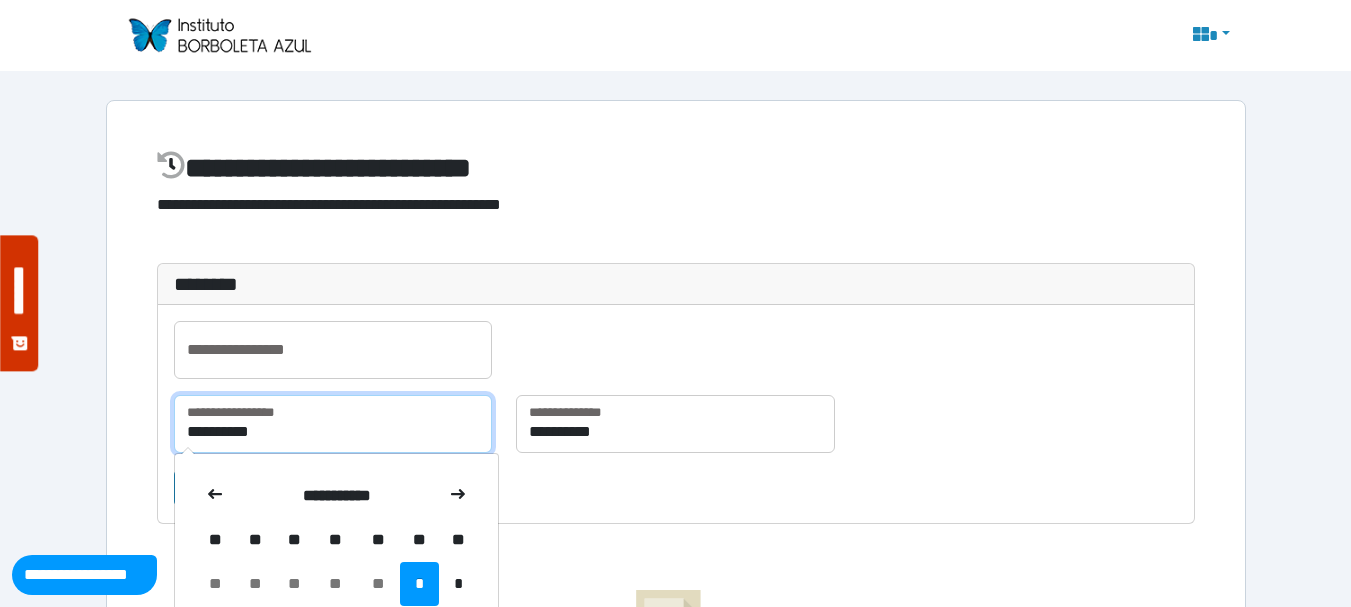 click on "**********" at bounding box center (333, 424) 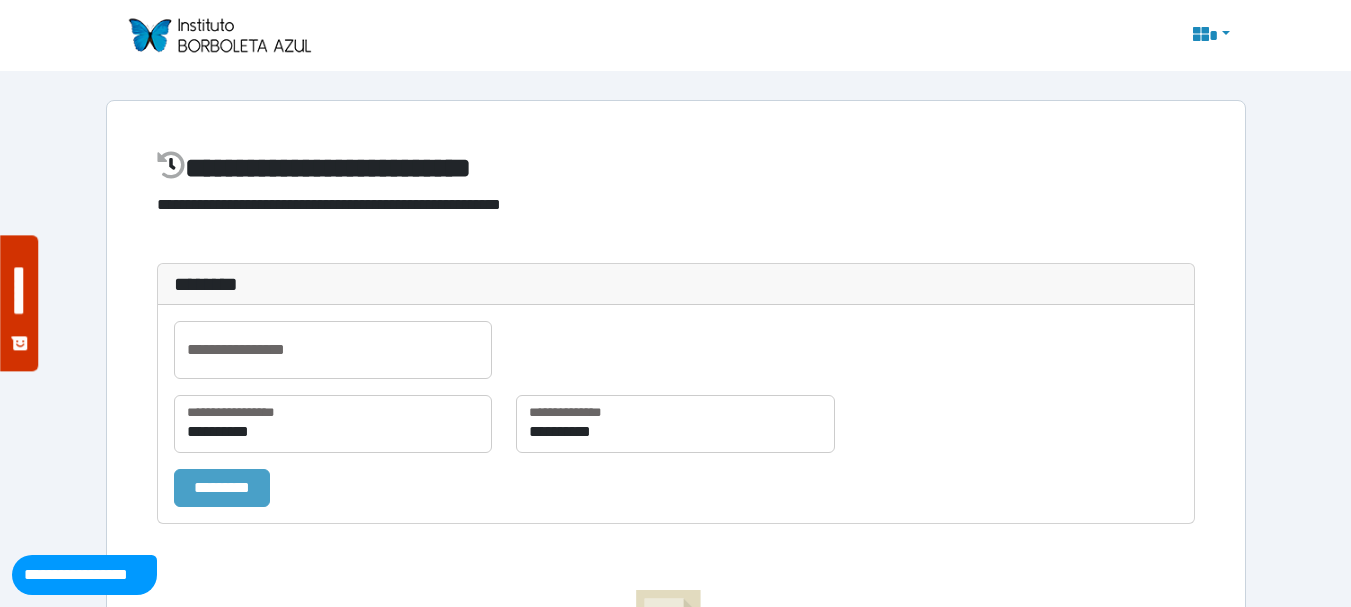 click on "*********" at bounding box center (222, 488) 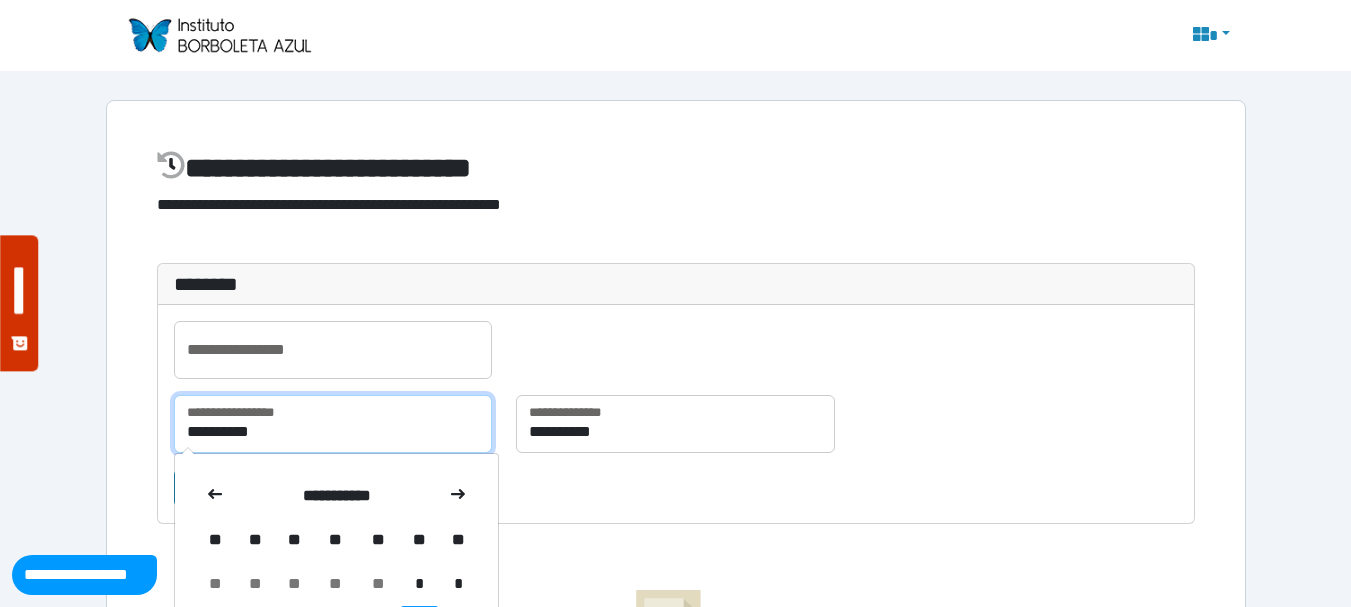 click on "**********" at bounding box center (333, 424) 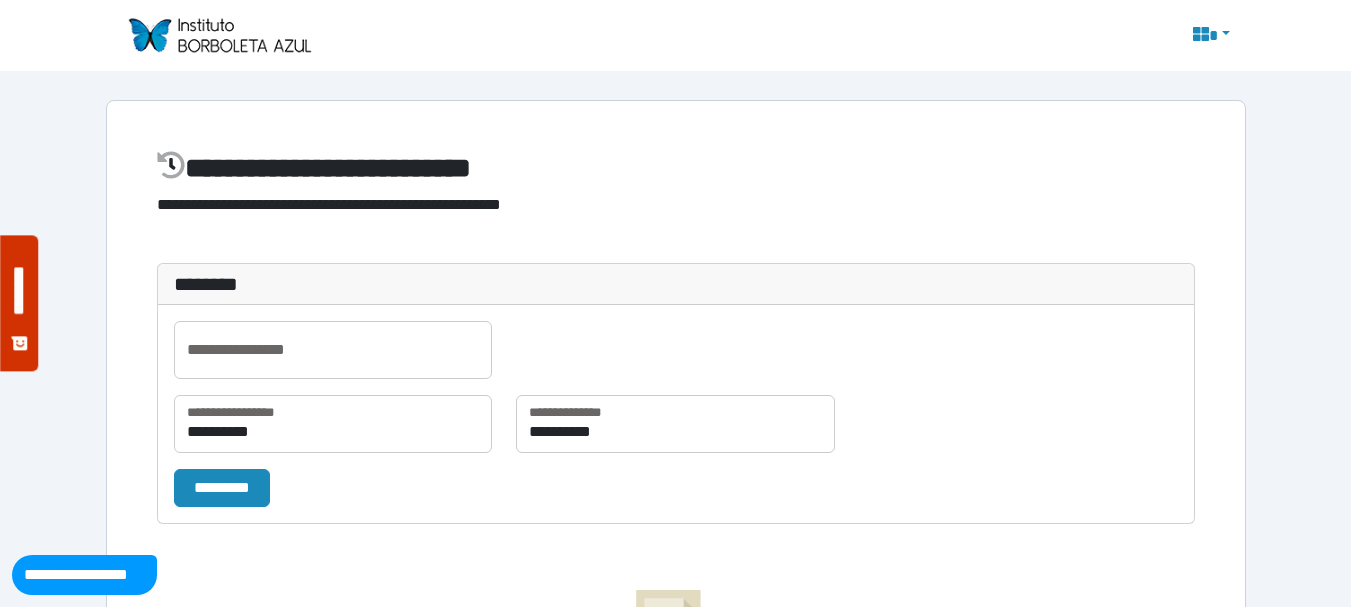 click on "*********" at bounding box center (376, 488) 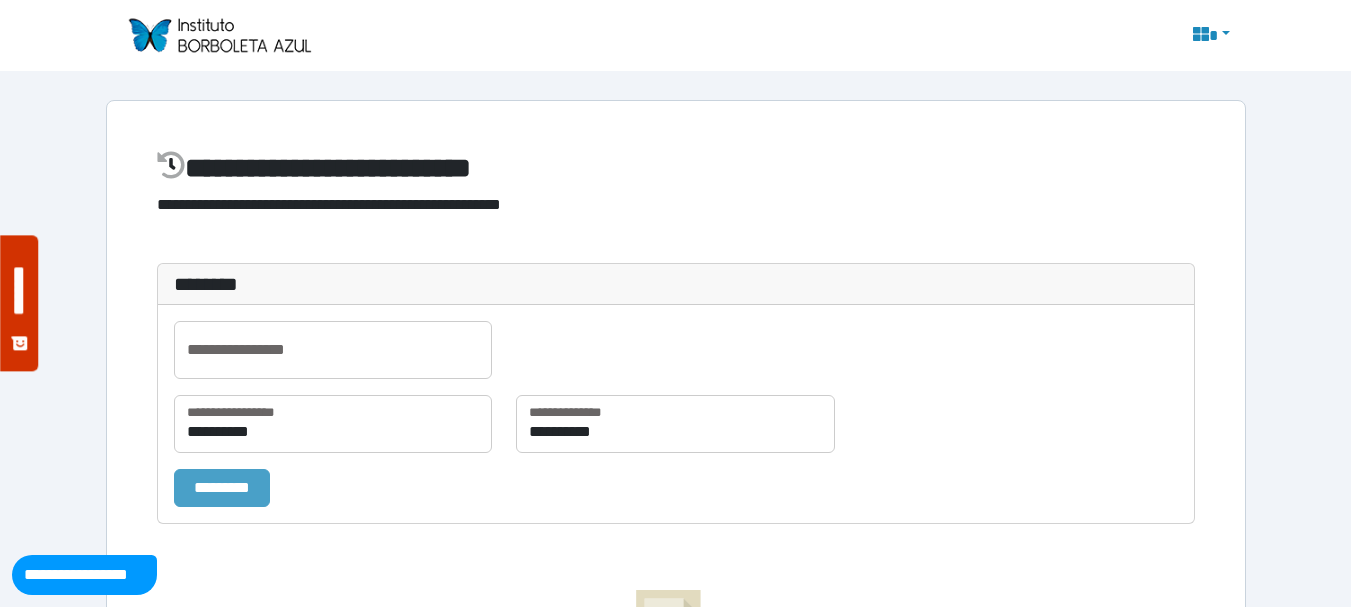 click on "*********" at bounding box center (222, 488) 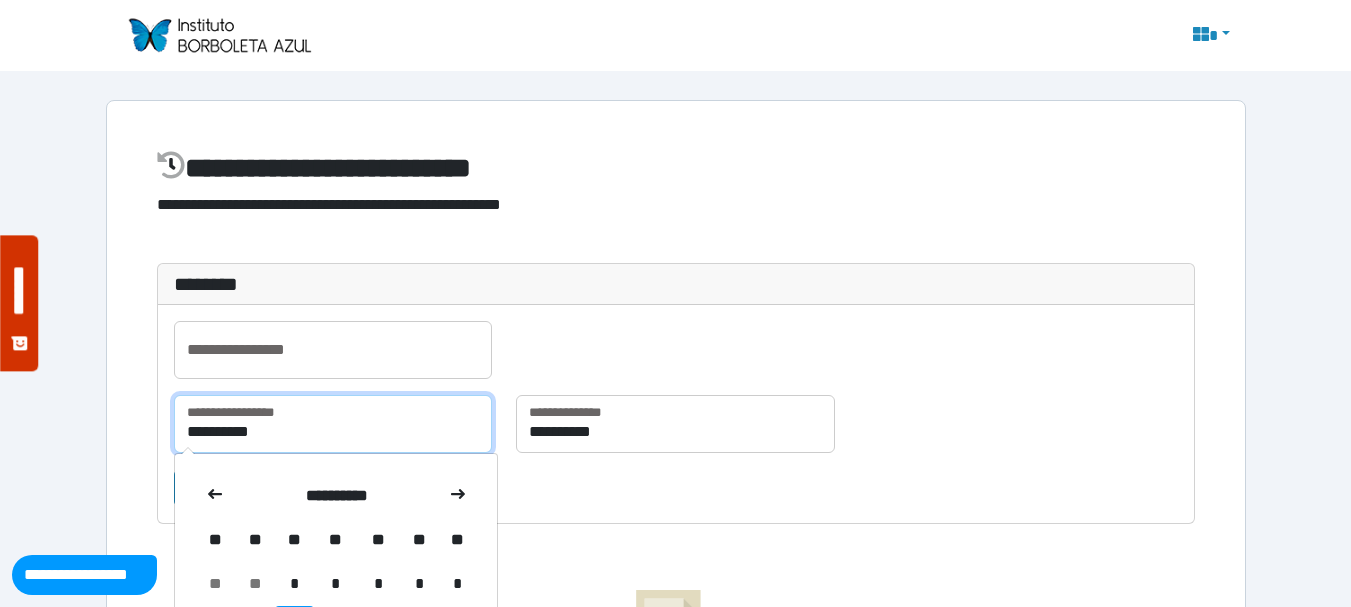 click on "**********" at bounding box center (333, 424) 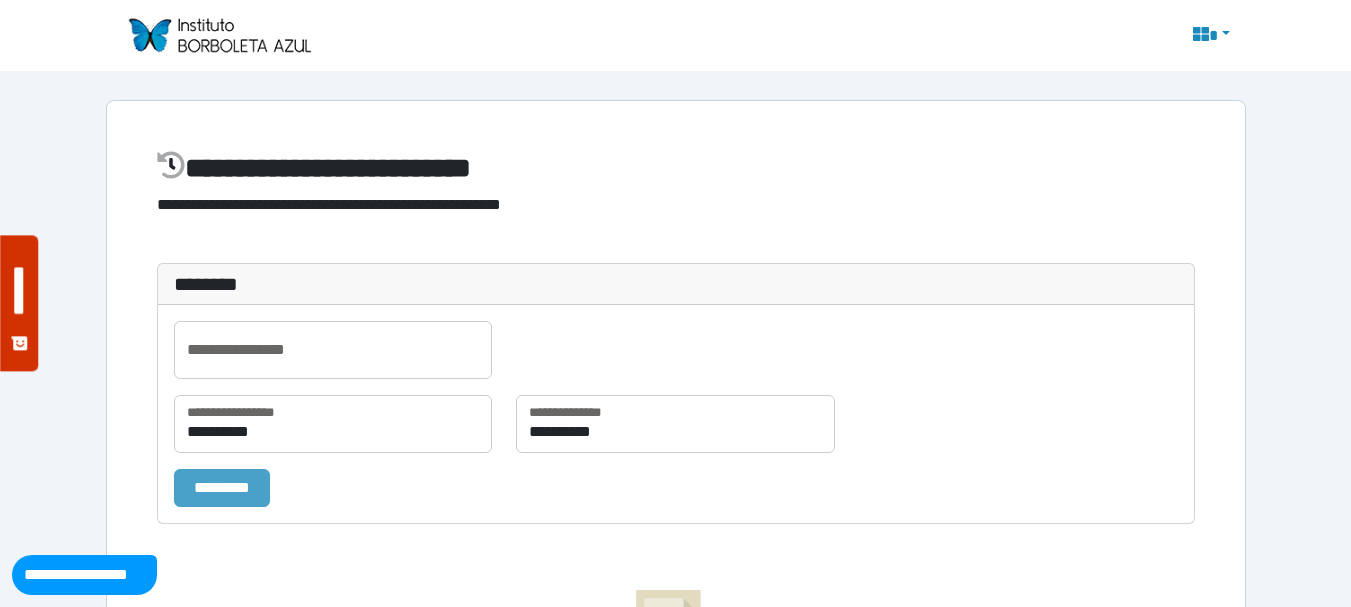 click on "*********" at bounding box center [222, 488] 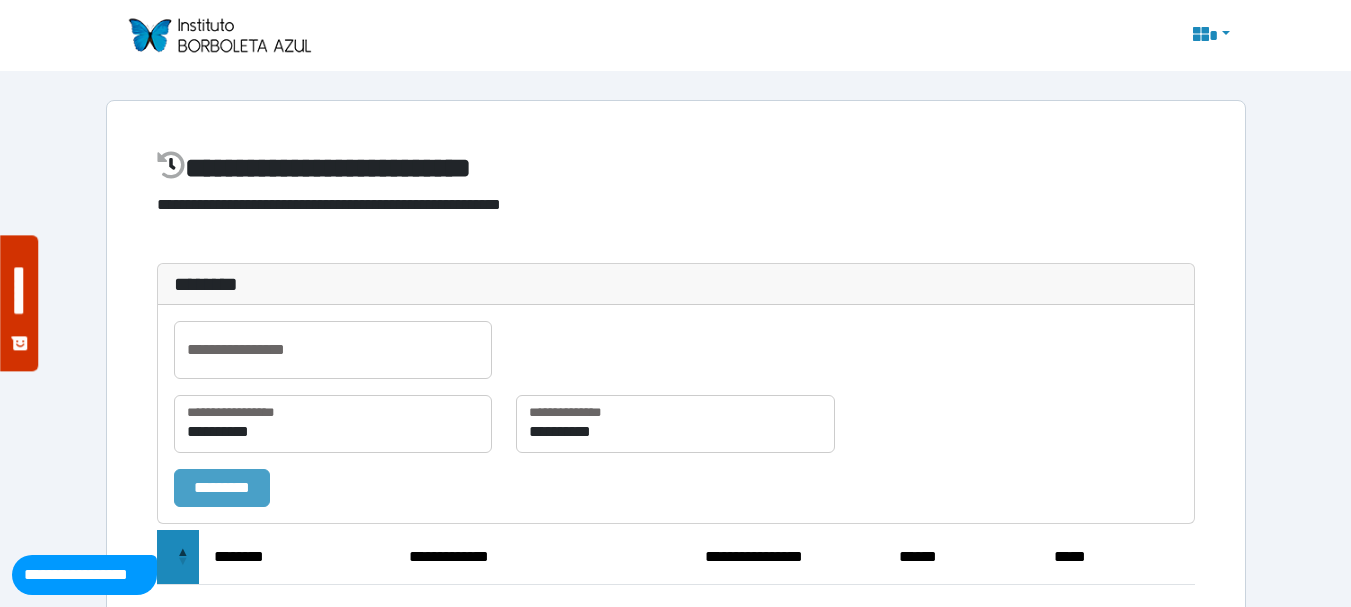 click on "*********" at bounding box center (222, 488) 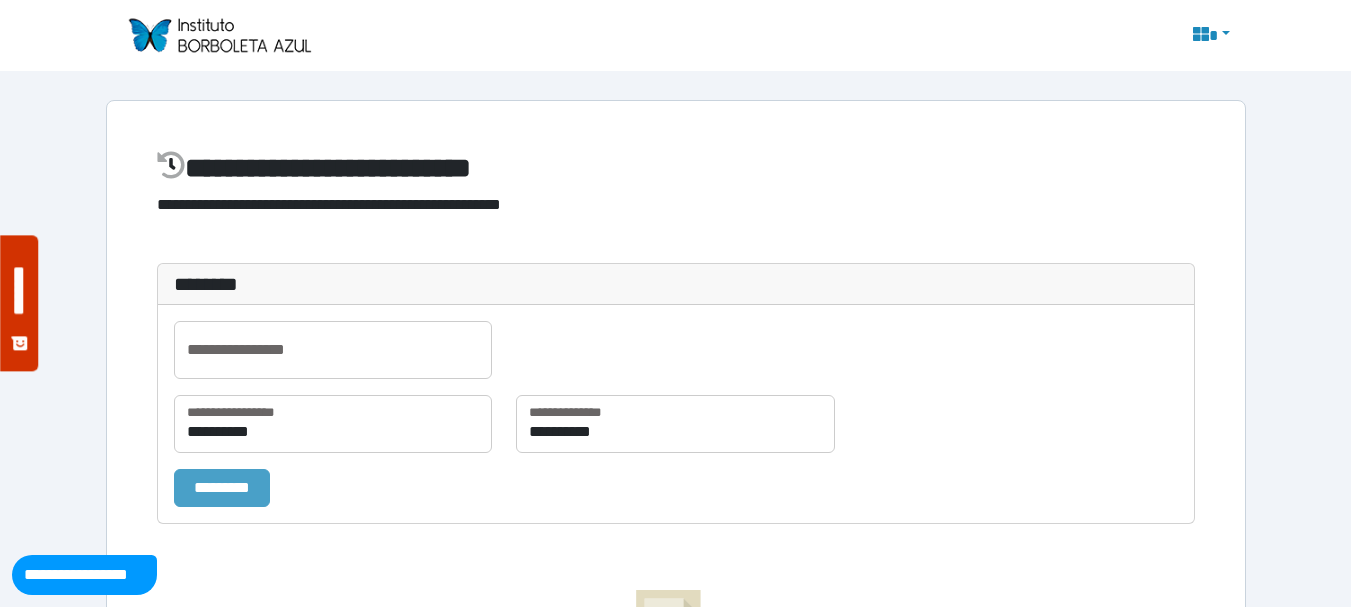 click on "*********" at bounding box center [222, 488] 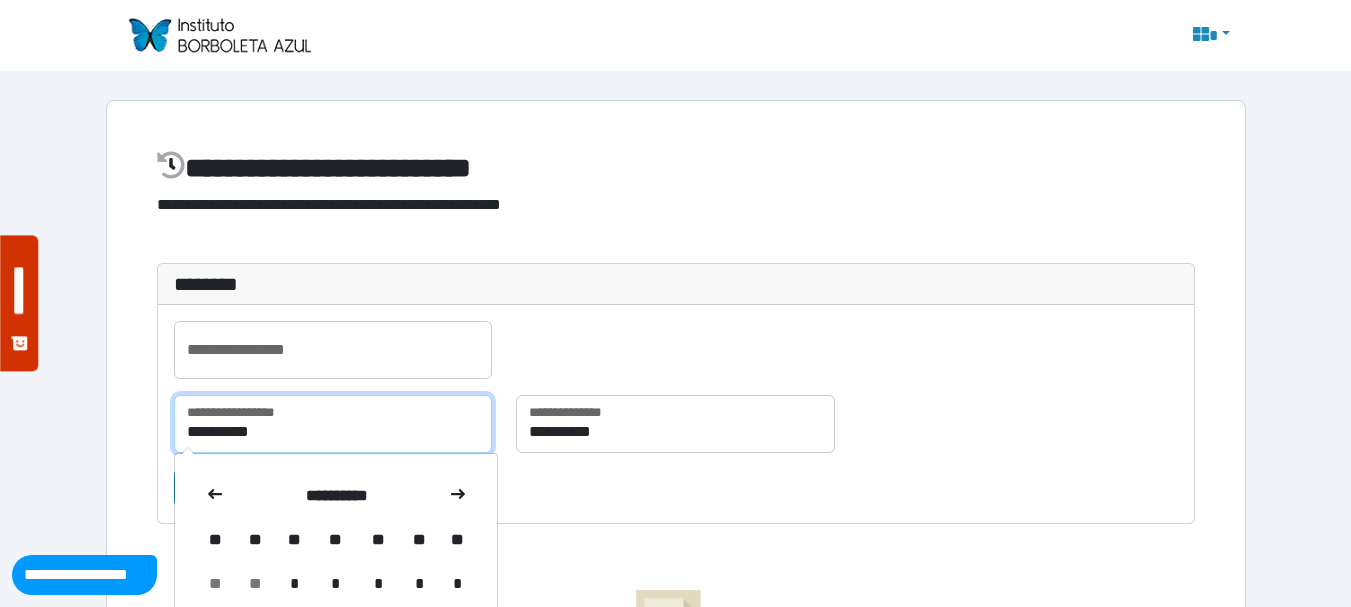 click on "**********" at bounding box center (333, 424) 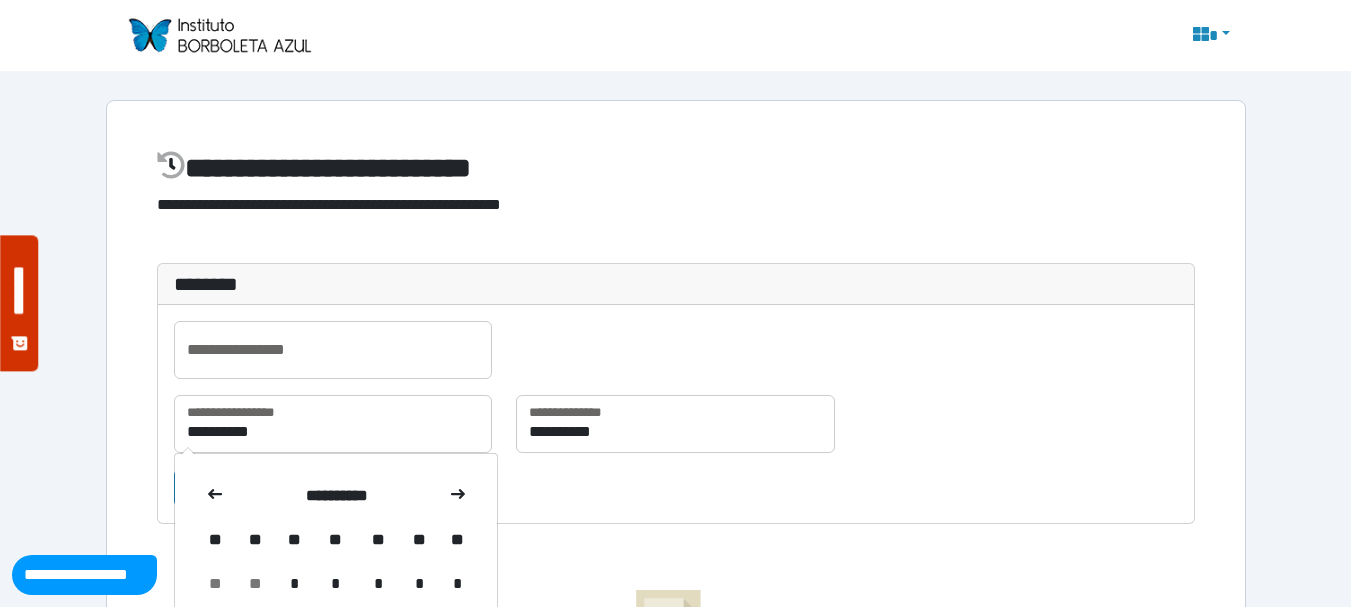 click on "*********" at bounding box center [676, 488] 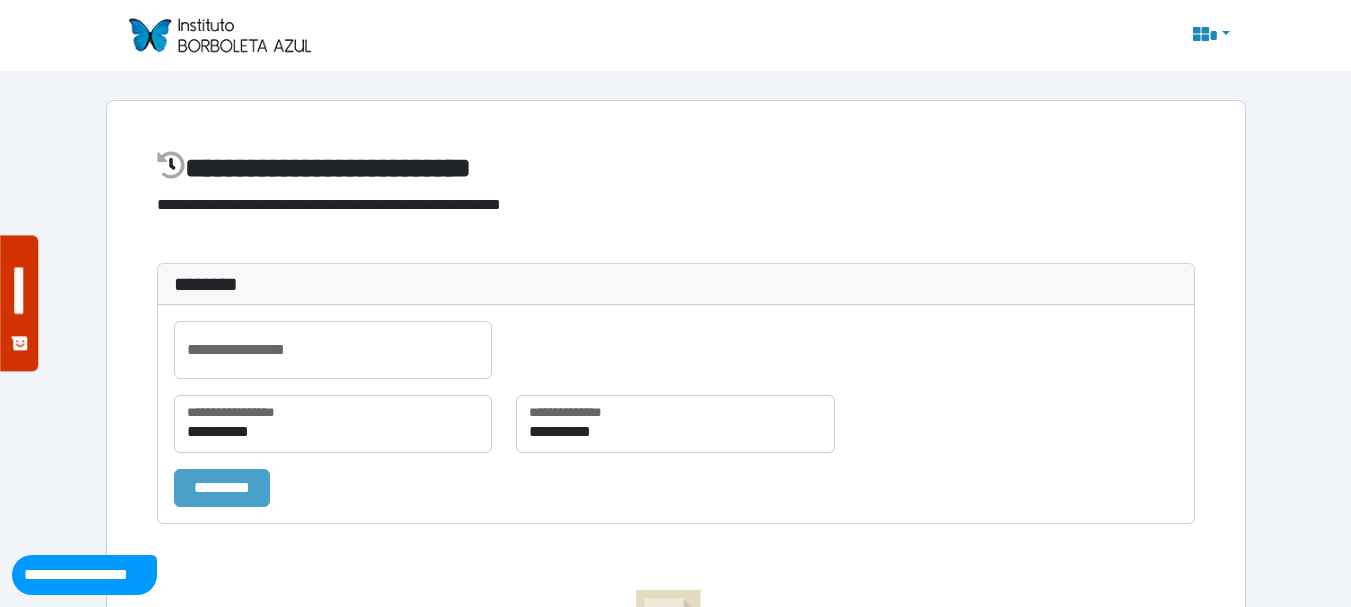 click on "*********" at bounding box center (222, 488) 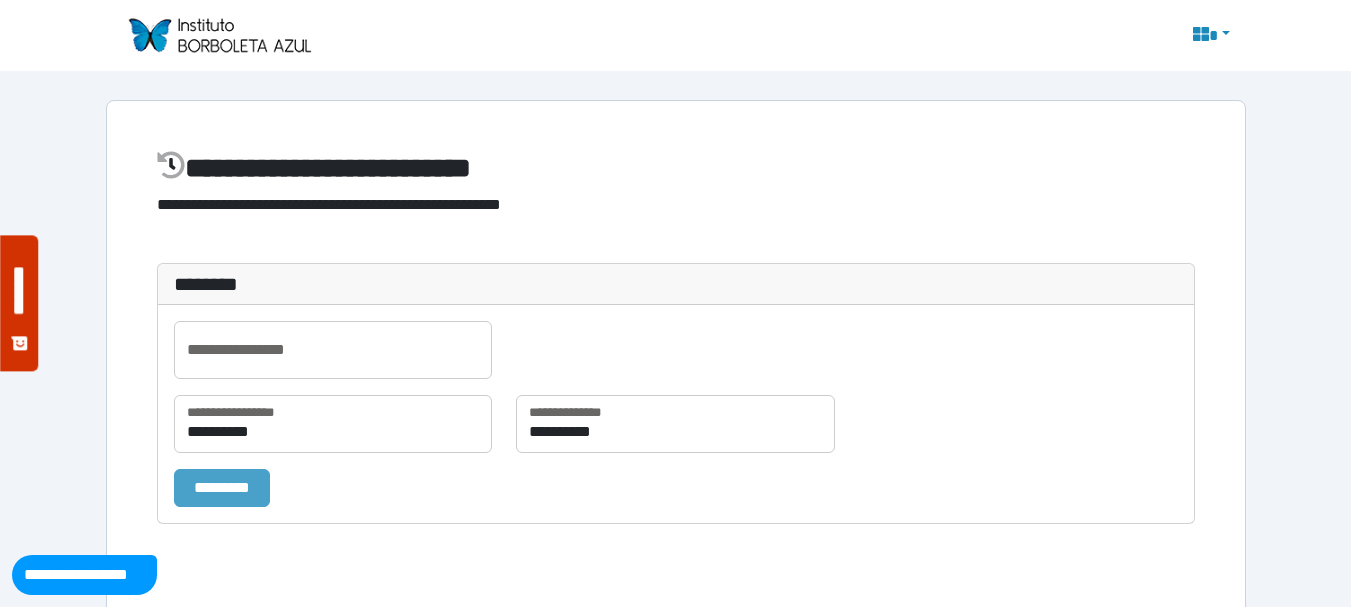 click on "*********" at bounding box center [222, 488] 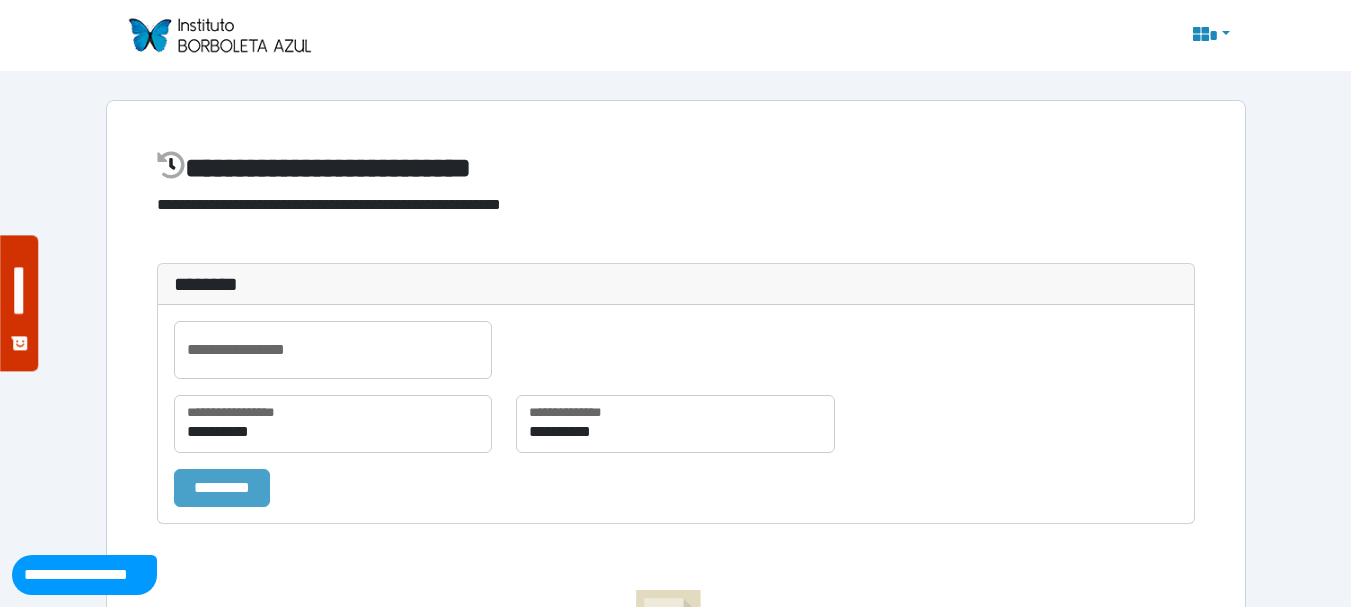 click on "*********" at bounding box center [222, 488] 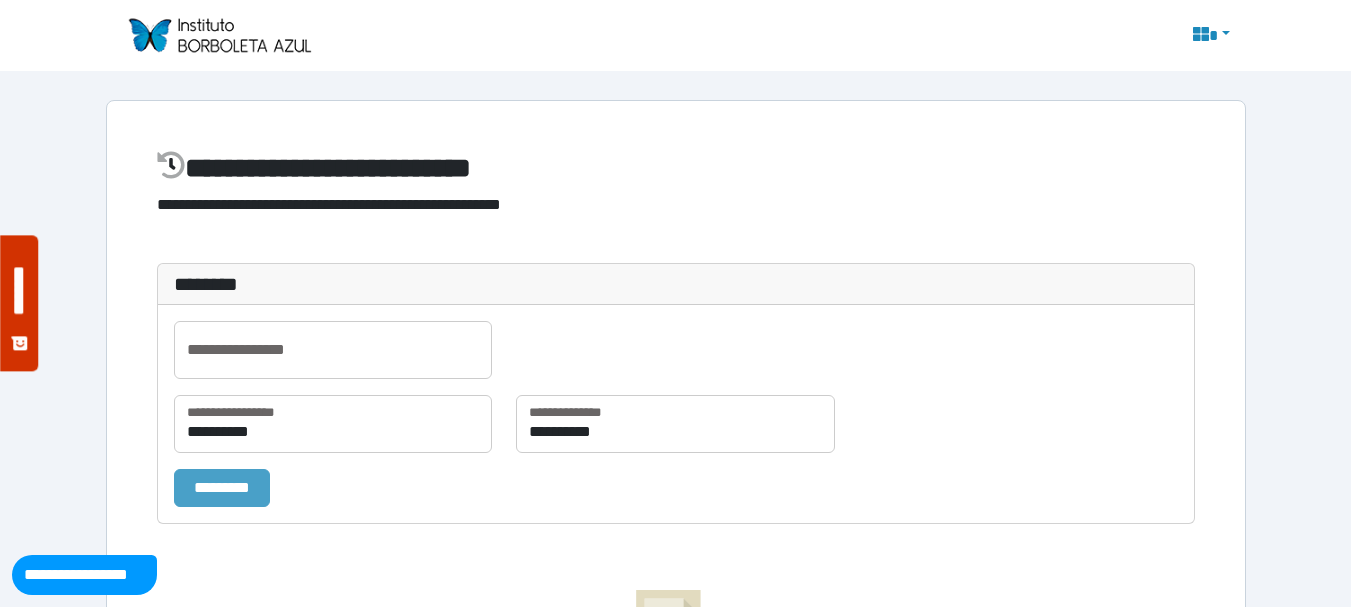 click on "*********" at bounding box center [222, 488] 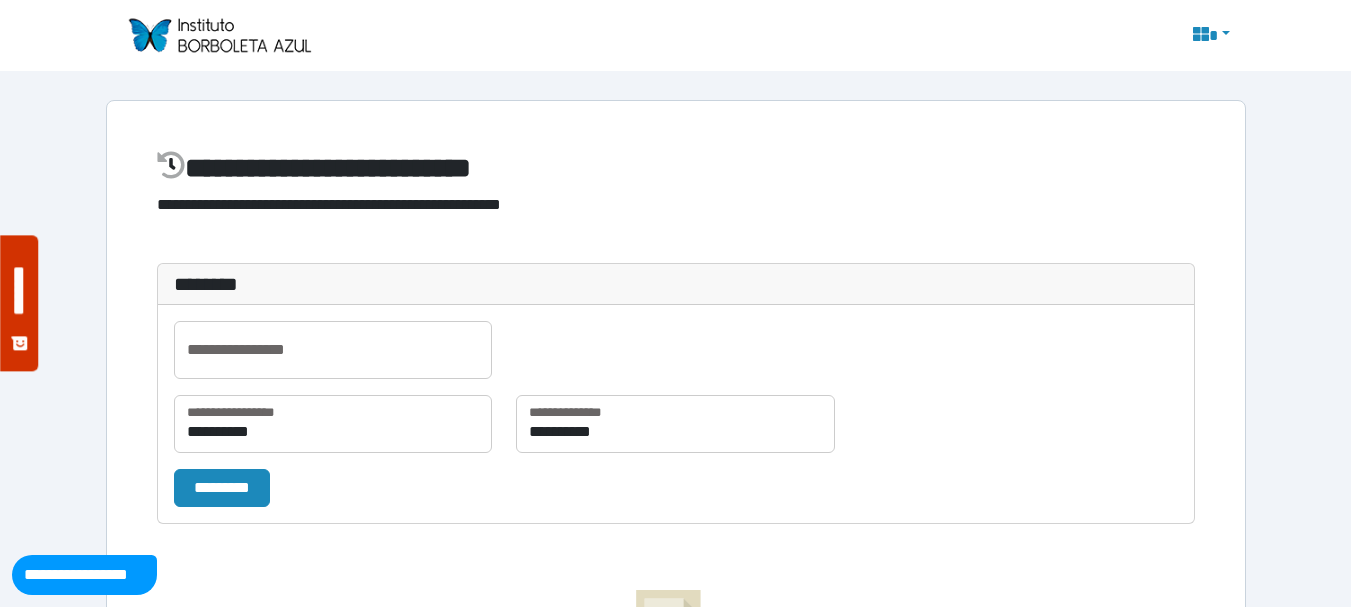 click 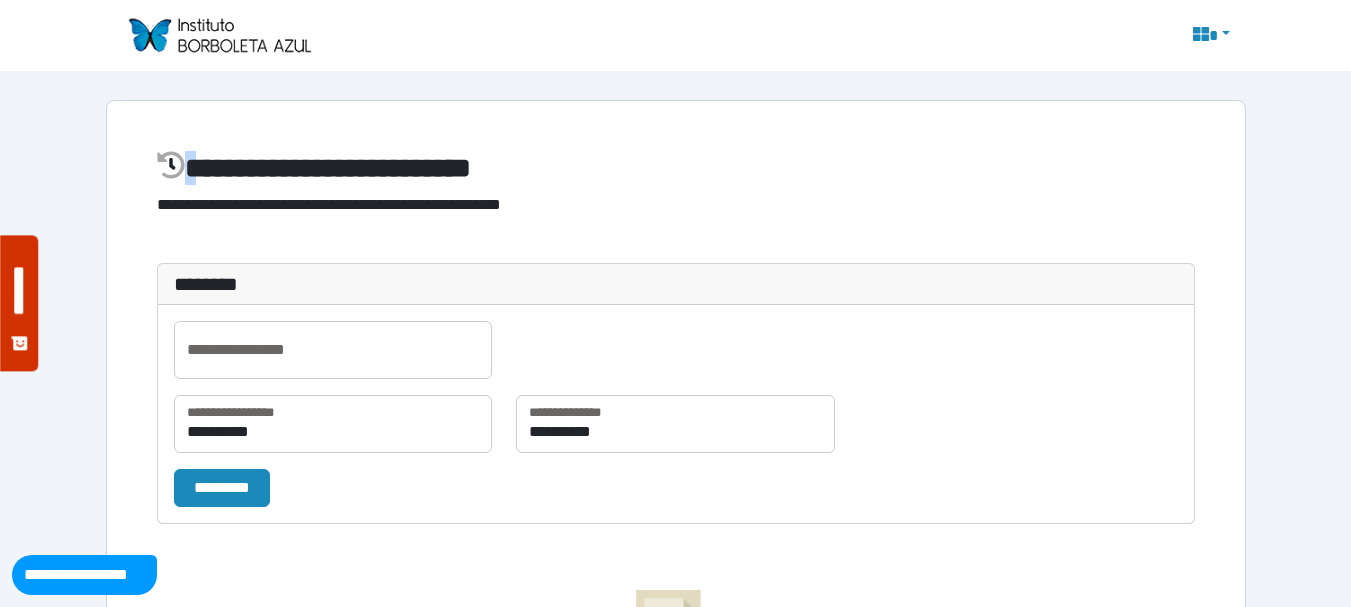 click 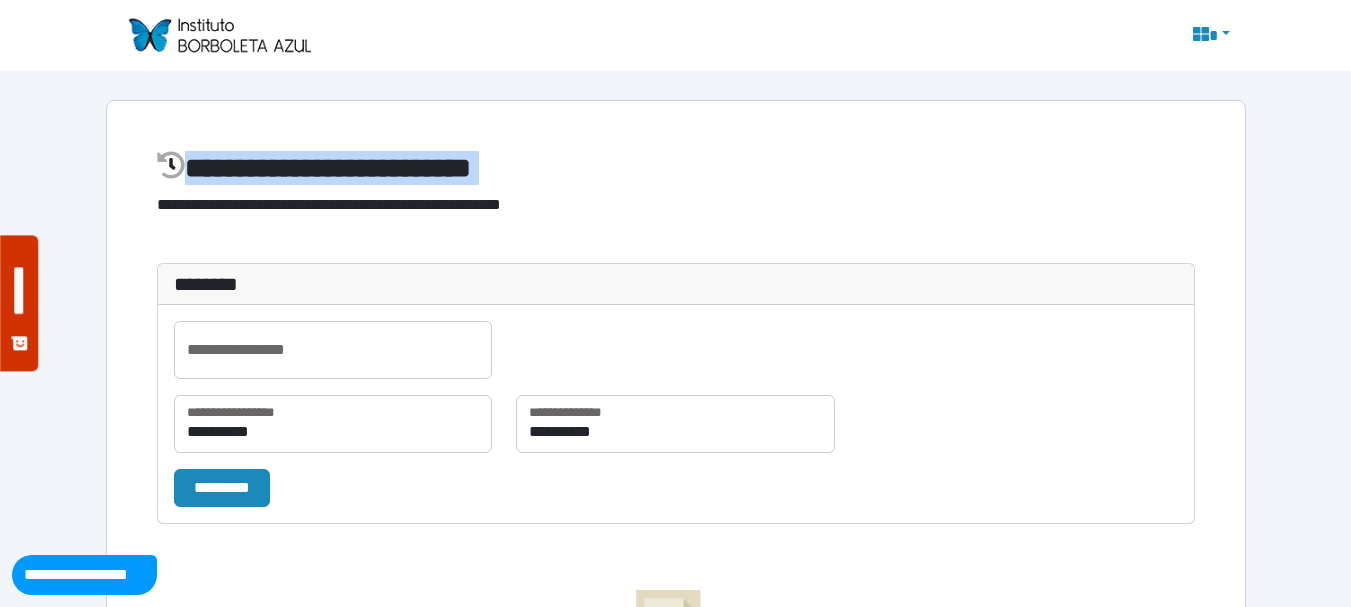 click 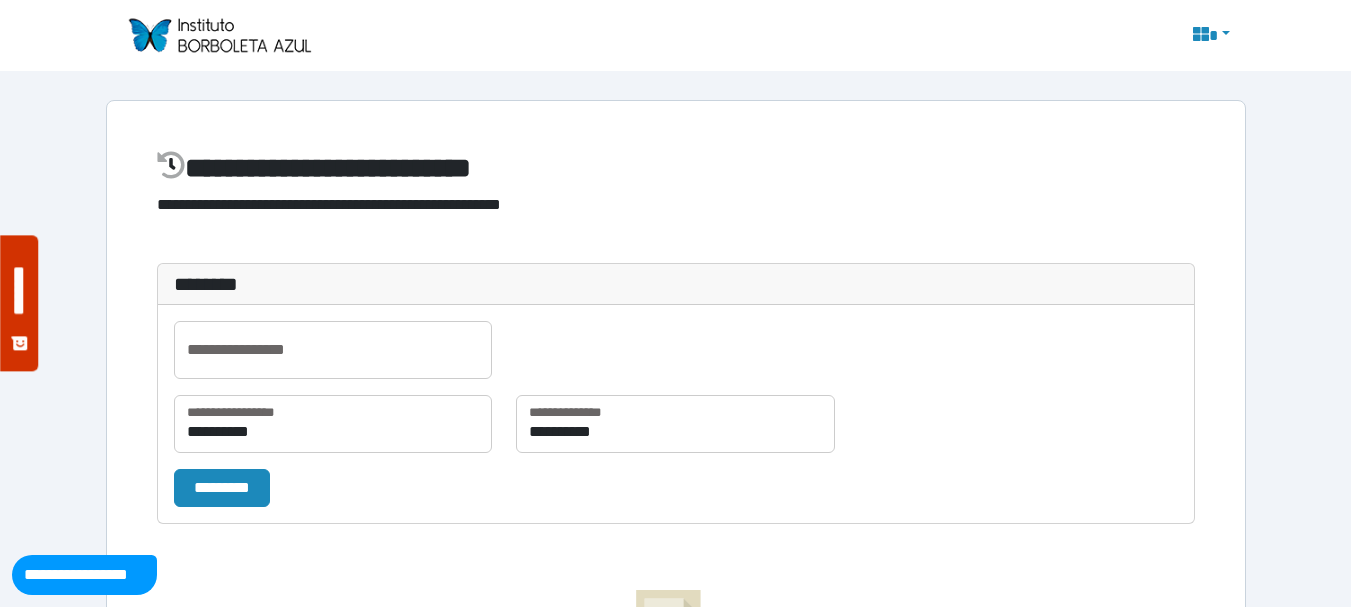 click 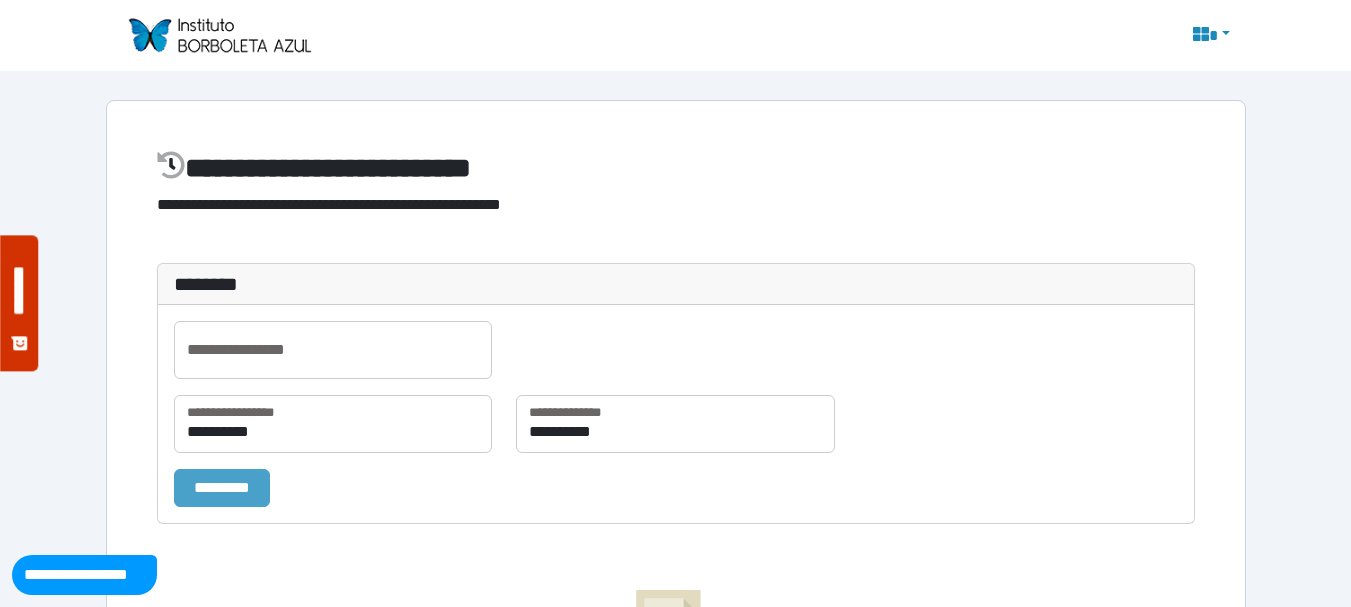 click on "*********" at bounding box center (222, 488) 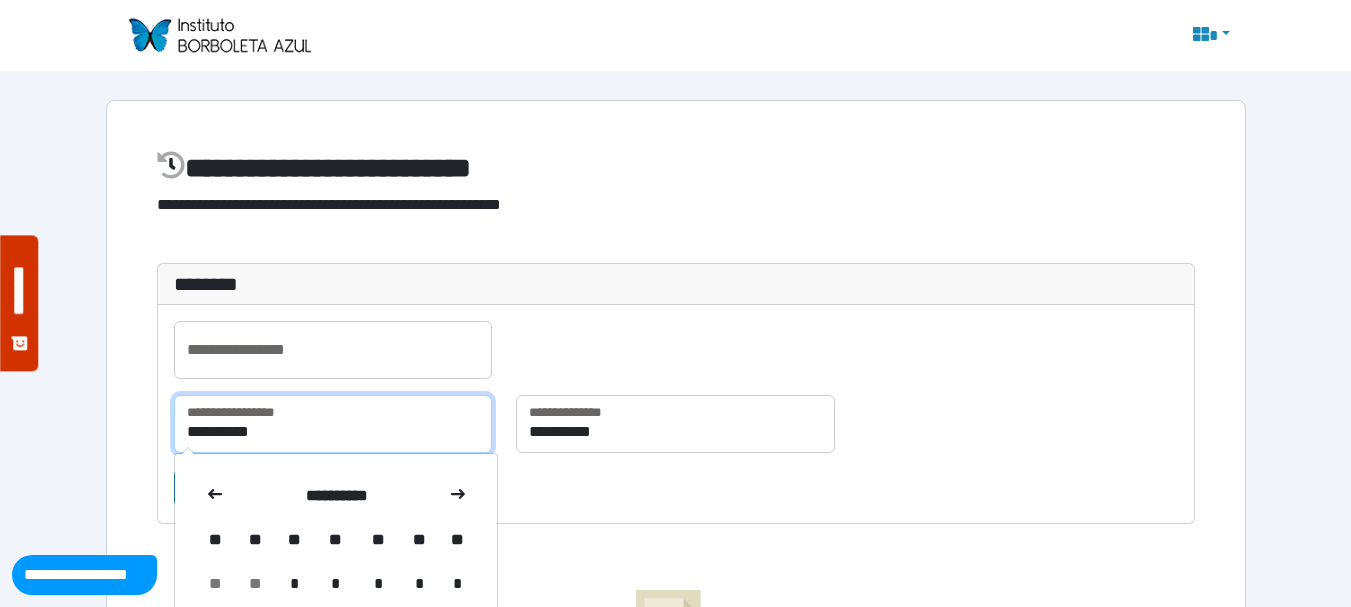 click on "**********" at bounding box center (333, 424) 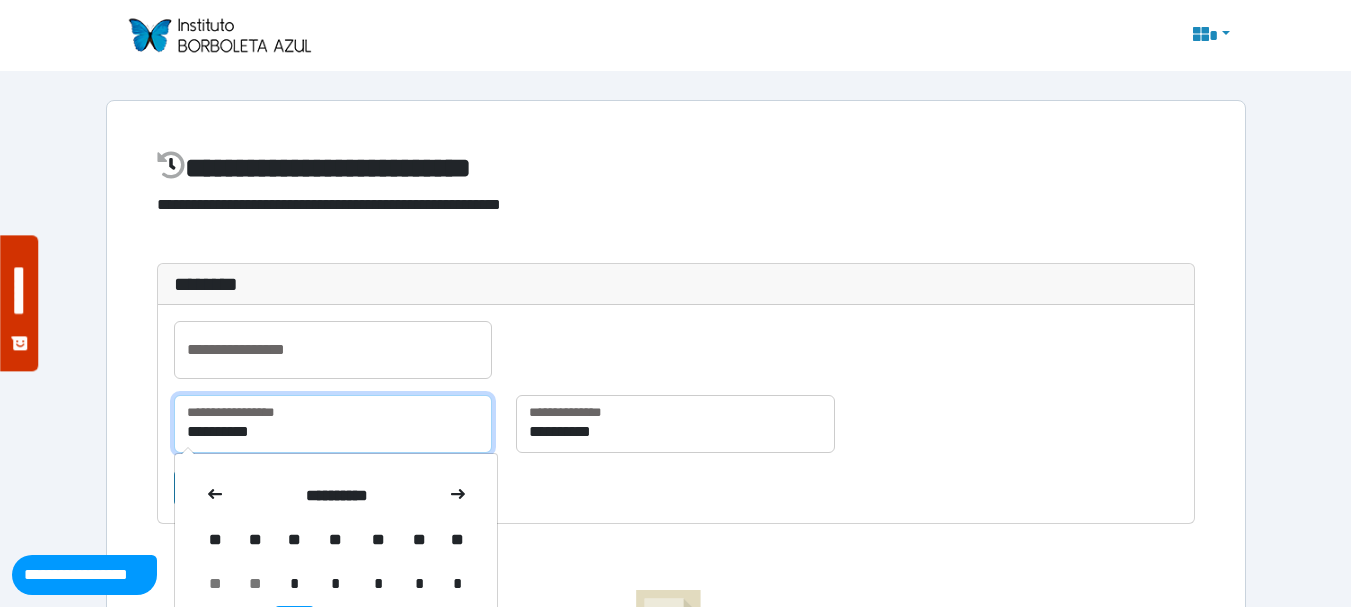 type on "**********" 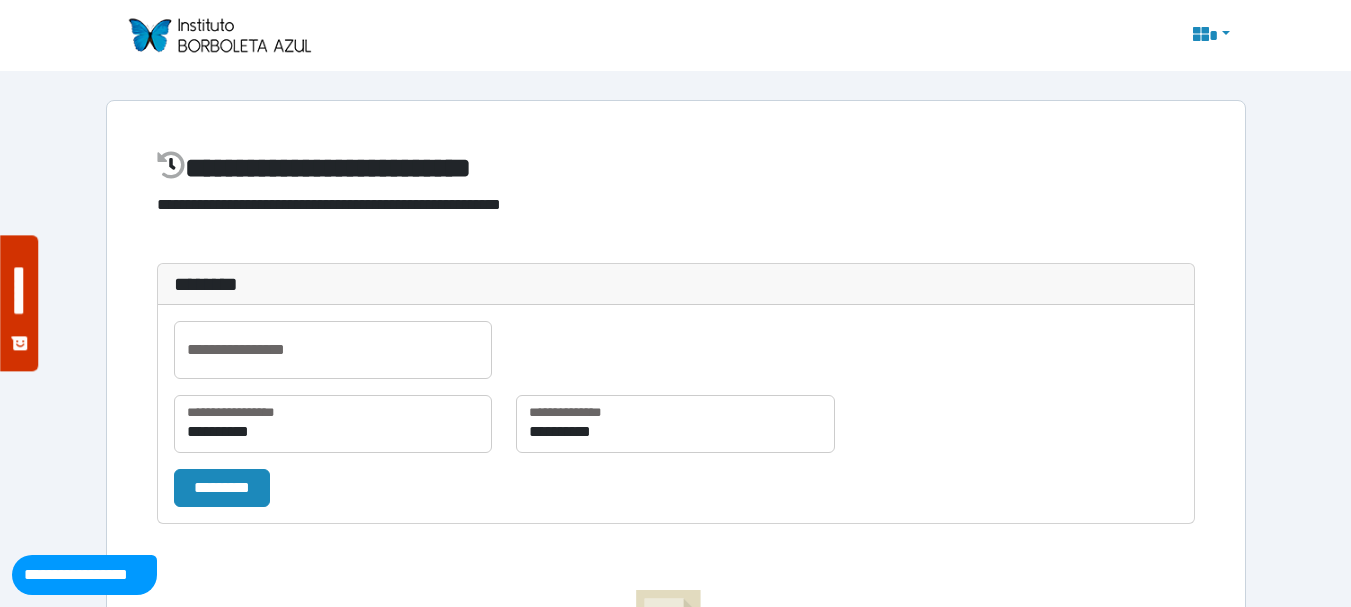 click on "**********" at bounding box center (676, 414) 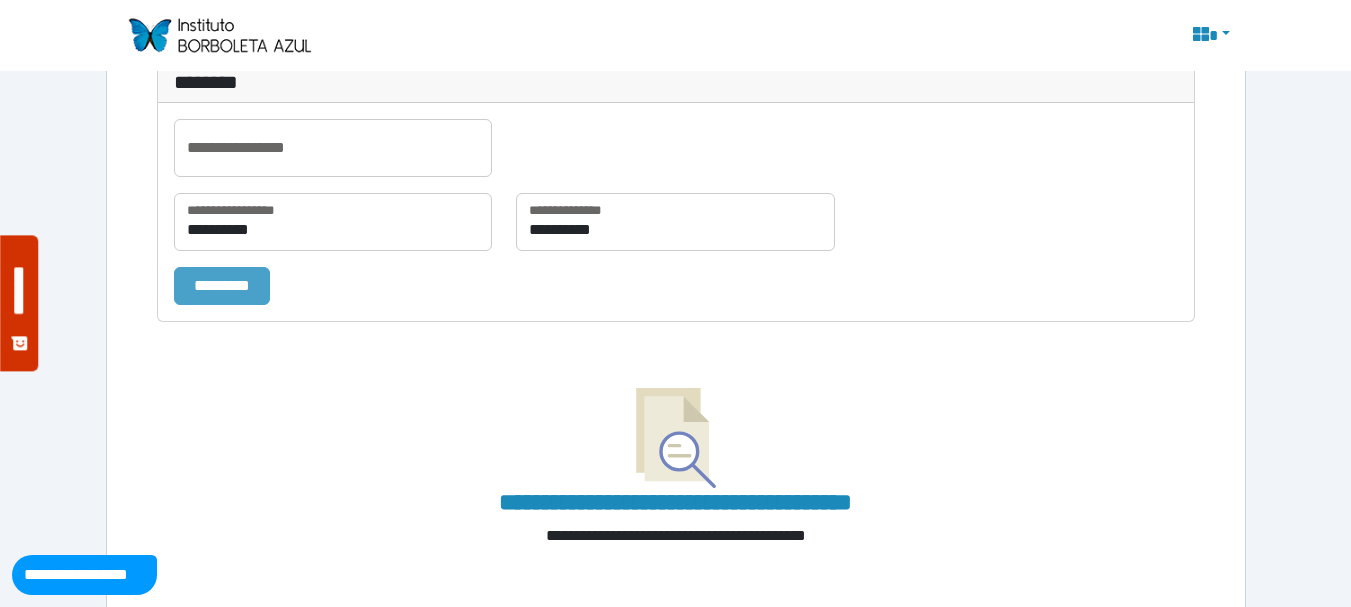 scroll, scrollTop: 230, scrollLeft: 0, axis: vertical 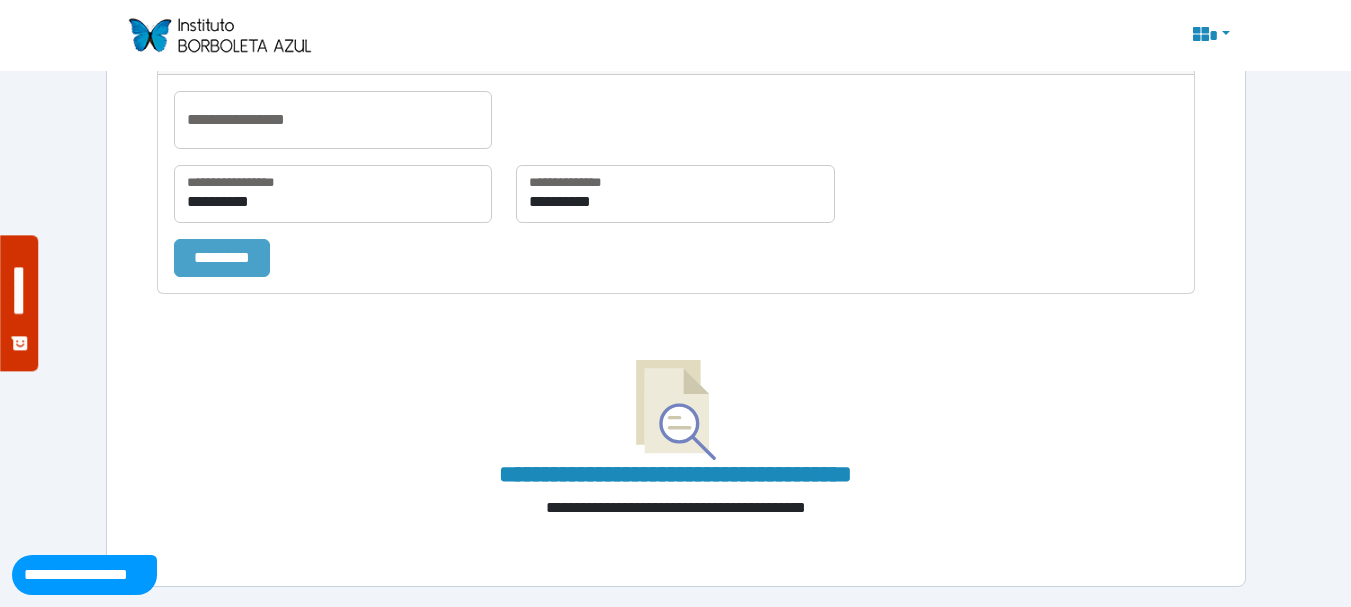 click on "*********" at bounding box center [222, 258] 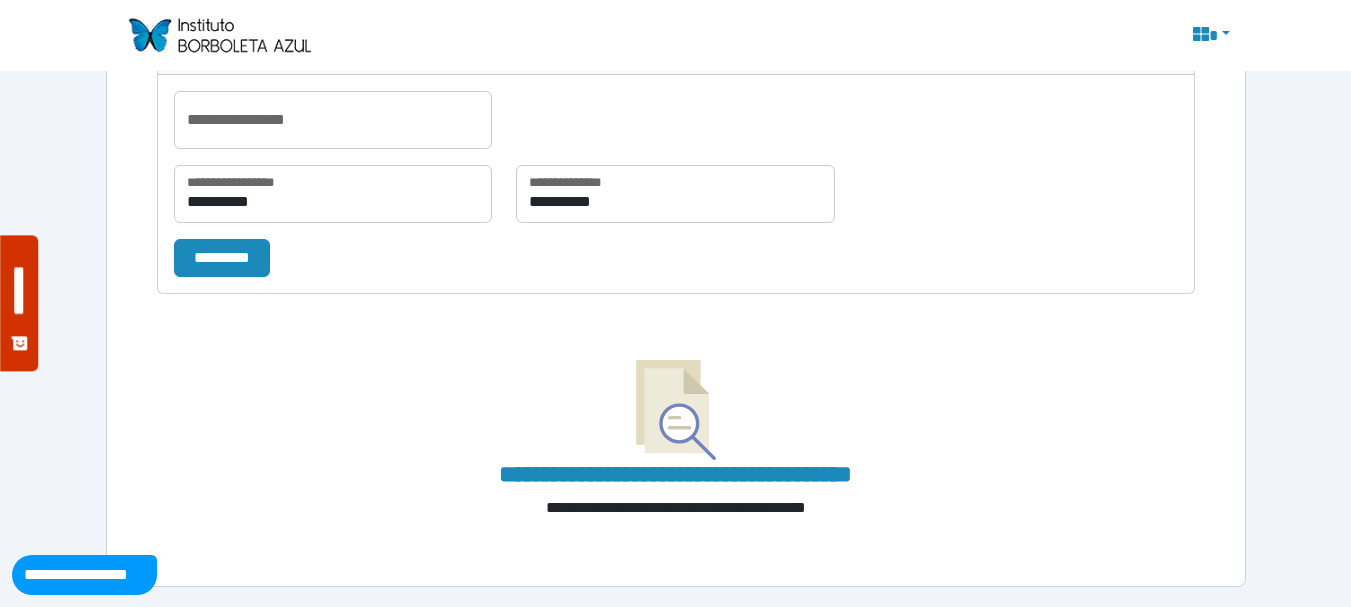 drag, startPoint x: 1362, startPoint y: 220, endPoint x: 1312, endPoint y: 118, distance: 113.59577 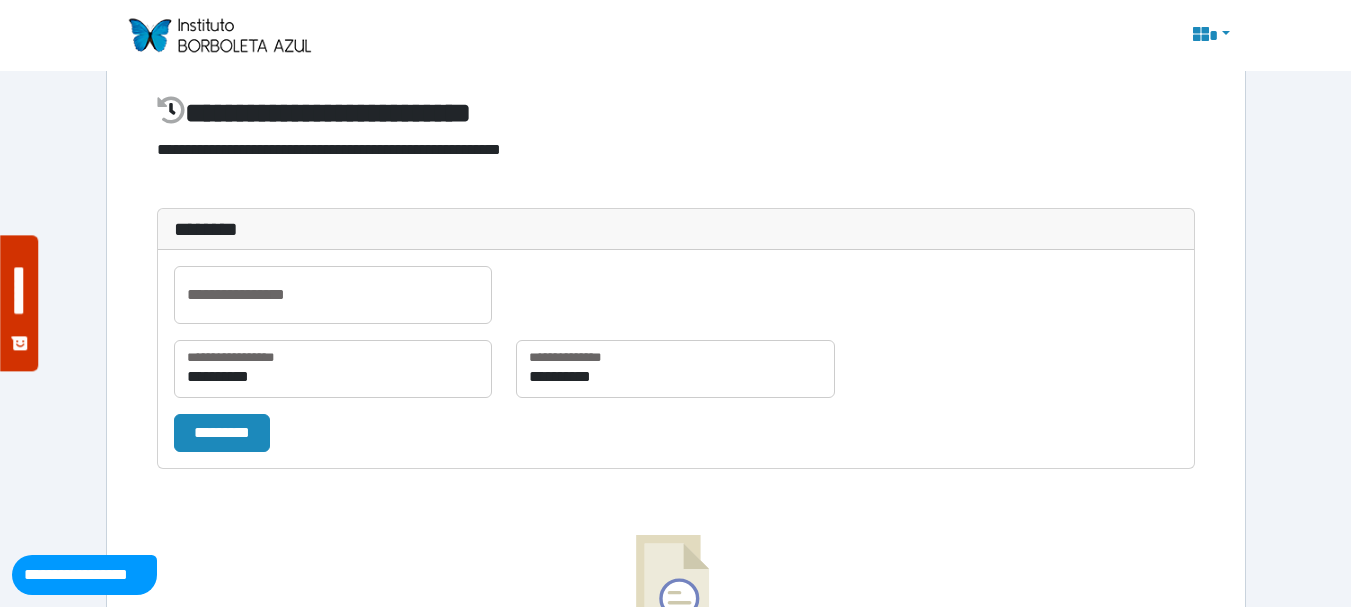 scroll, scrollTop: 0, scrollLeft: 0, axis: both 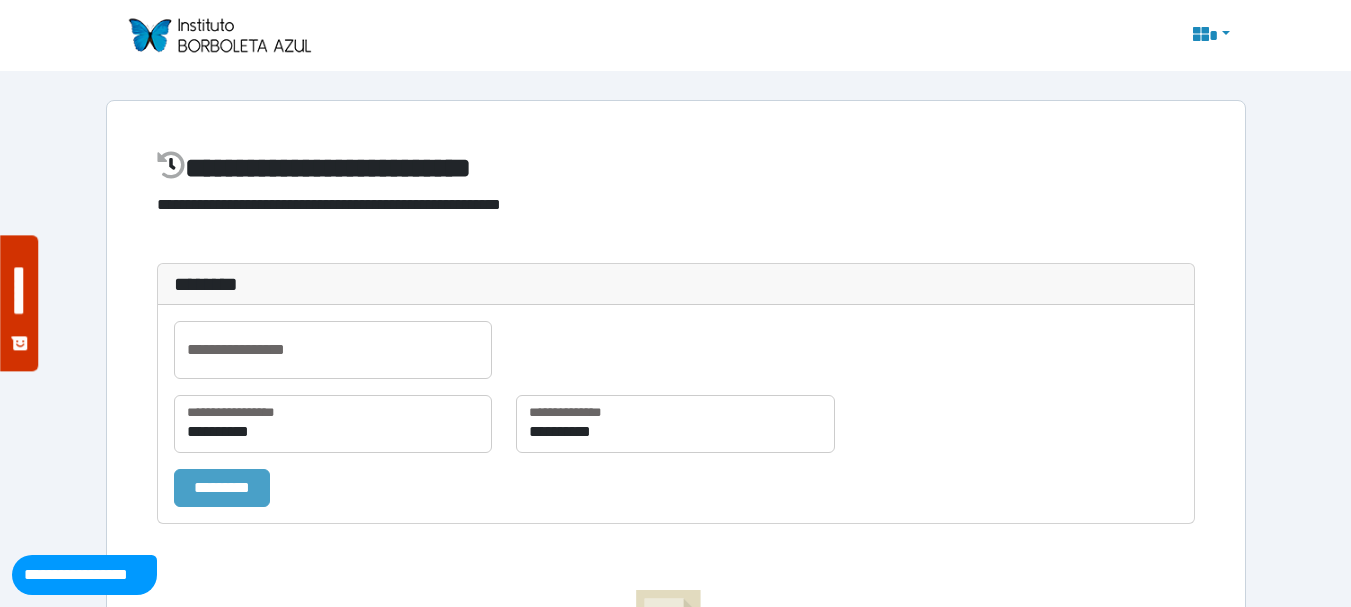 click on "*********" at bounding box center [222, 488] 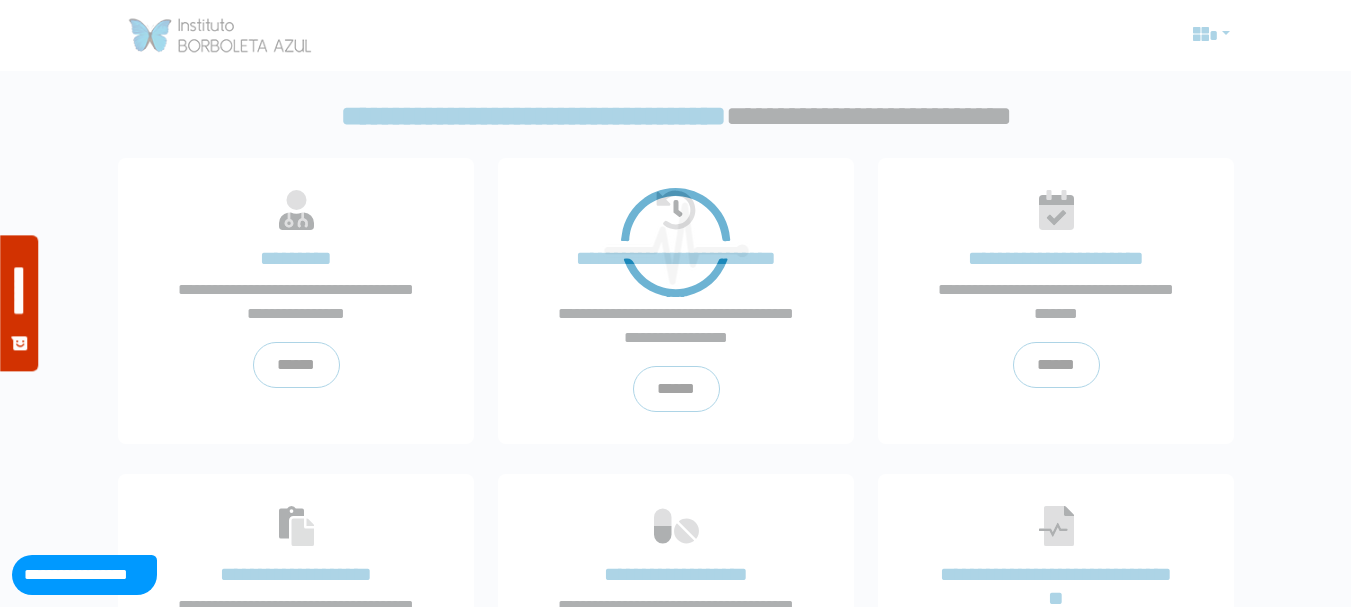 scroll, scrollTop: 0, scrollLeft: 0, axis: both 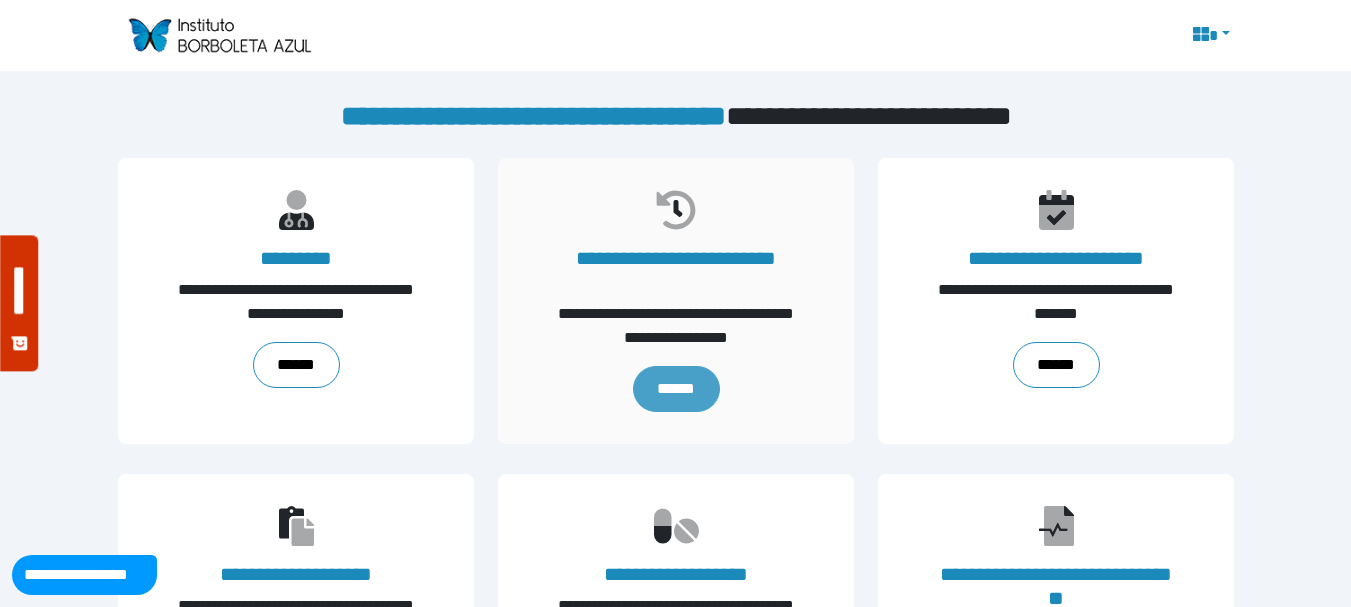 click on "******" at bounding box center (675, 389) 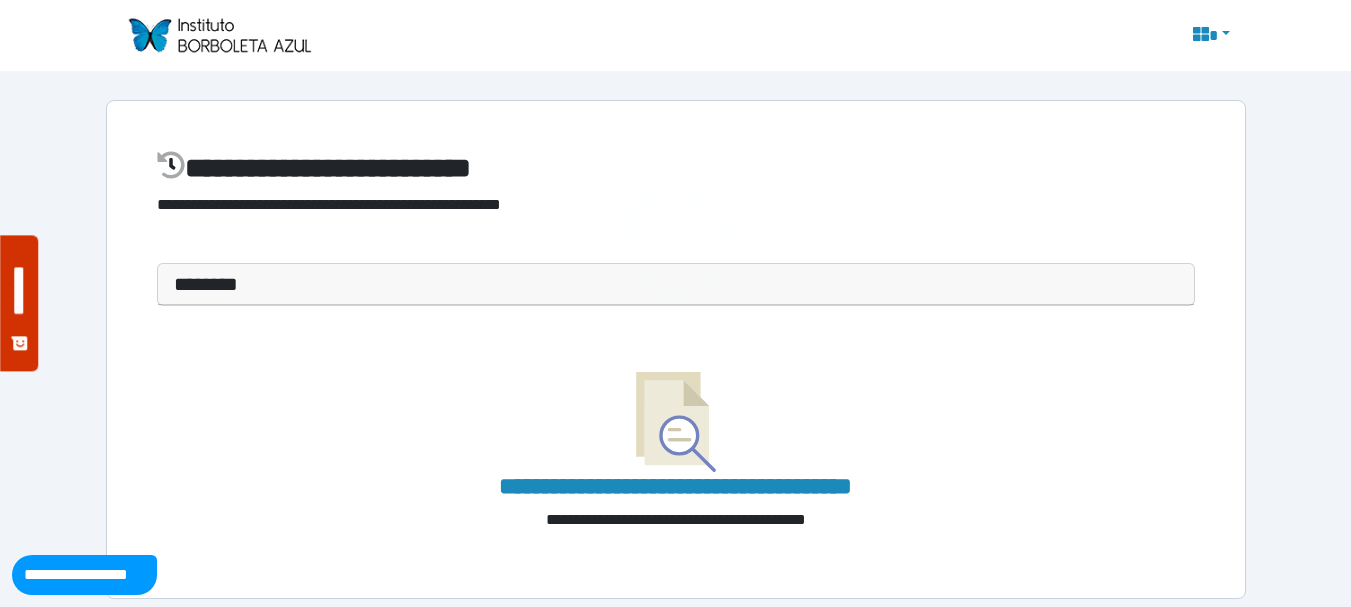 scroll, scrollTop: 0, scrollLeft: 0, axis: both 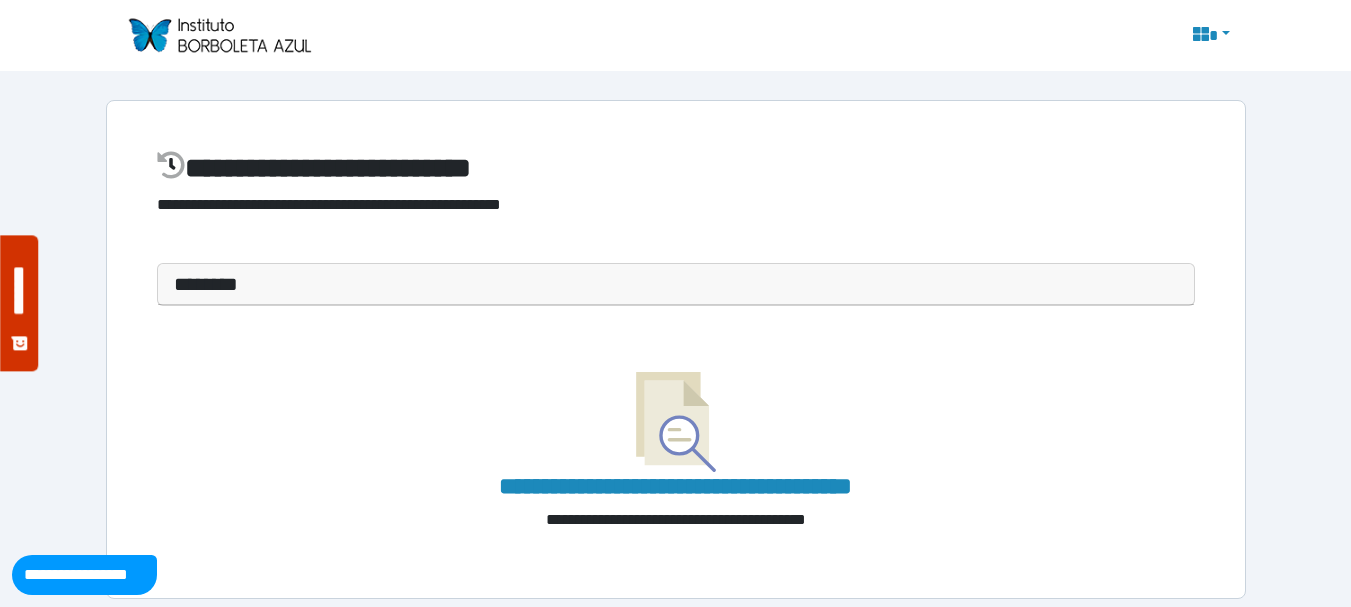 click on "********" at bounding box center [676, 284] 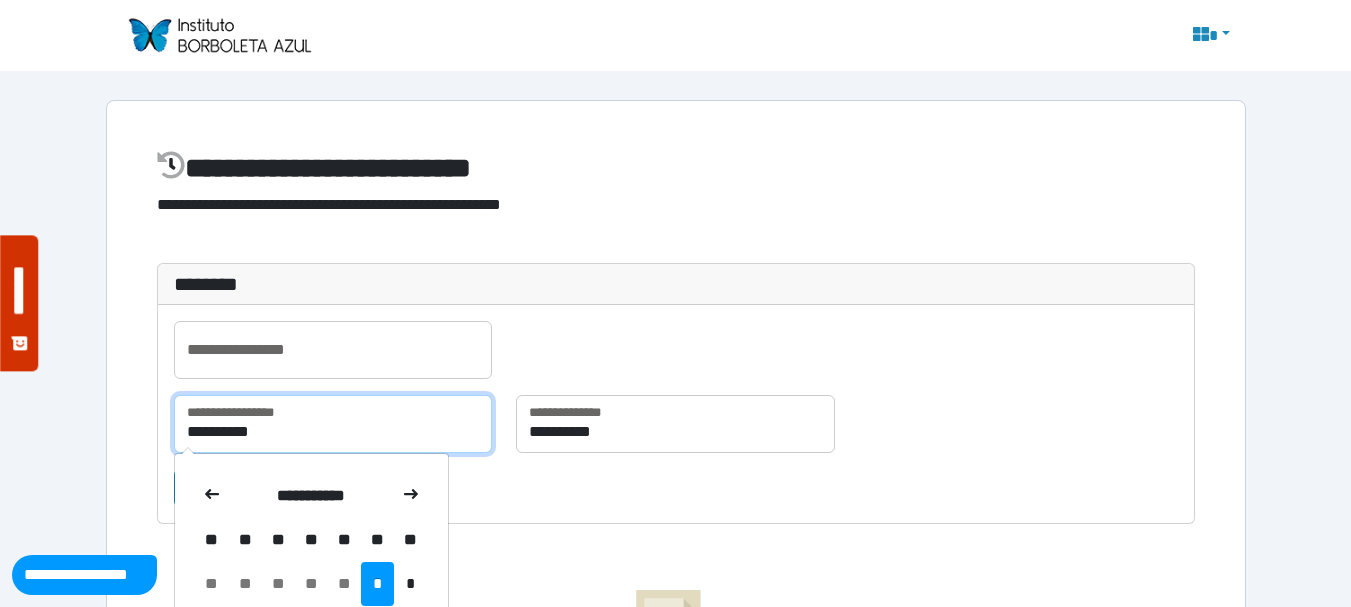 click on "**********" at bounding box center [333, 424] 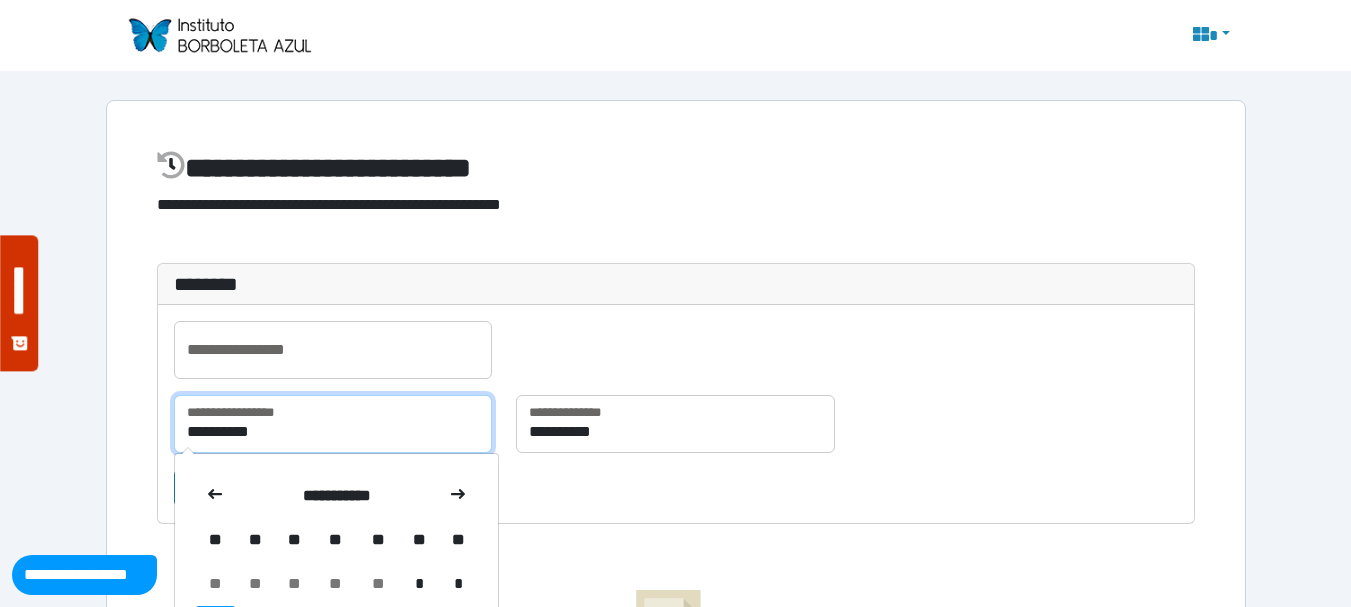 click on "**********" at bounding box center [333, 424] 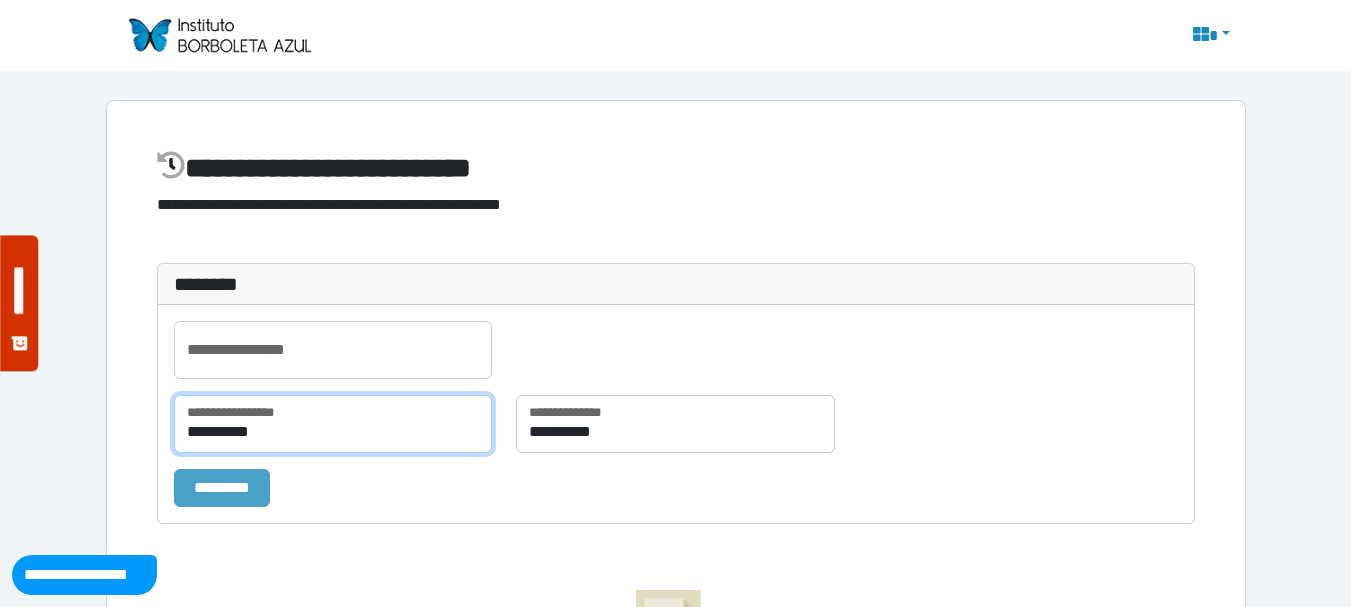 type on "**********" 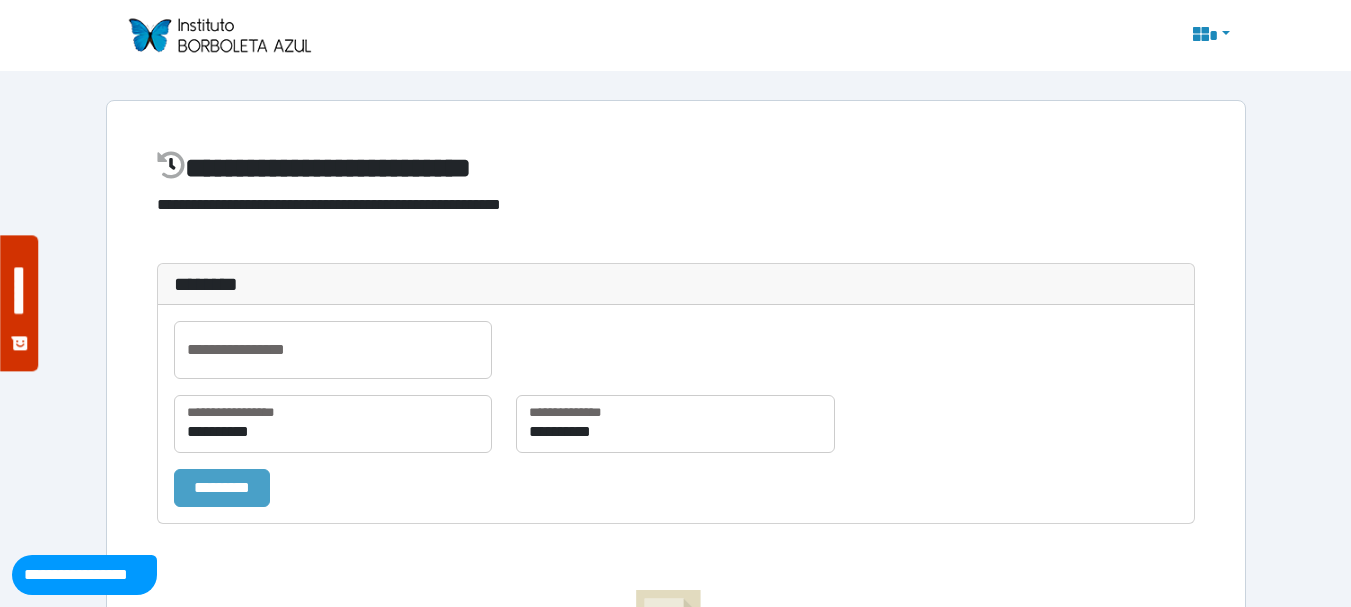 click on "*********" at bounding box center (222, 488) 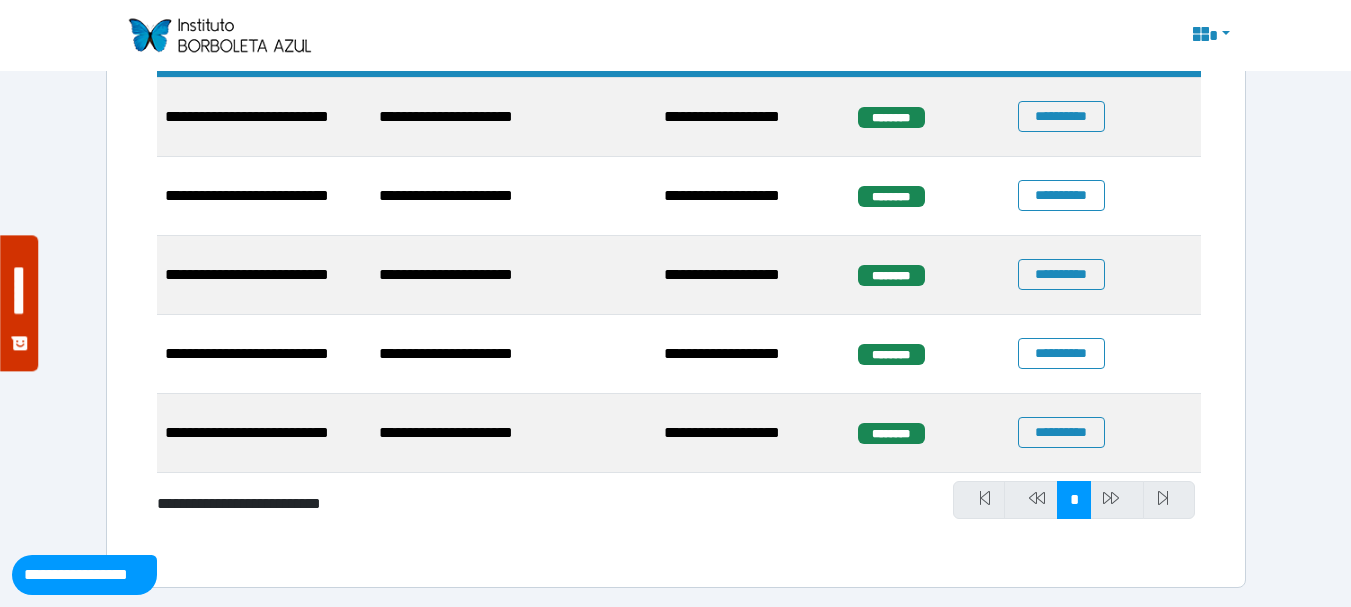 scroll, scrollTop: 569, scrollLeft: 0, axis: vertical 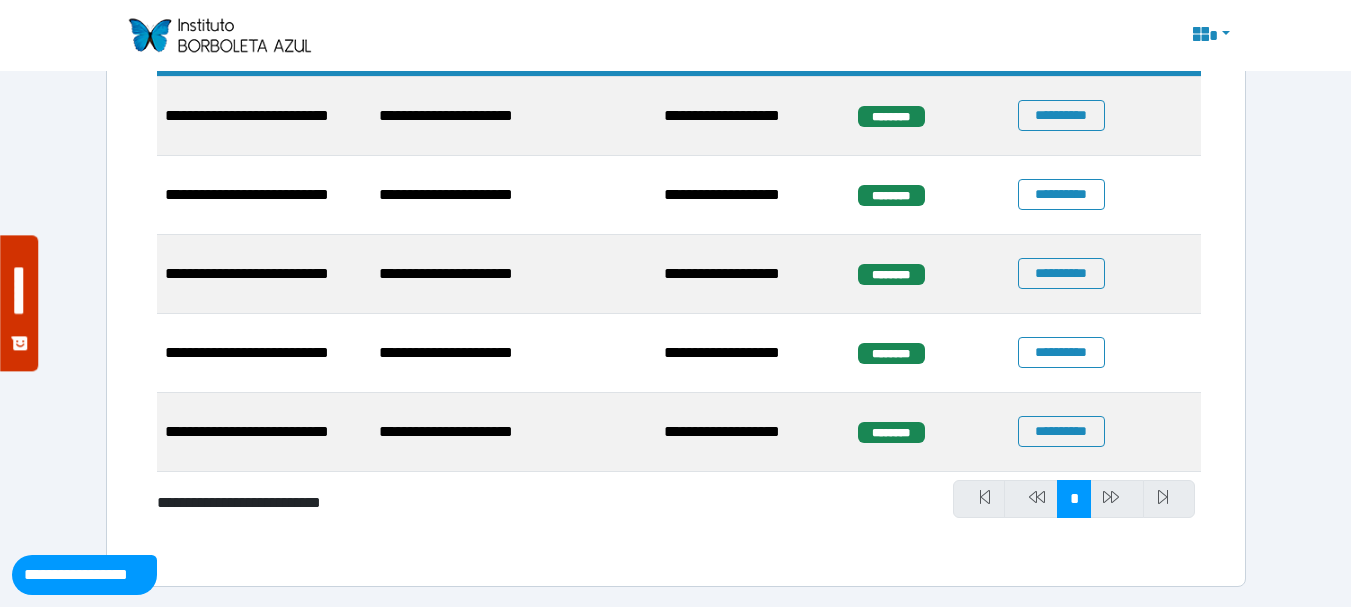 select on "**" 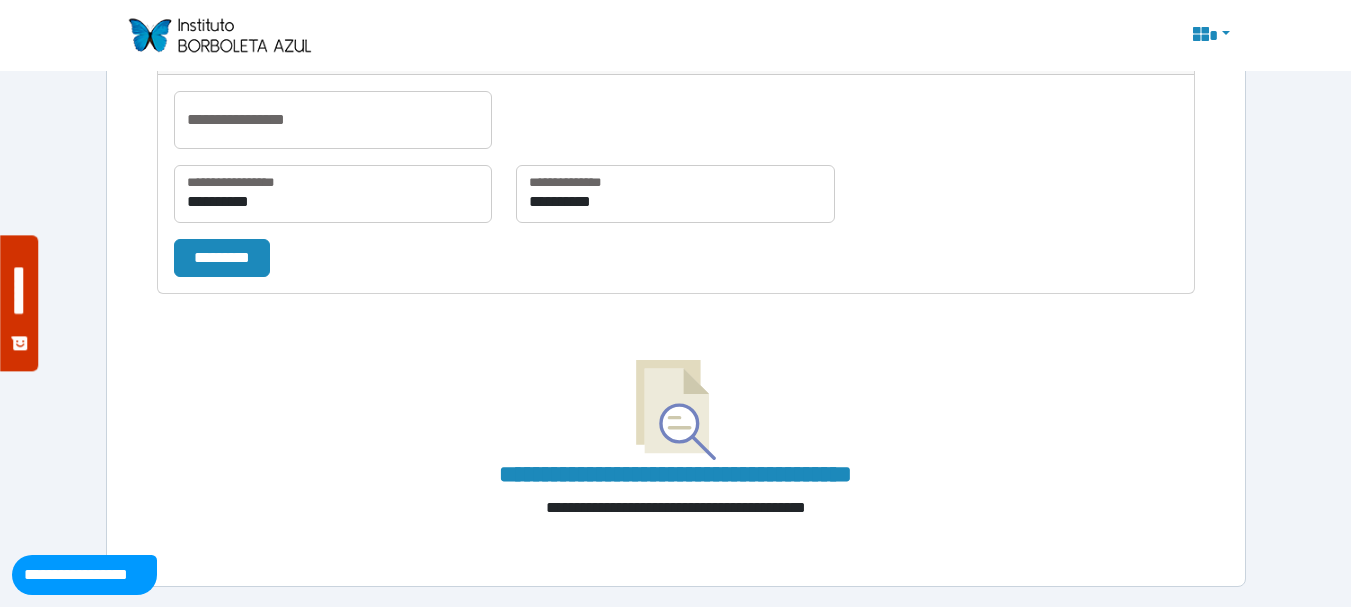 scroll, scrollTop: 569, scrollLeft: 0, axis: vertical 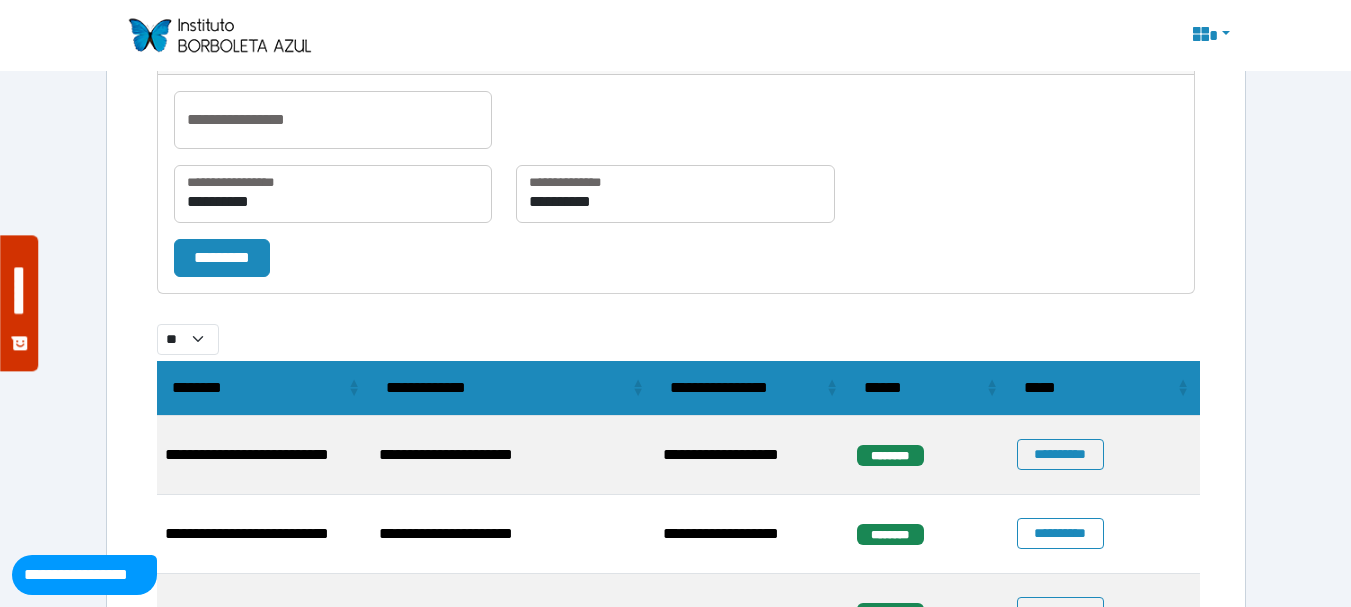 select on "**" 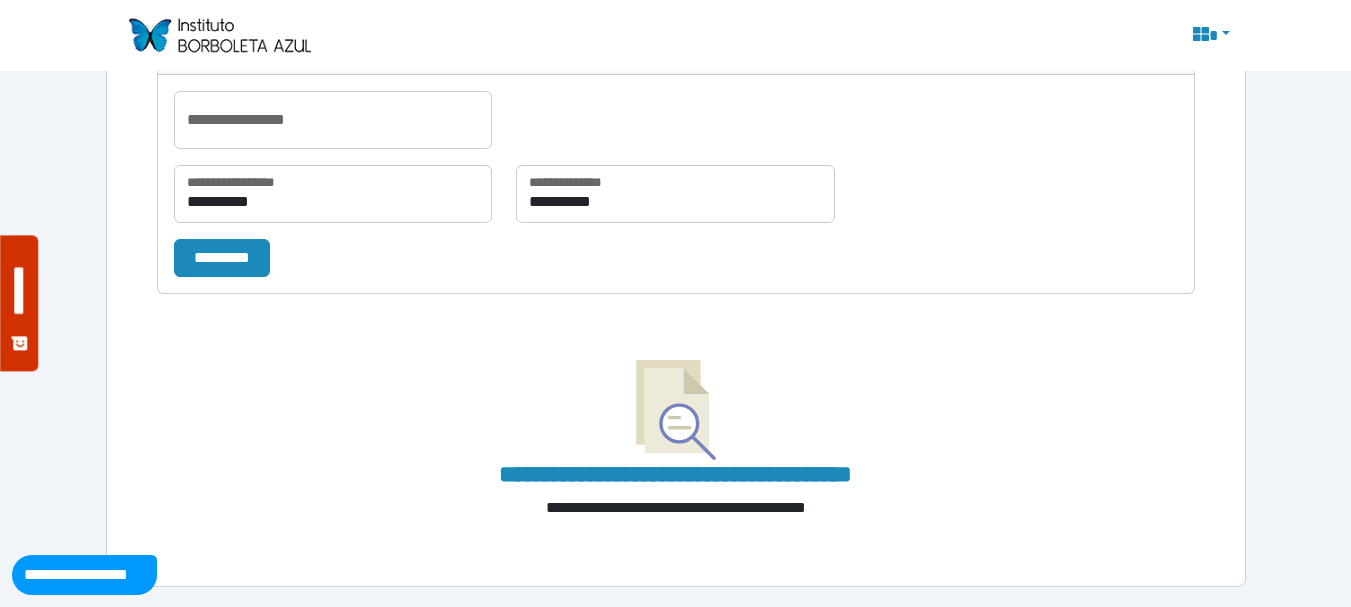 scroll, scrollTop: 484, scrollLeft: 0, axis: vertical 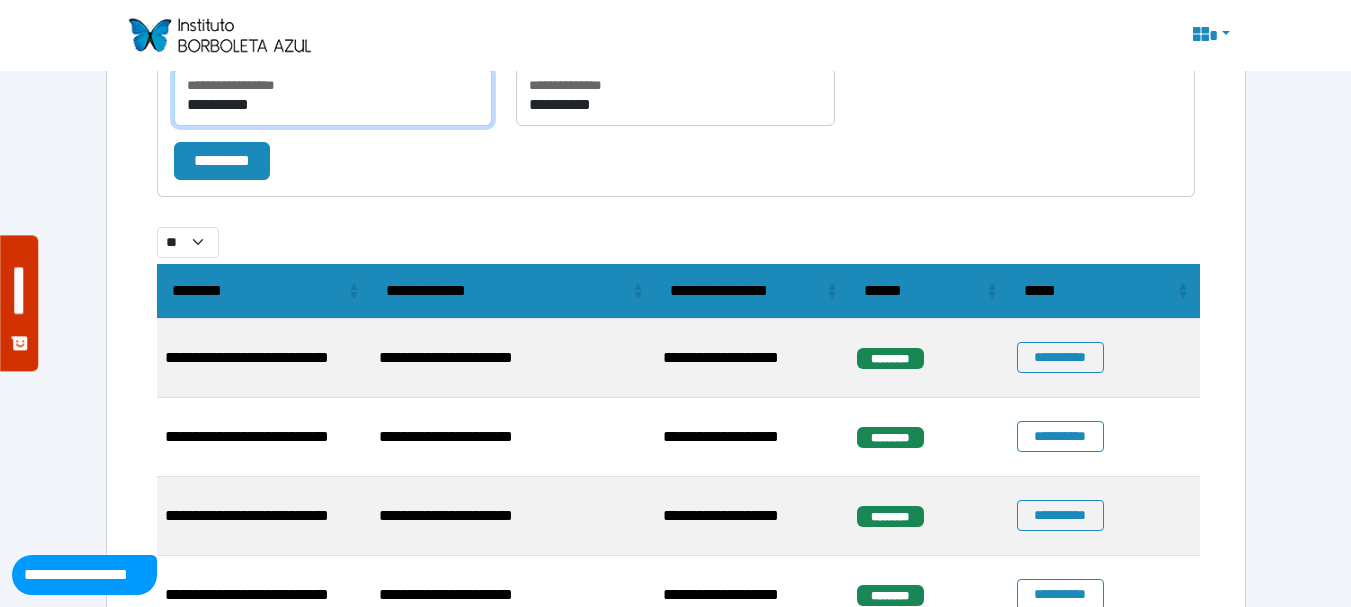 click on "**********" at bounding box center [333, 97] 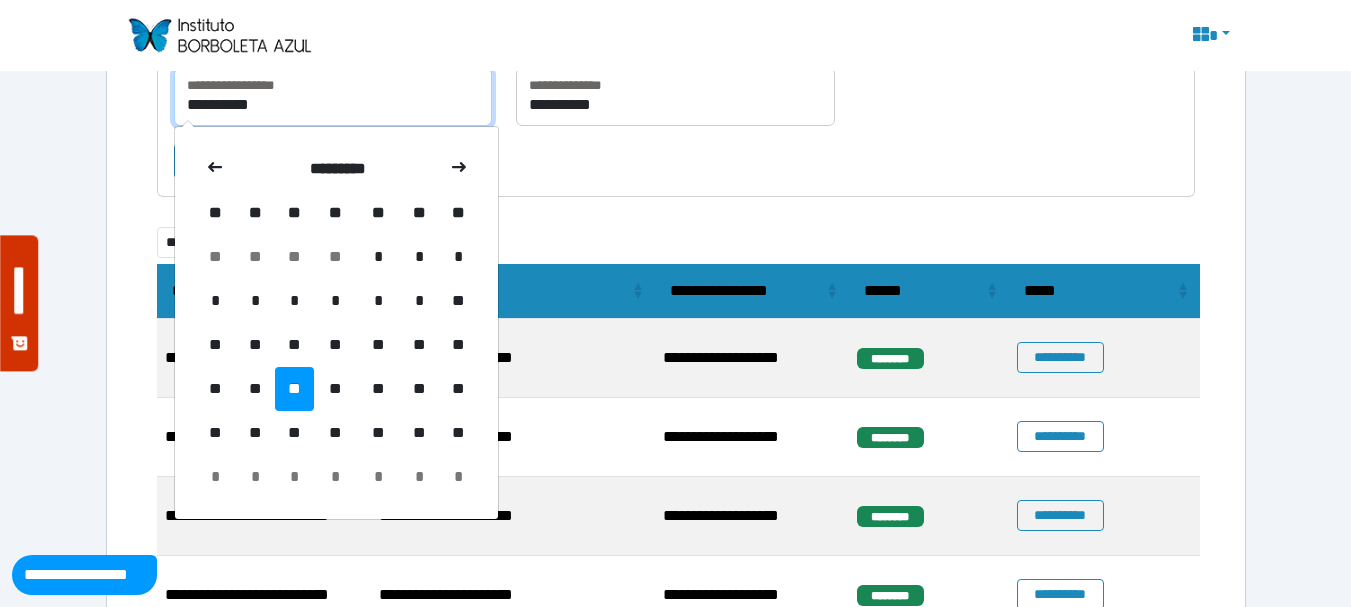type on "**********" 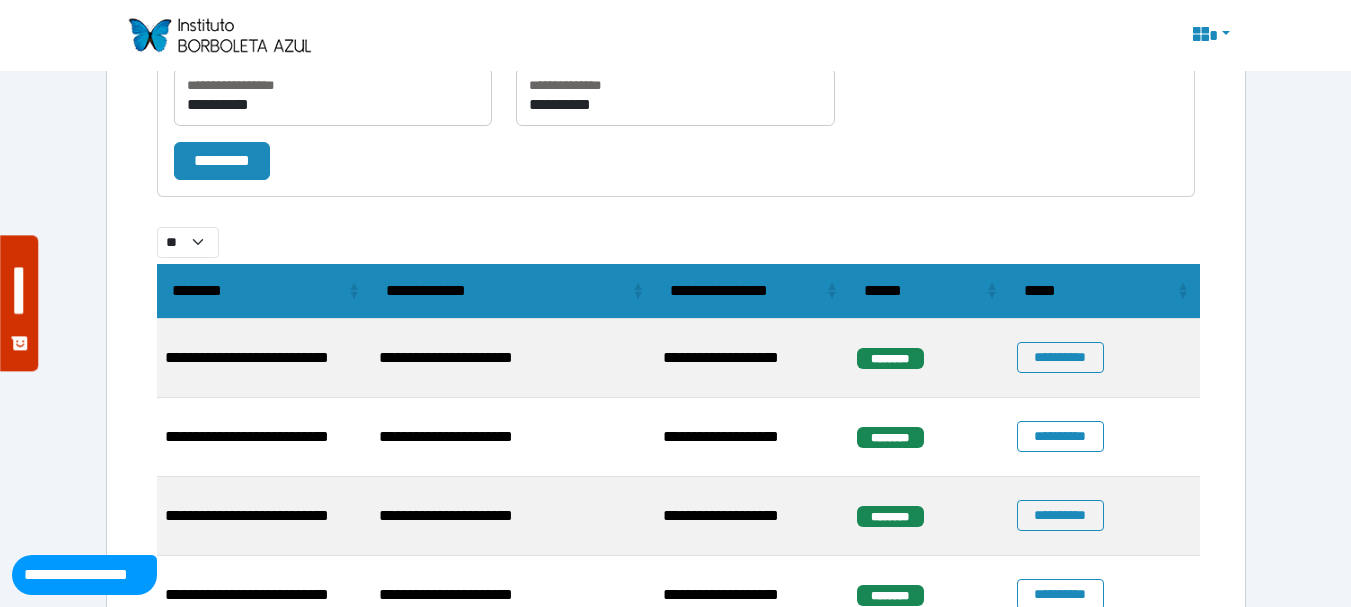 click on "*********" at bounding box center [676, 161] 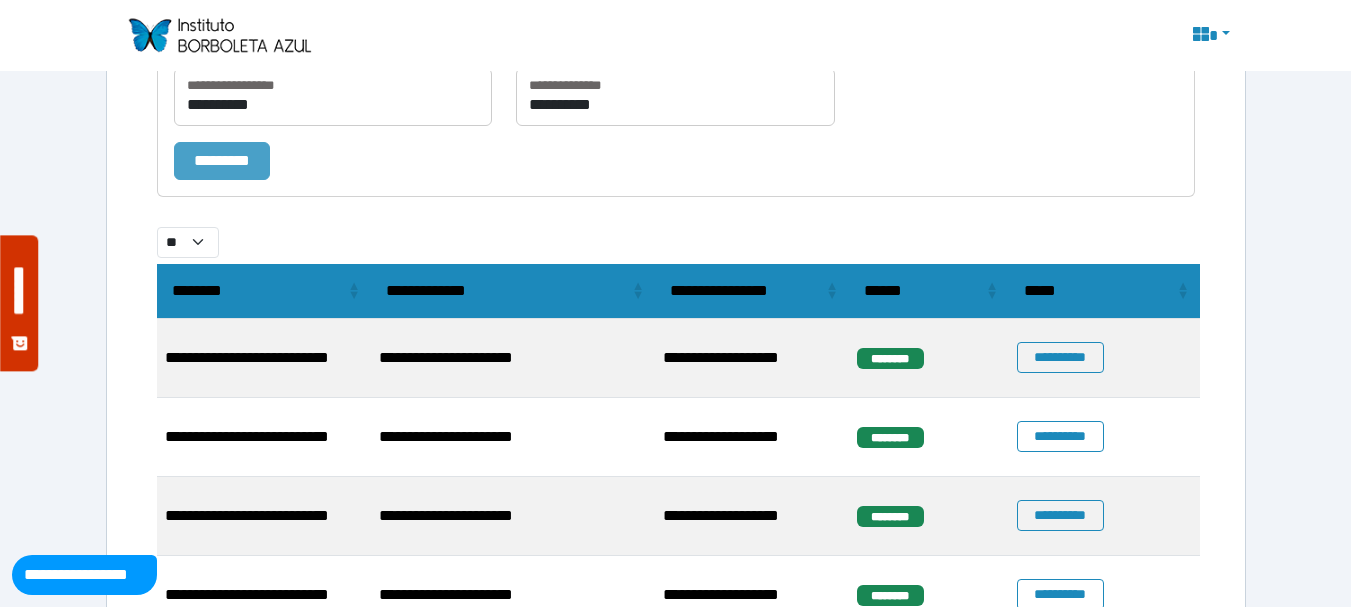click on "*********" at bounding box center (222, 161) 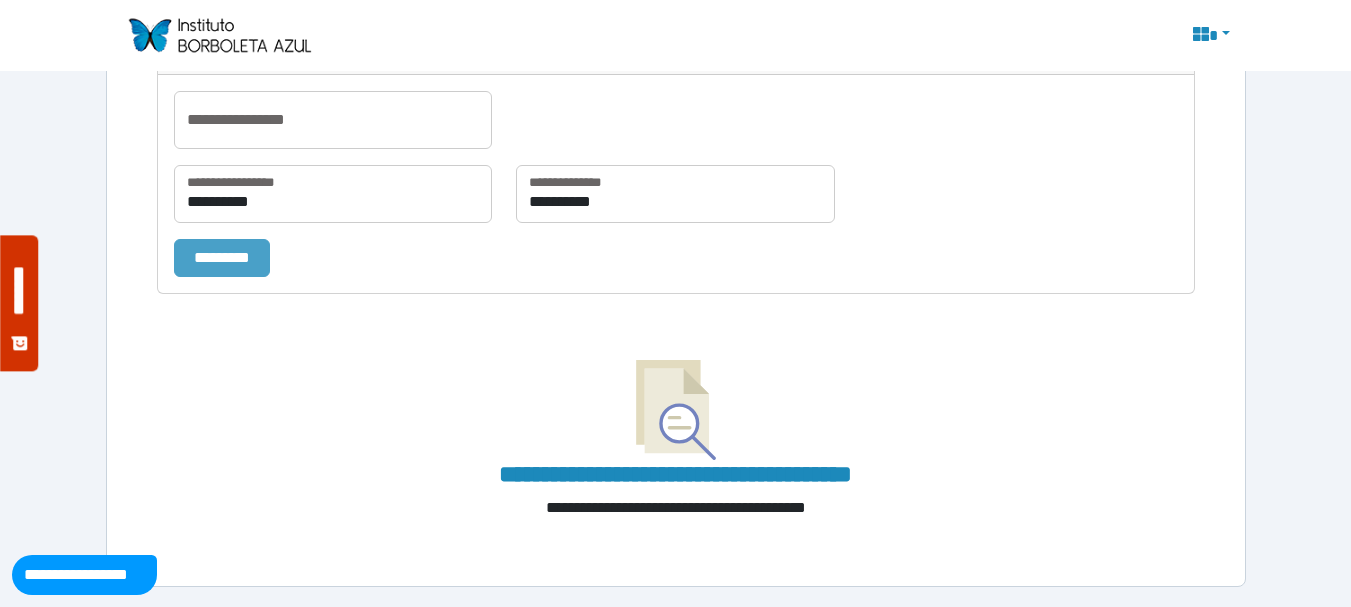 scroll, scrollTop: 327, scrollLeft: 0, axis: vertical 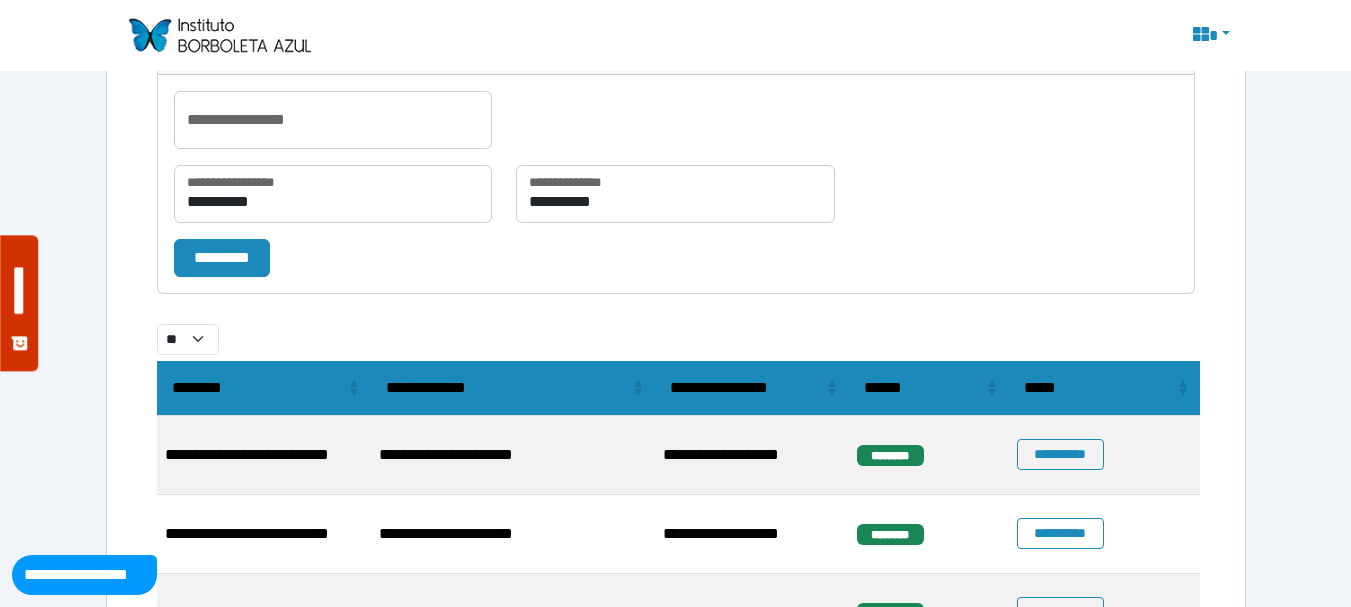 select on "**" 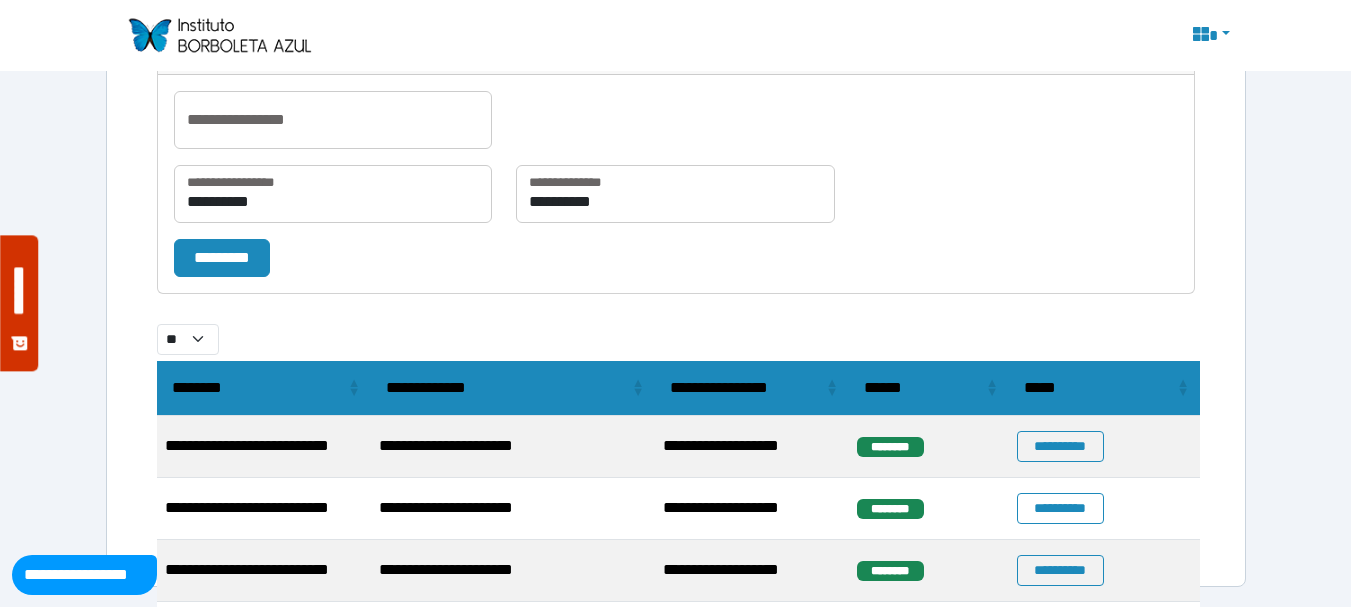 scroll, scrollTop: 487, scrollLeft: 0, axis: vertical 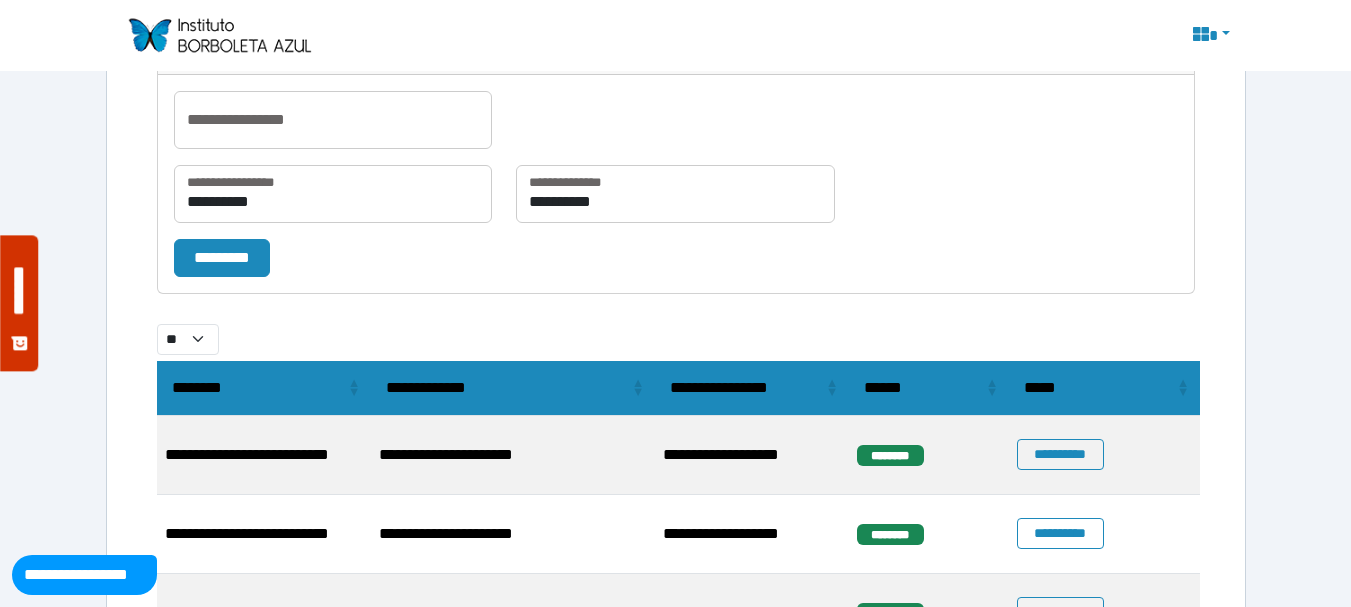 select on "**" 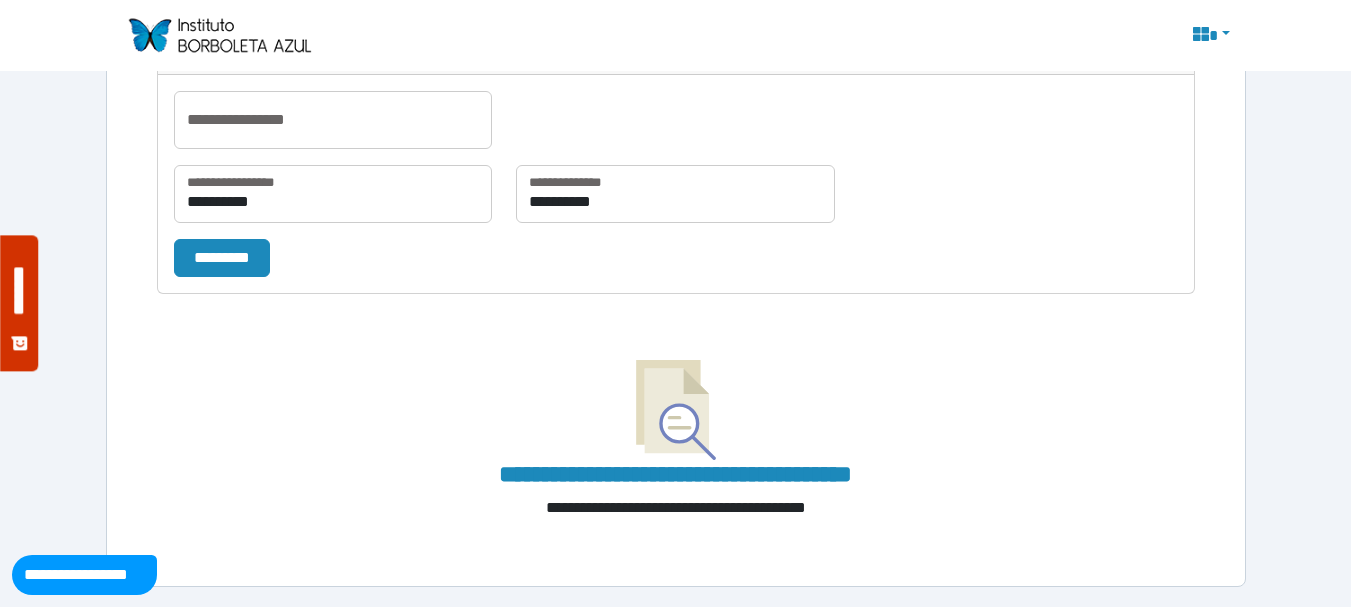 scroll, scrollTop: 487, scrollLeft: 0, axis: vertical 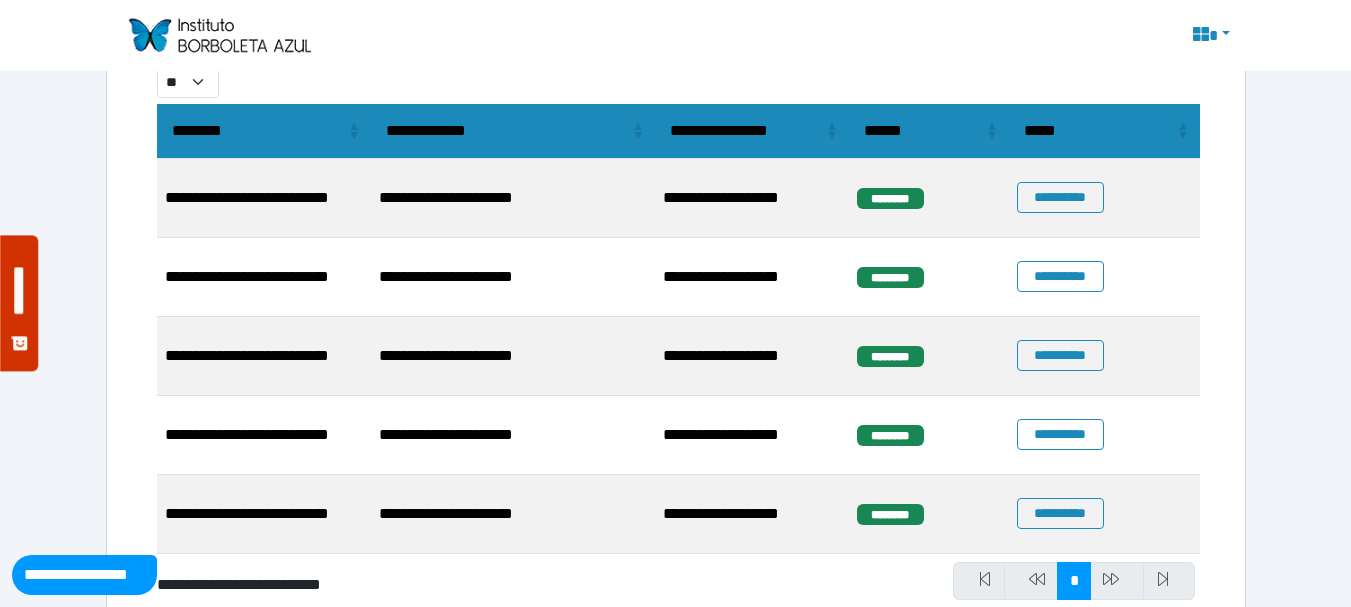 click on "**********" at bounding box center [785, 36] 